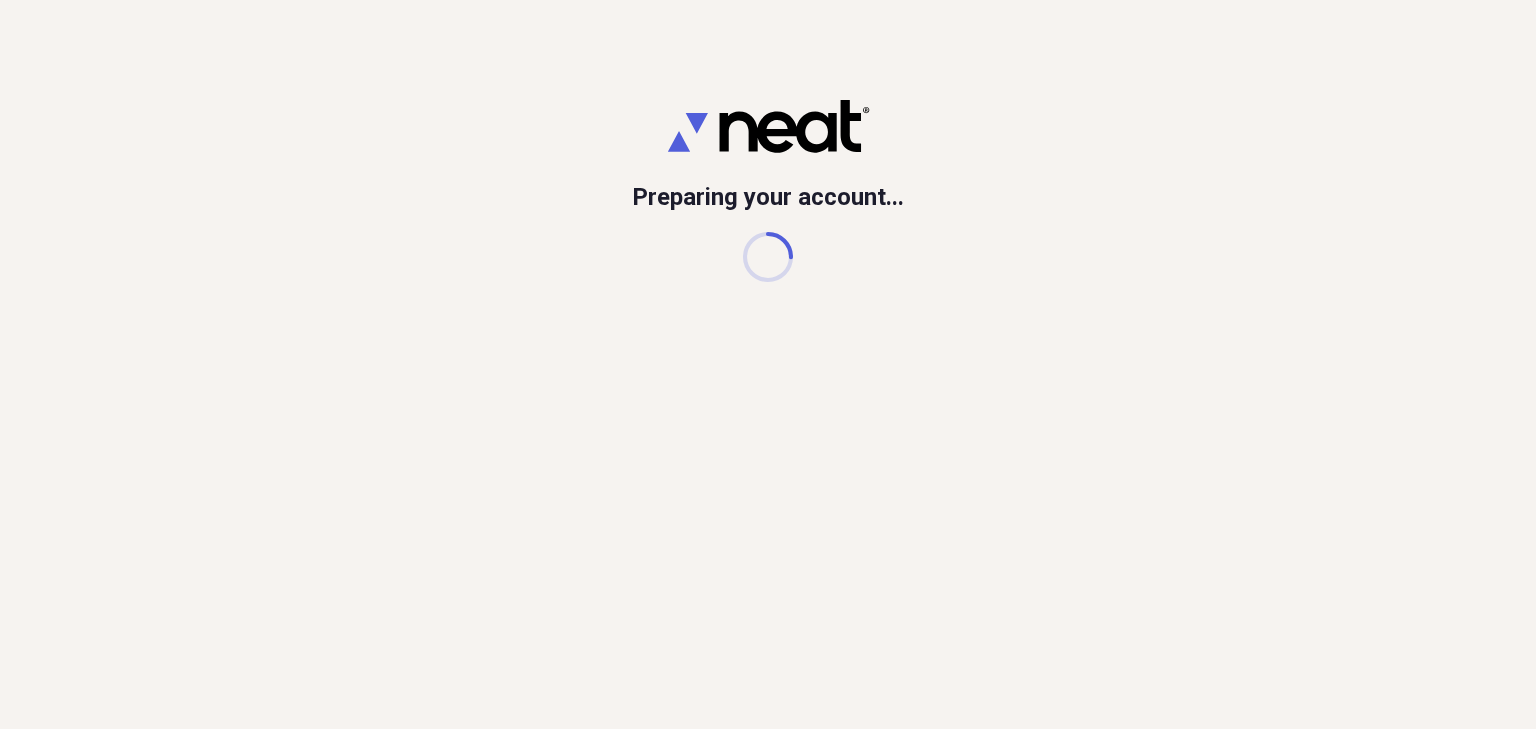 scroll, scrollTop: 0, scrollLeft: 0, axis: both 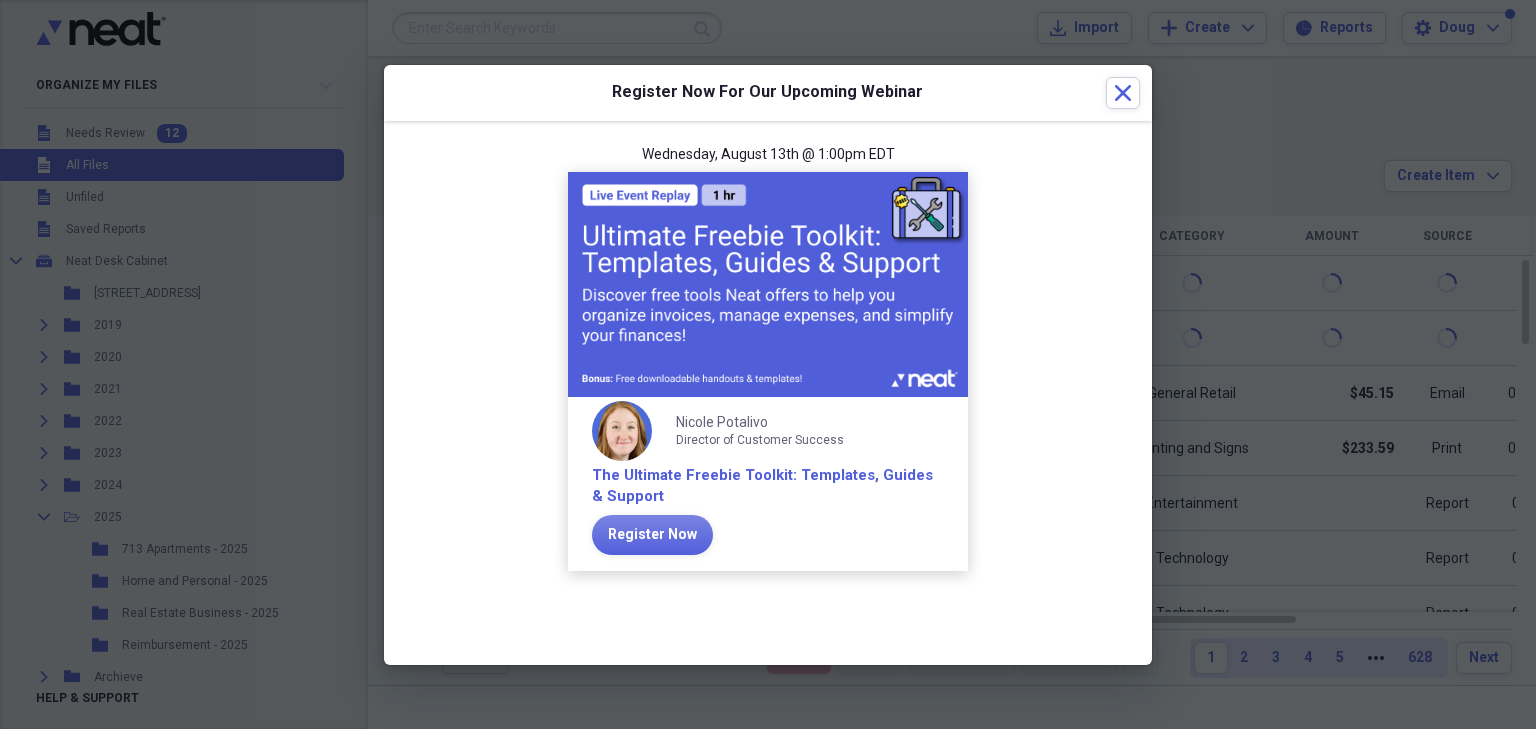 click on "Wednesday, August 13th @ 1:00pm EDT Nicole Potalivo Director of Customer Success The Ultimate Freebie Toolkit: Templates, Guides & Support Register Now" at bounding box center [768, 369] 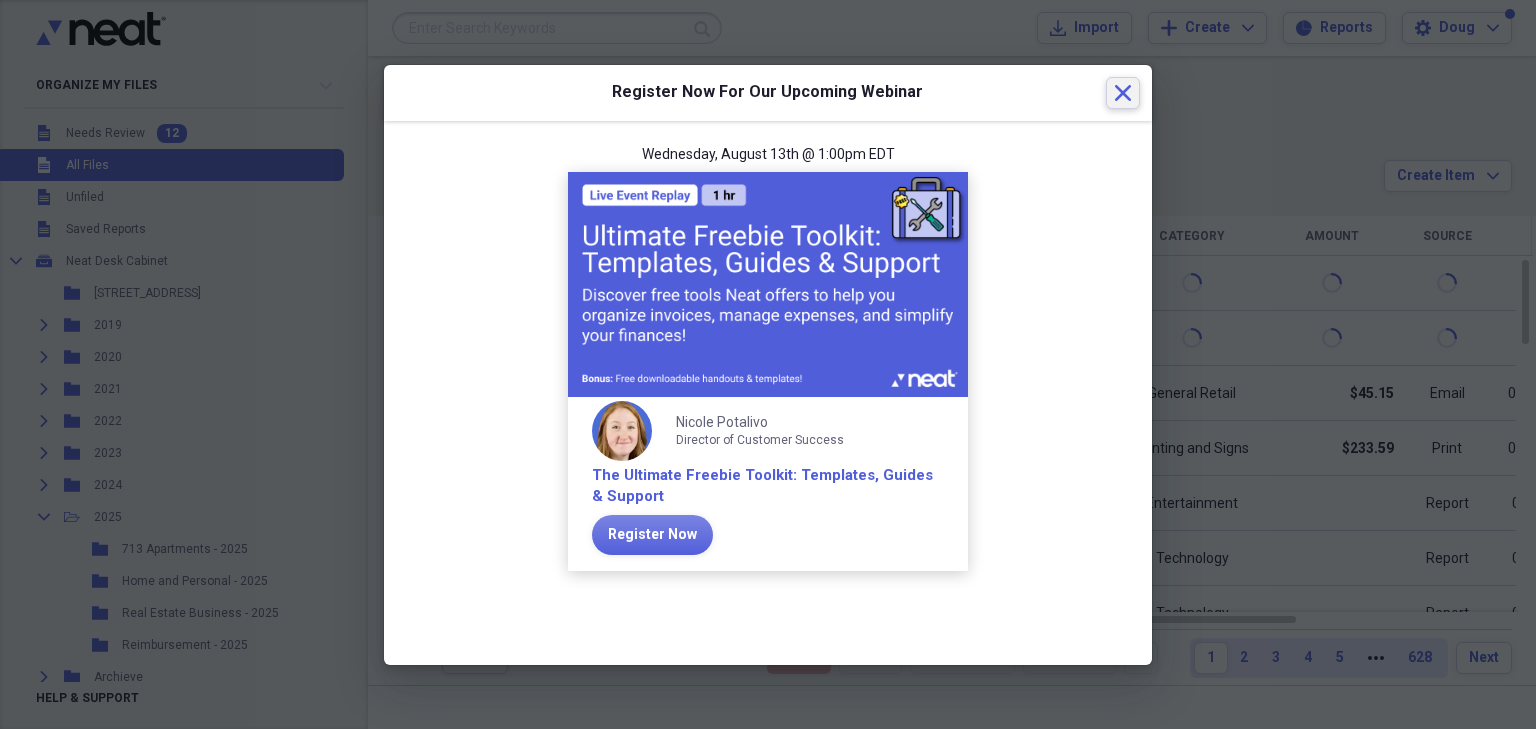 click on "Close" 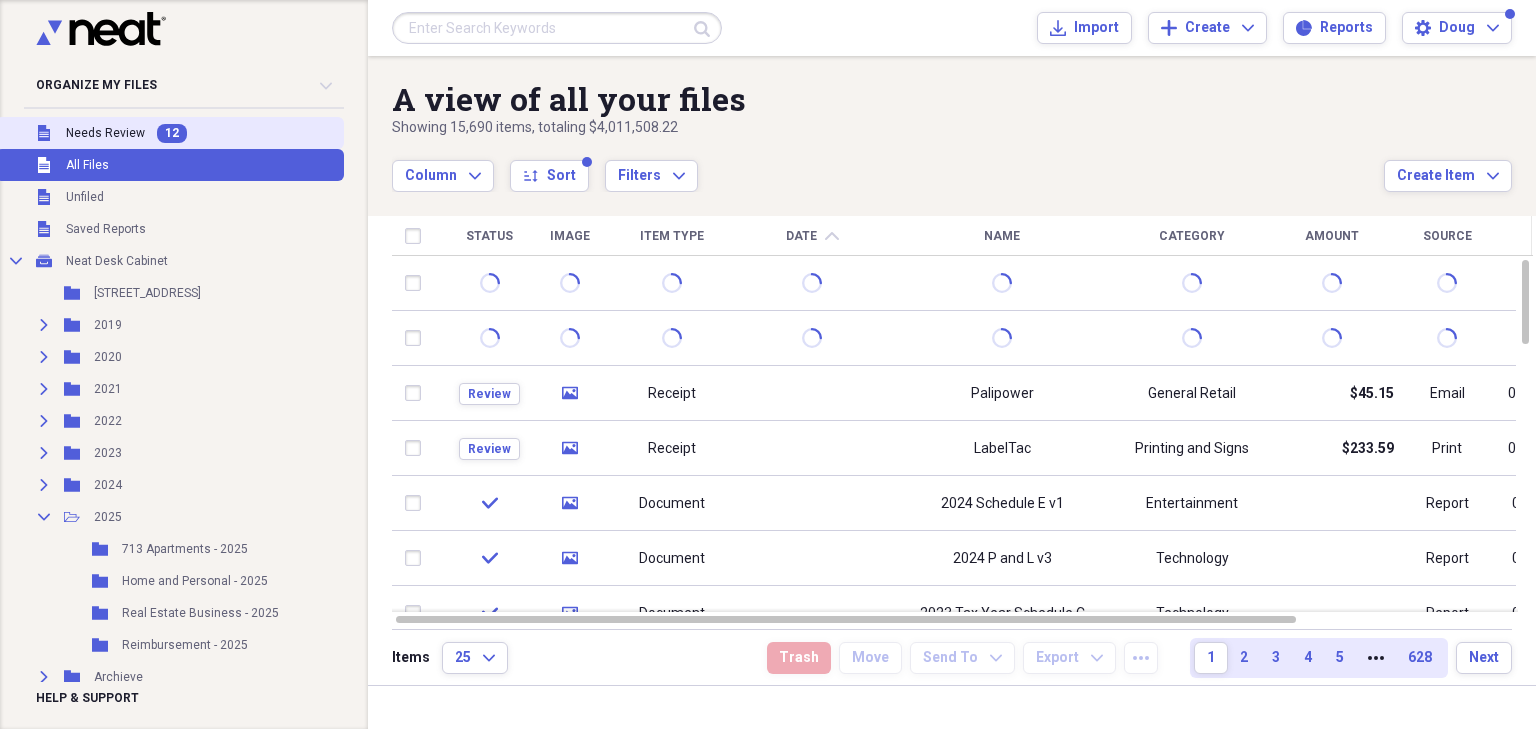 click on "Needs Review" at bounding box center (105, 133) 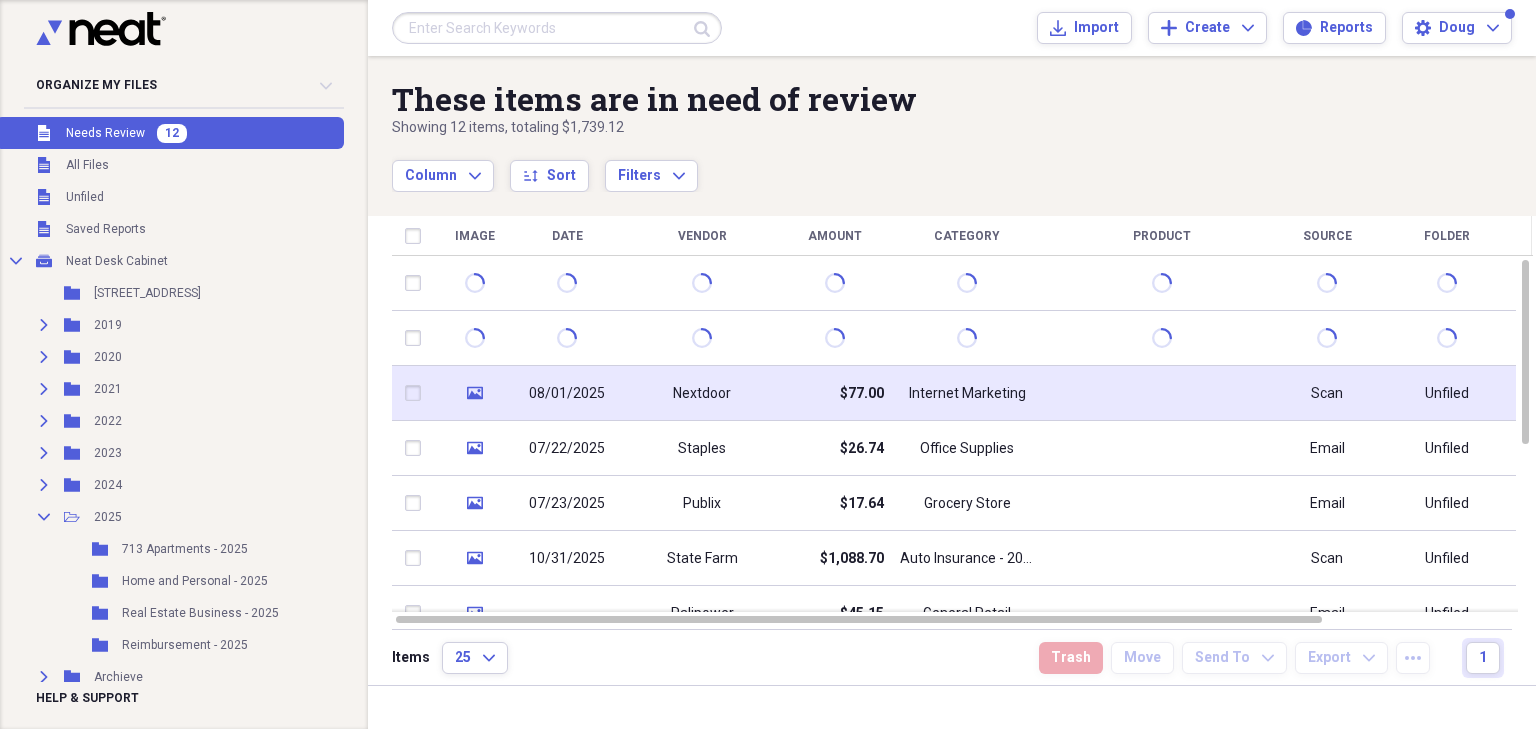 click on "Nextdoor" at bounding box center (702, 393) 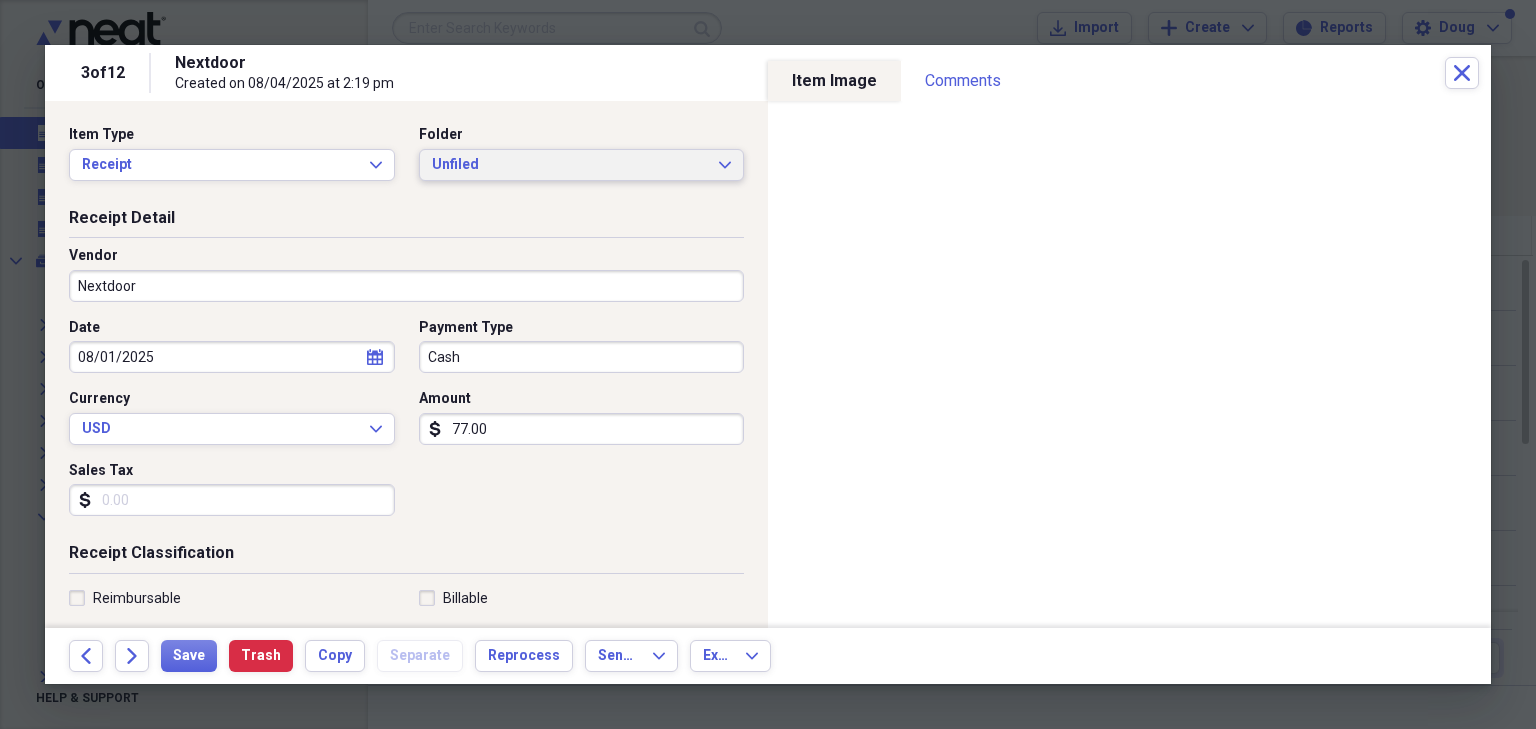 click on "Unfiled" at bounding box center (570, 165) 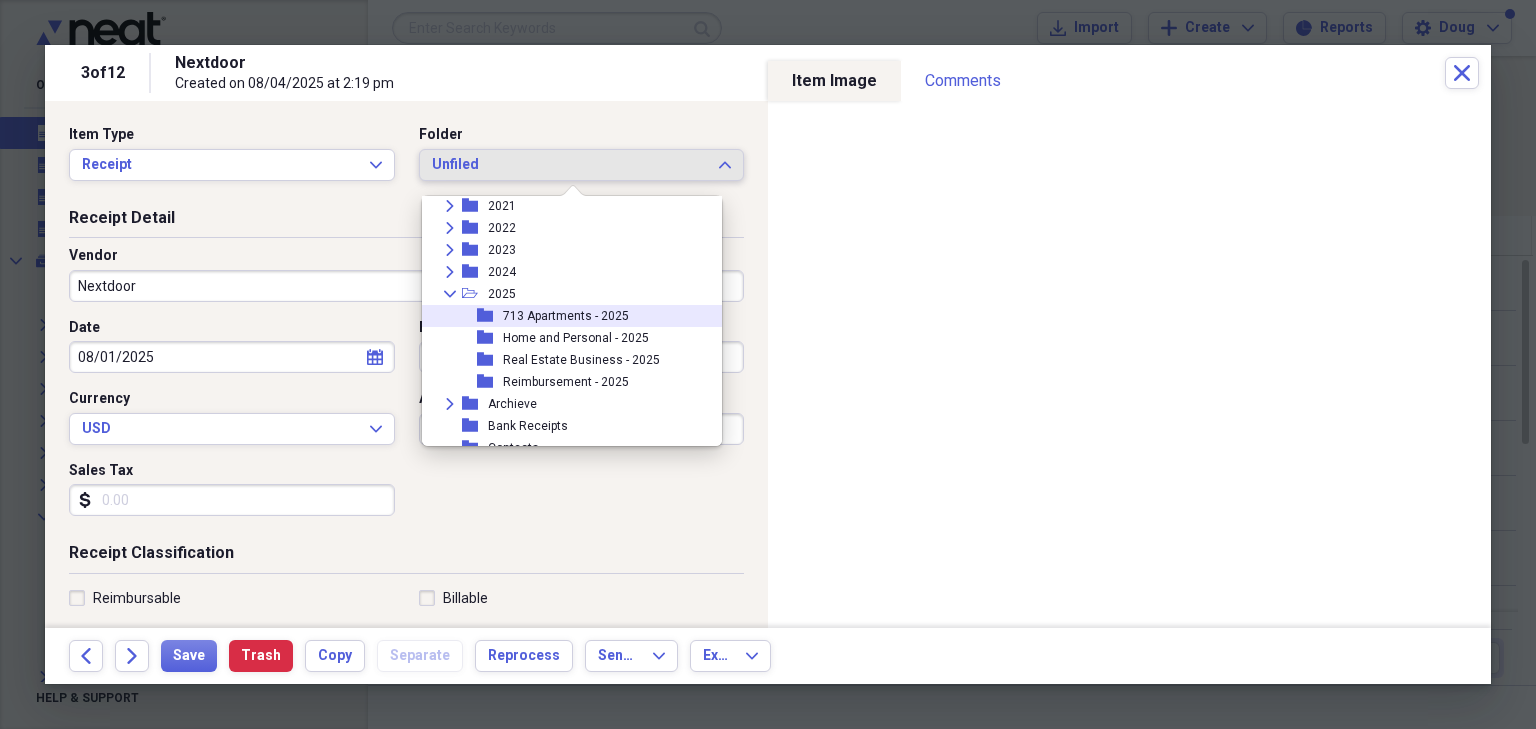 scroll, scrollTop: 160, scrollLeft: 0, axis: vertical 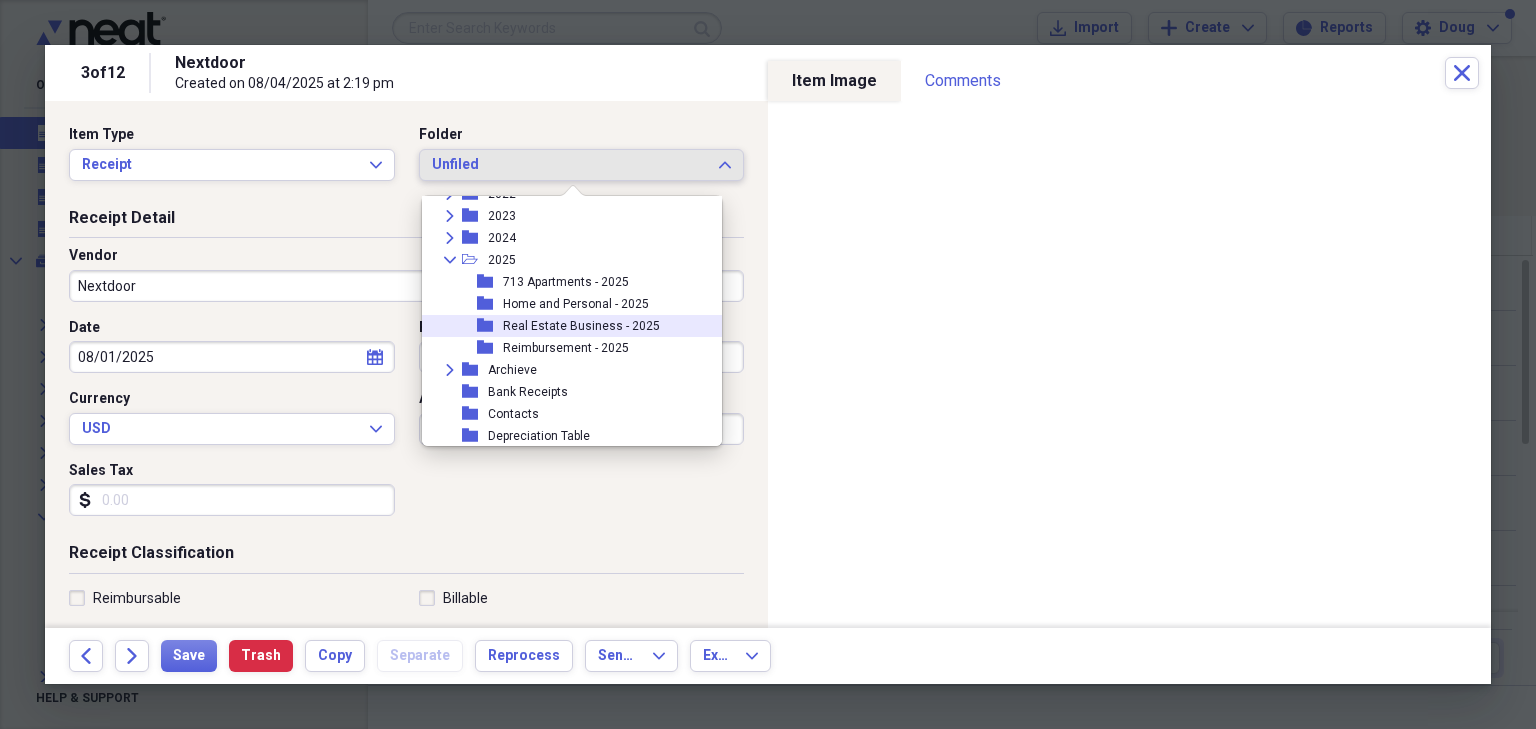 click on "Real Estate Business - 2025" at bounding box center [581, 326] 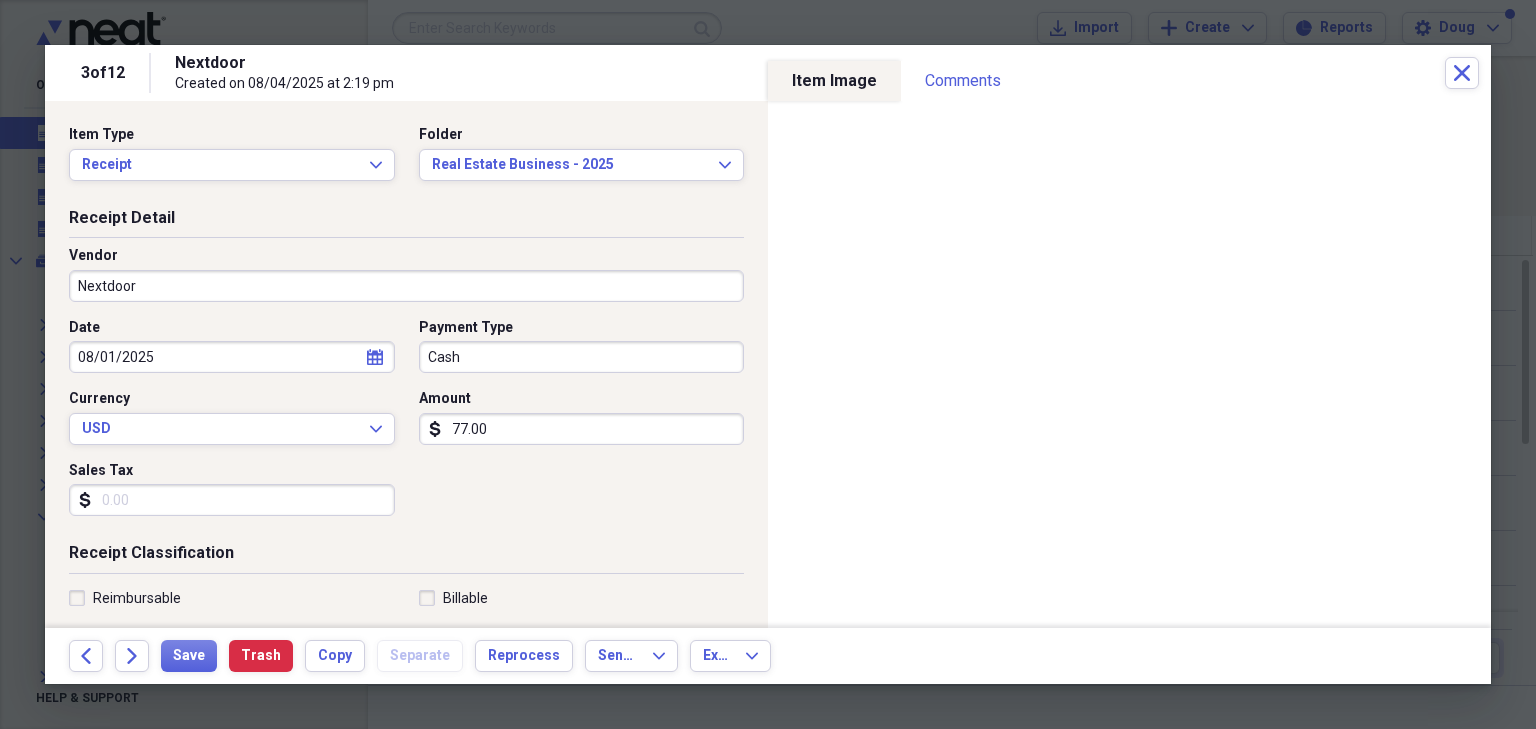 click on "Cash" at bounding box center (582, 357) 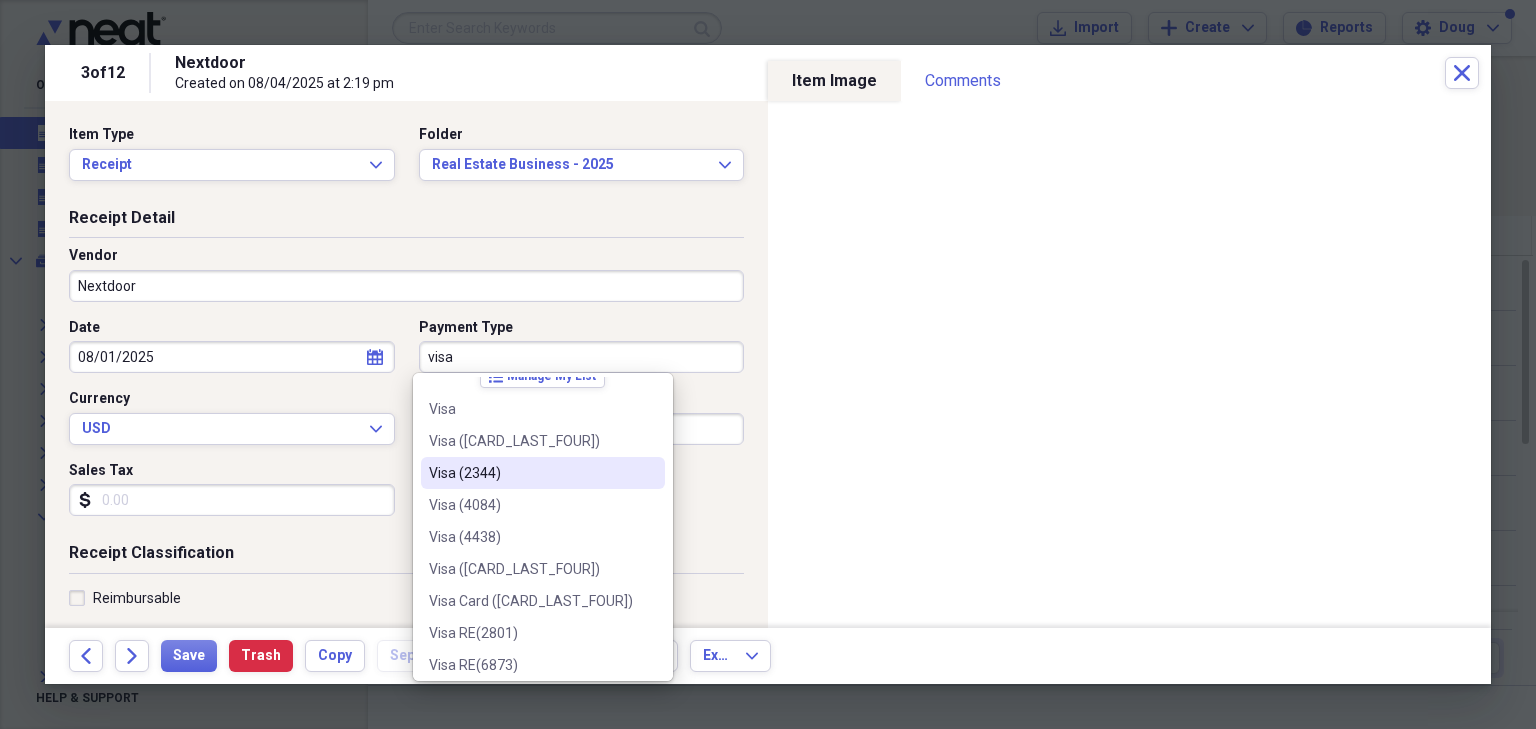 scroll, scrollTop: 28, scrollLeft: 0, axis: vertical 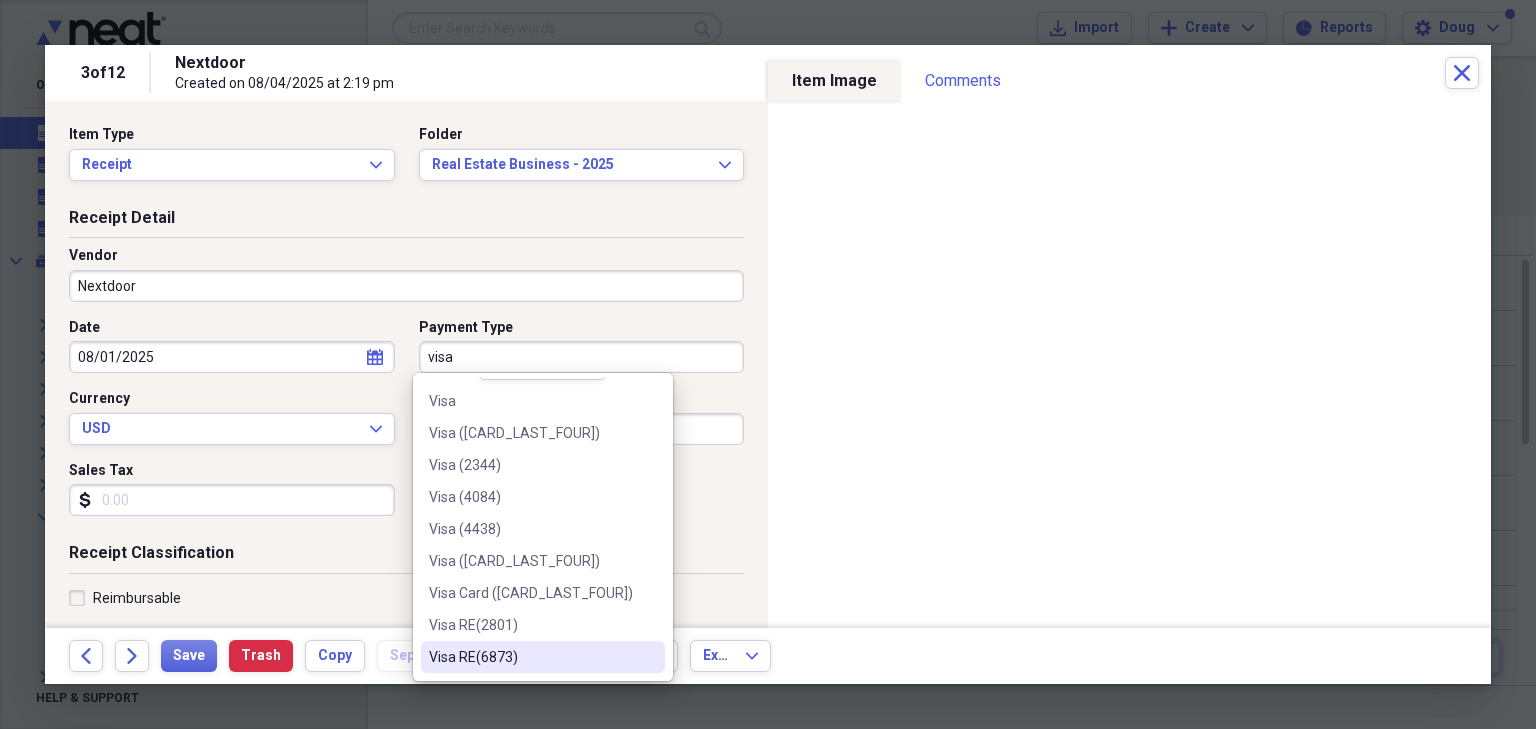 click on "Visa RE(6873)" at bounding box center (531, 657) 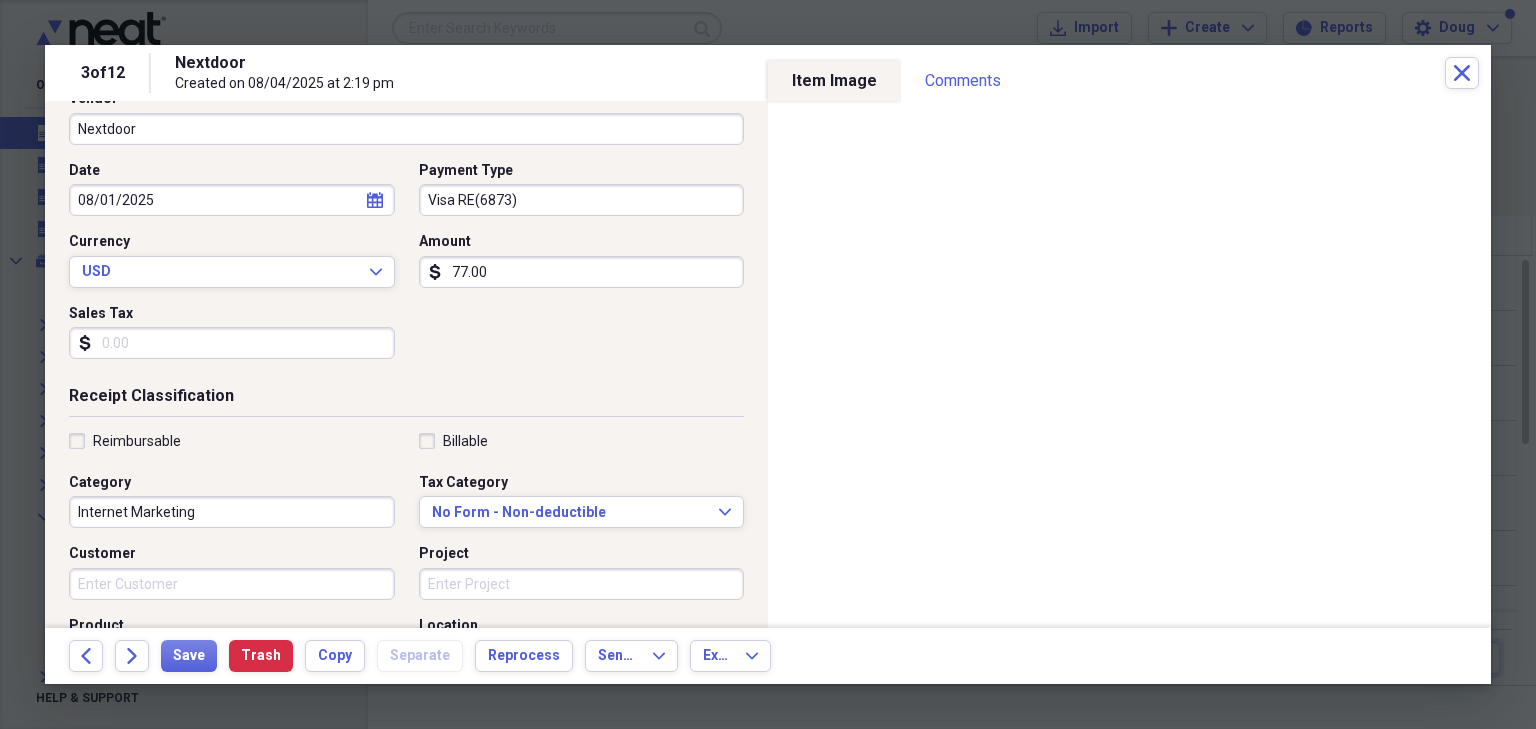 scroll, scrollTop: 160, scrollLeft: 0, axis: vertical 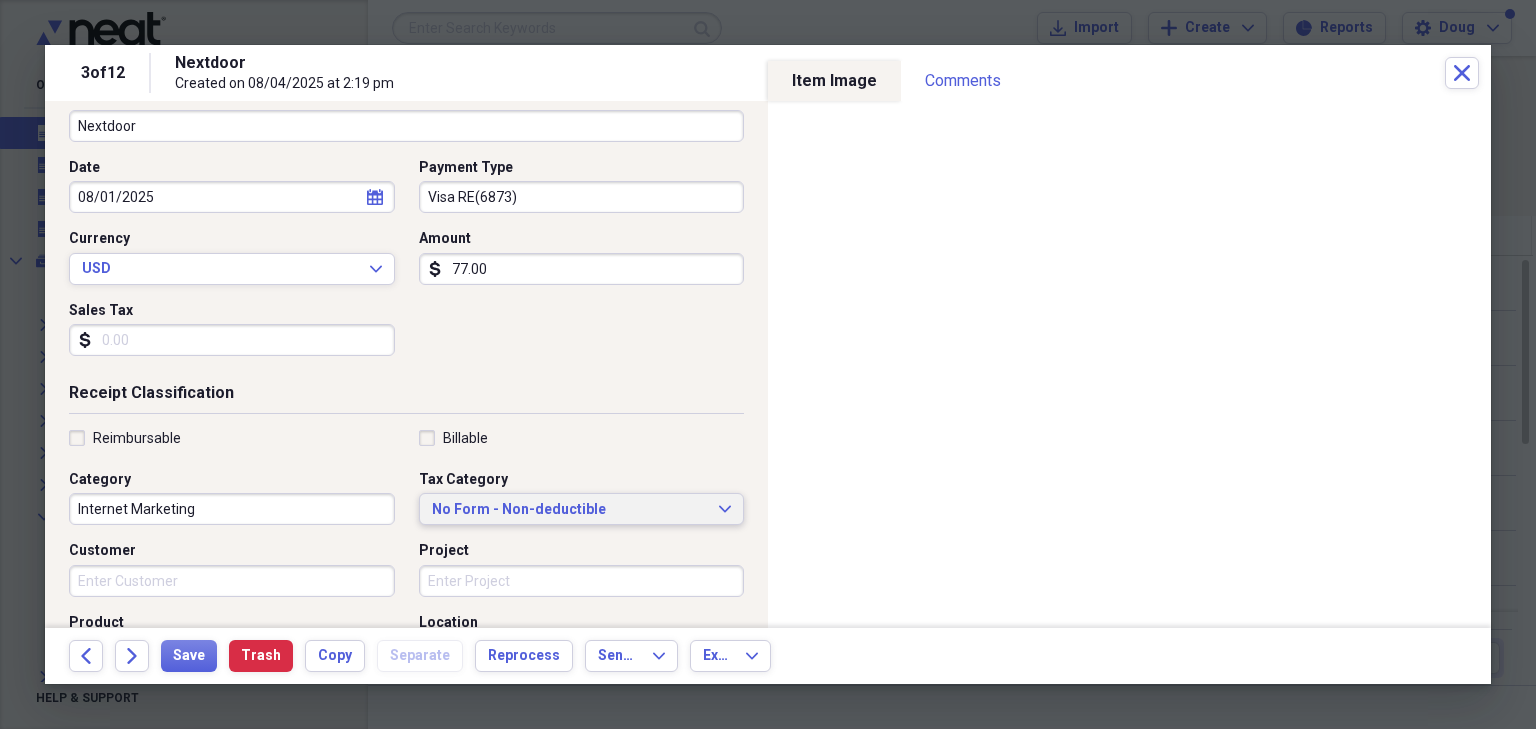 click on "No Form - Non-deductible" at bounding box center (570, 510) 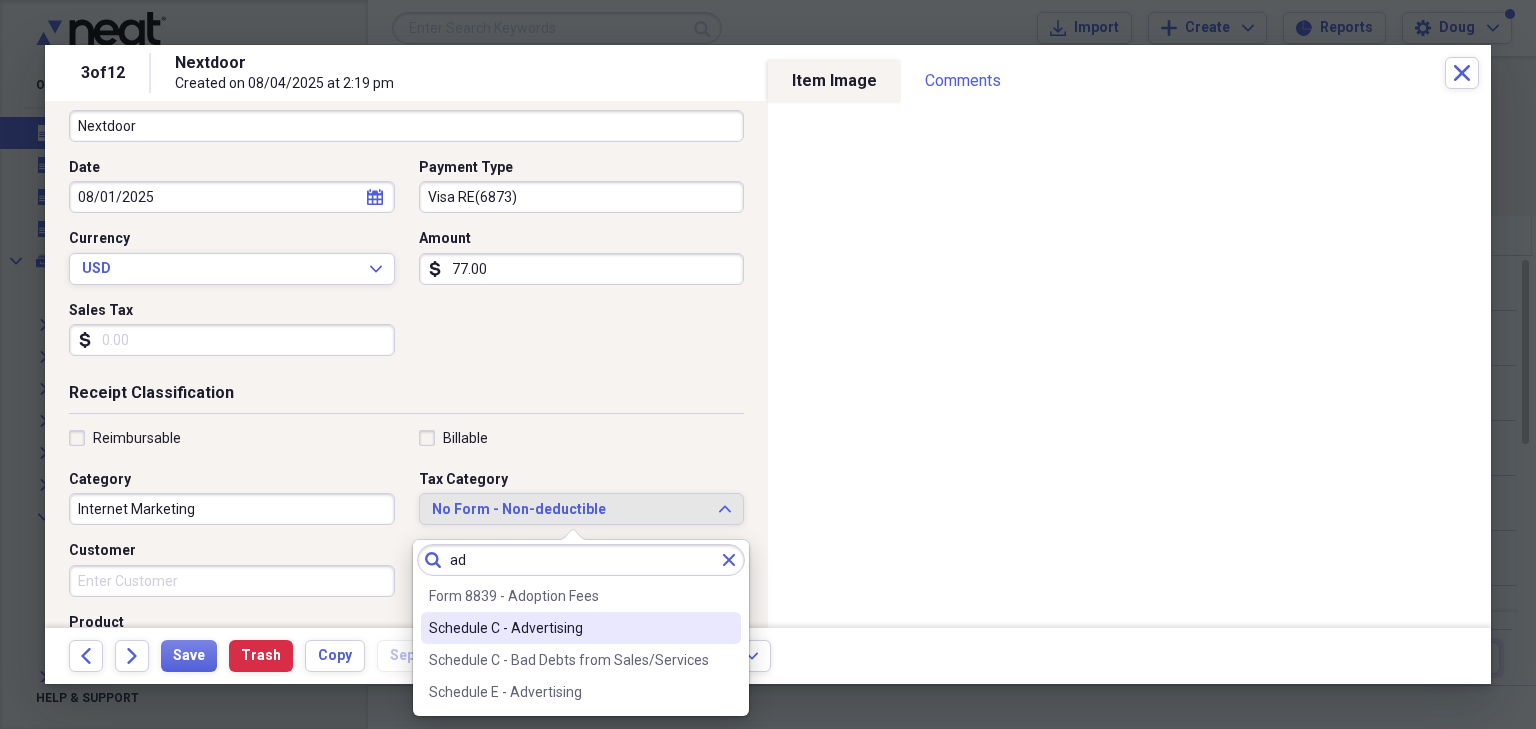 type on "ad" 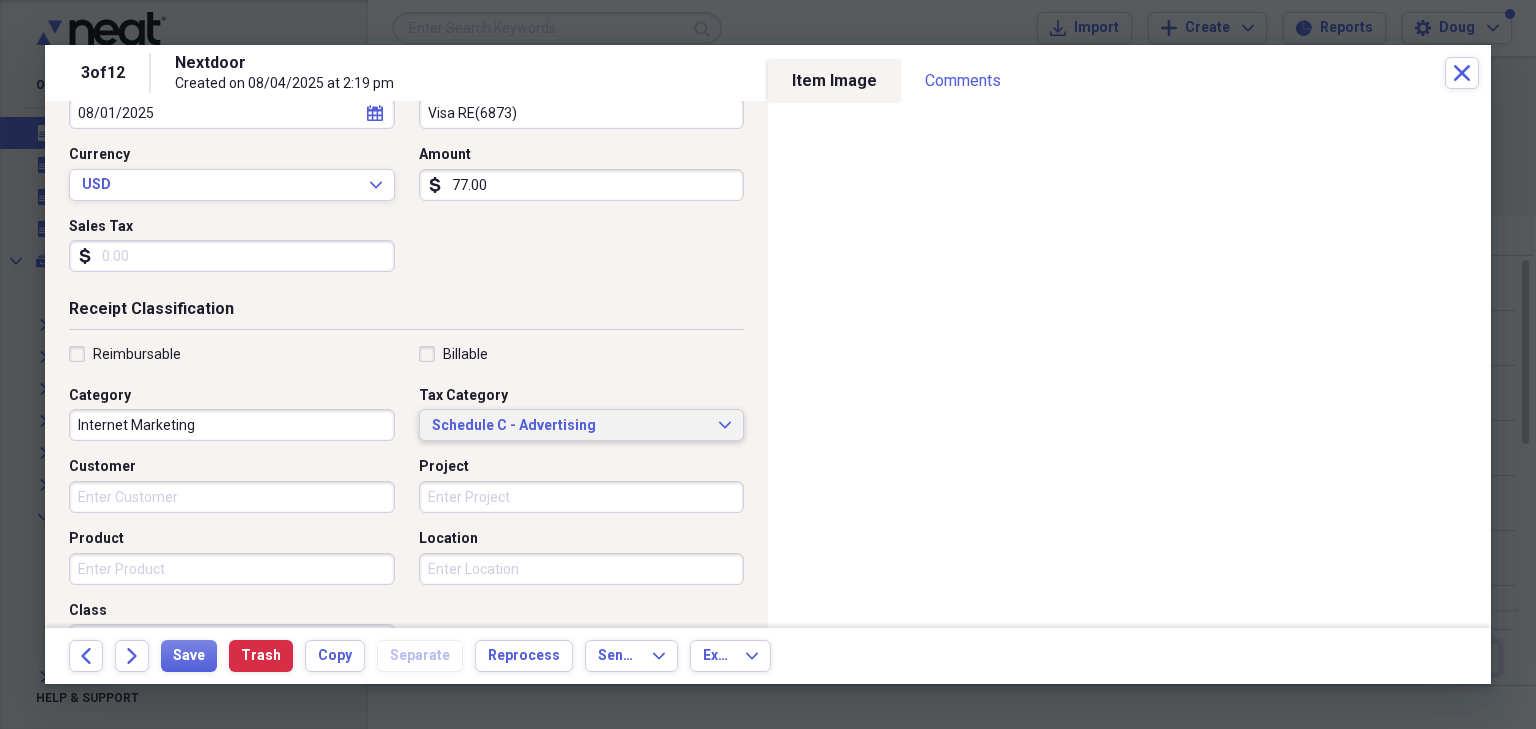 scroll, scrollTop: 480, scrollLeft: 0, axis: vertical 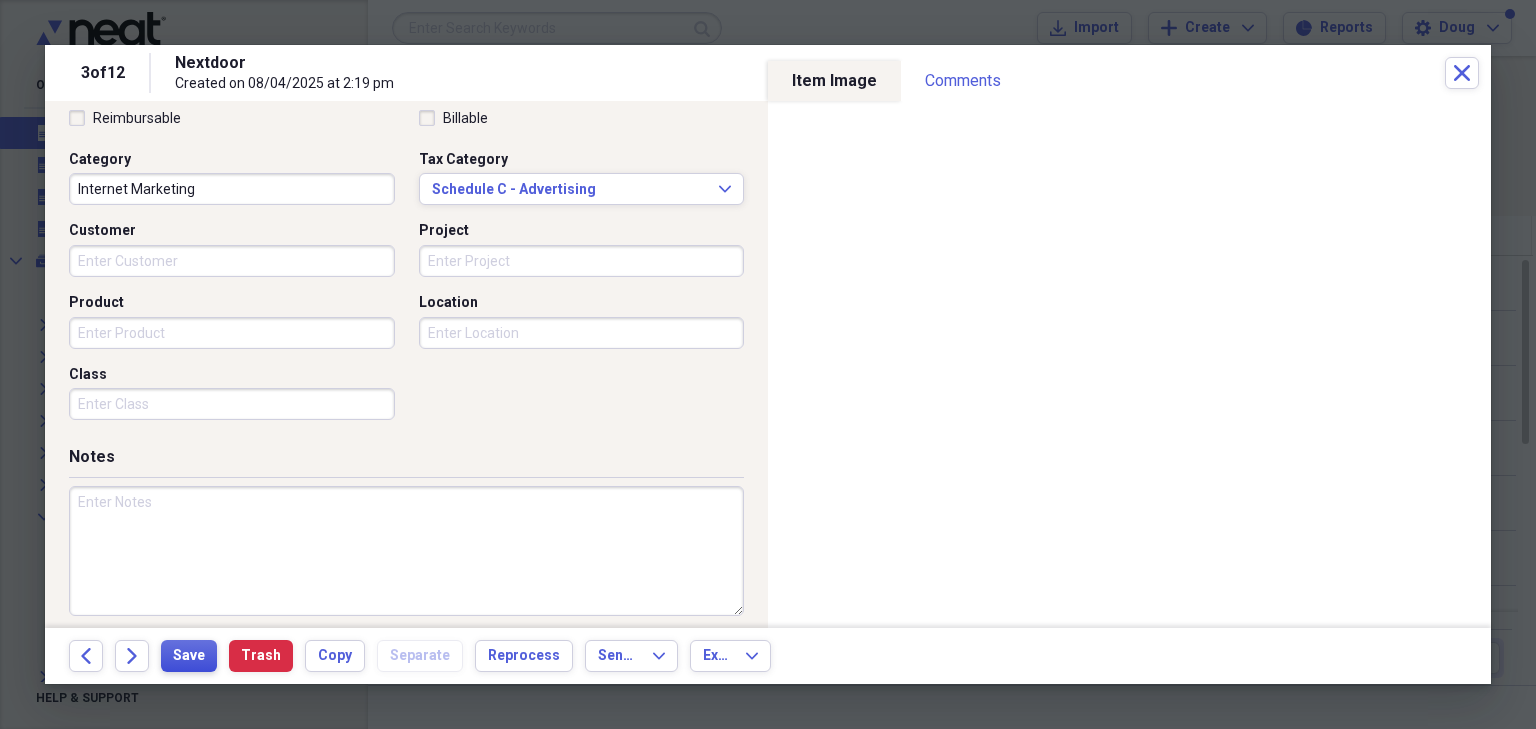 click on "Save" at bounding box center (189, 656) 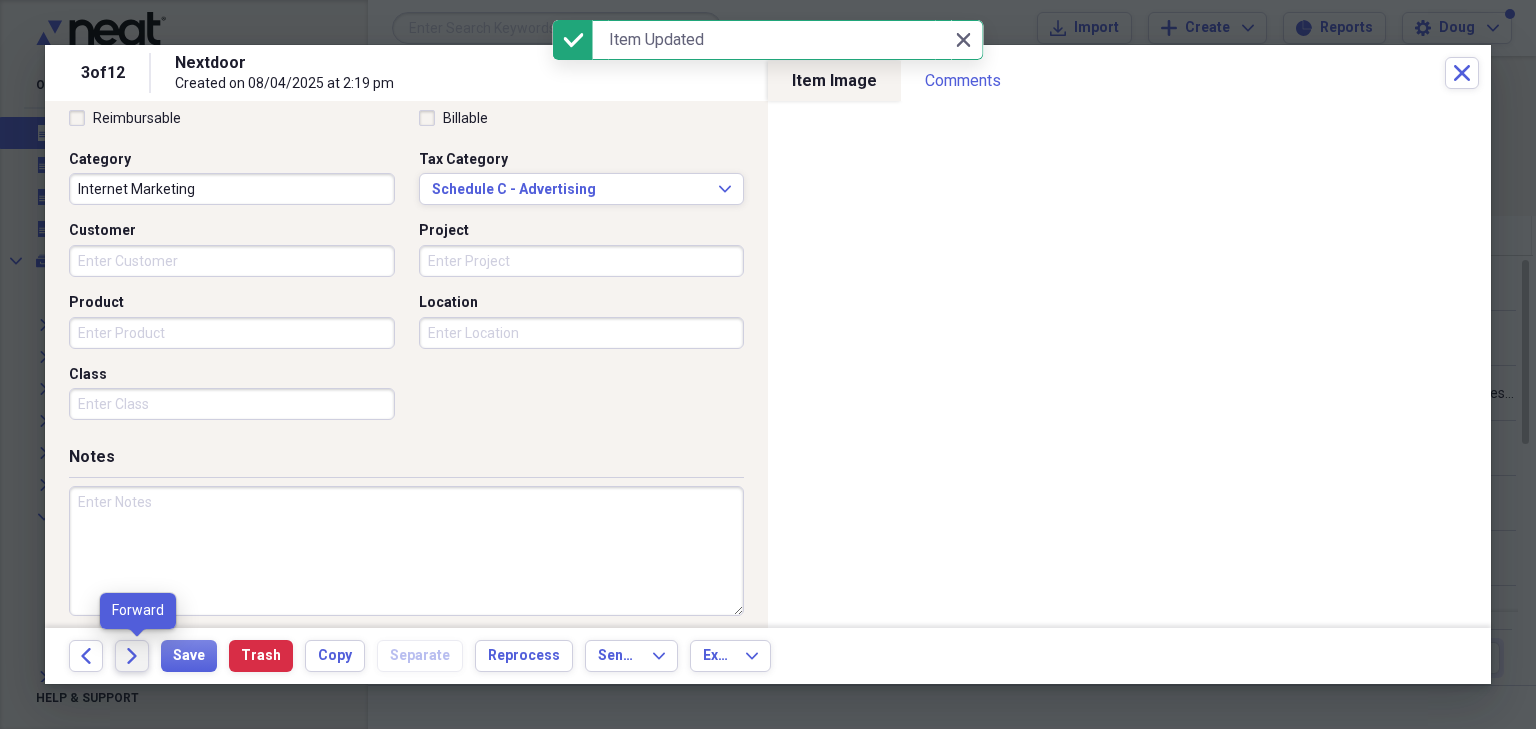 click 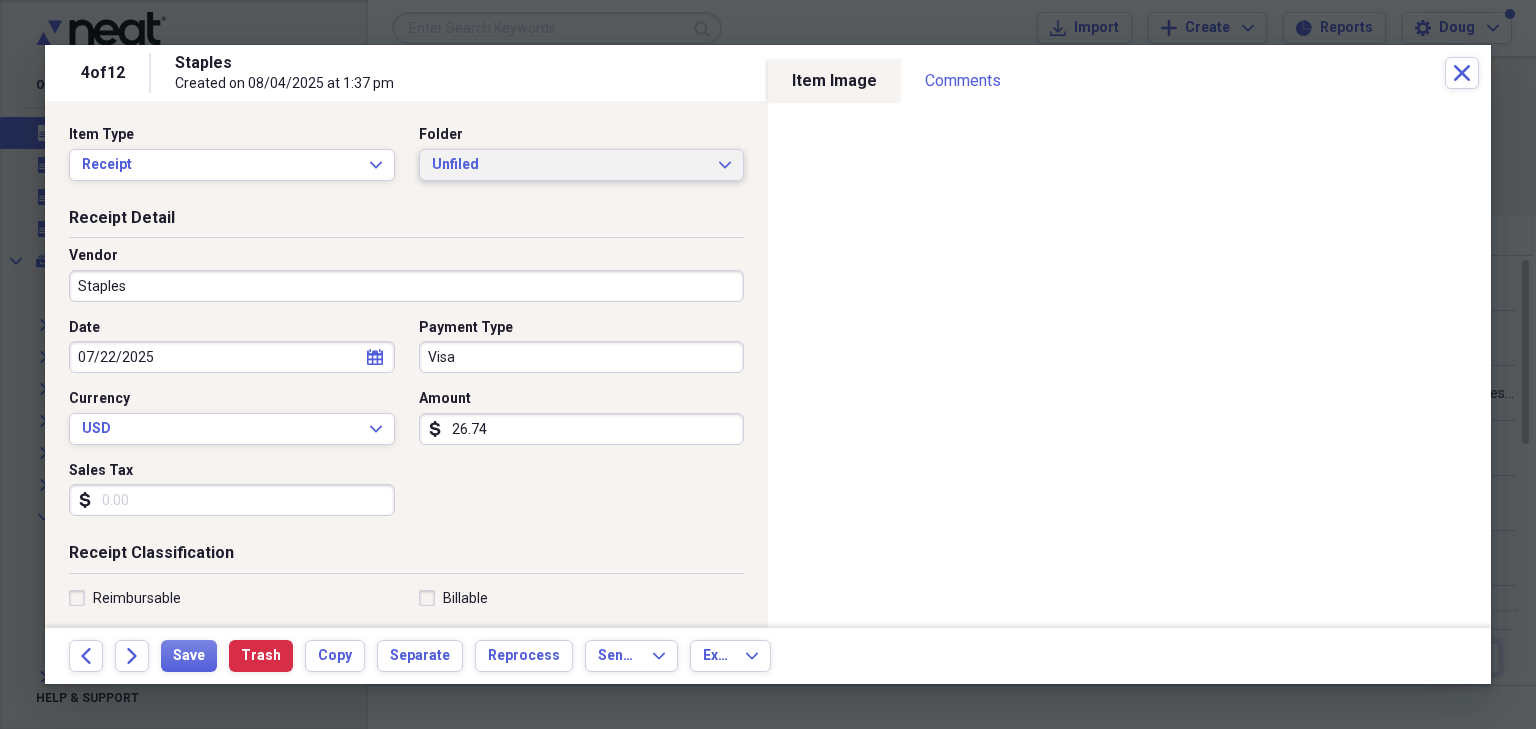 click on "Unfiled" at bounding box center (570, 165) 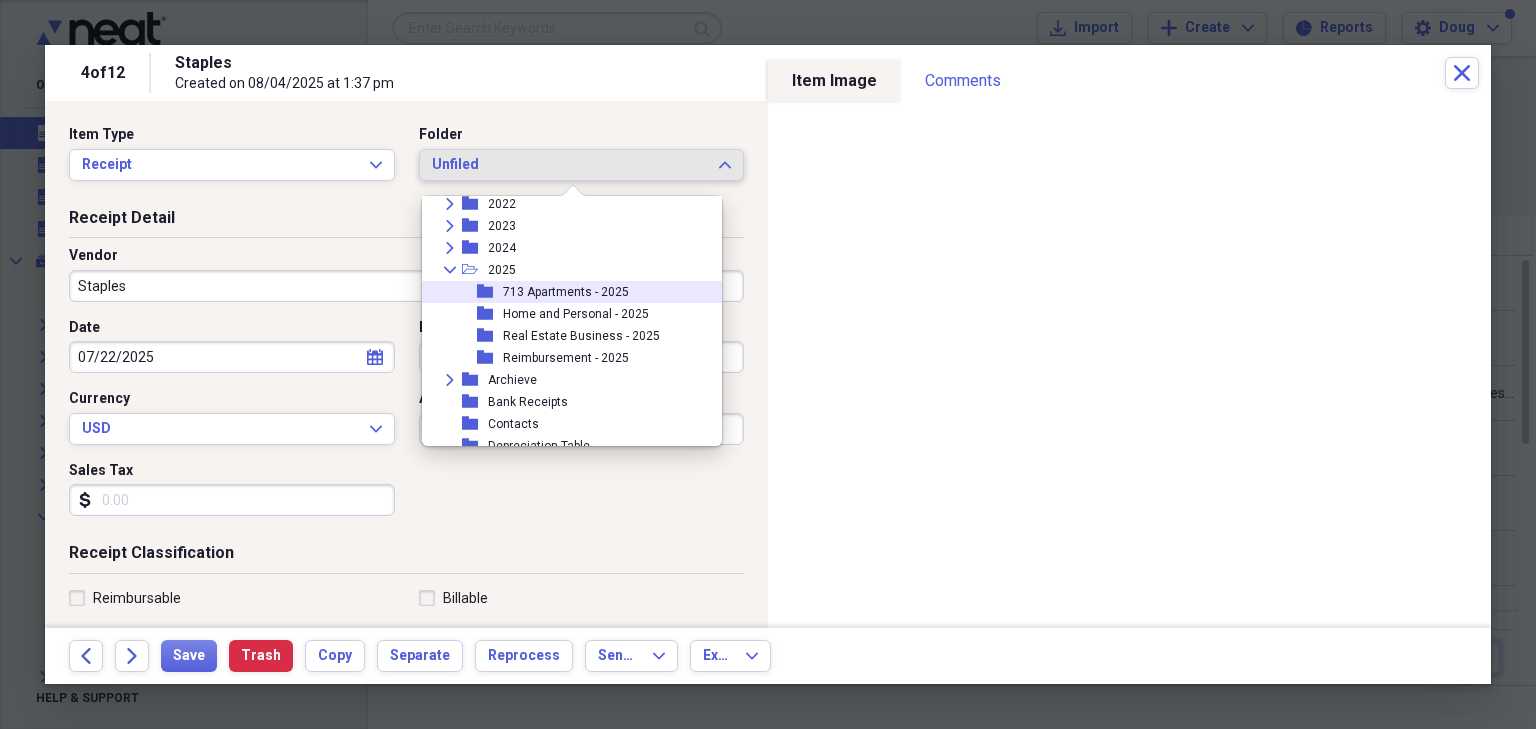 scroll, scrollTop: 160, scrollLeft: 0, axis: vertical 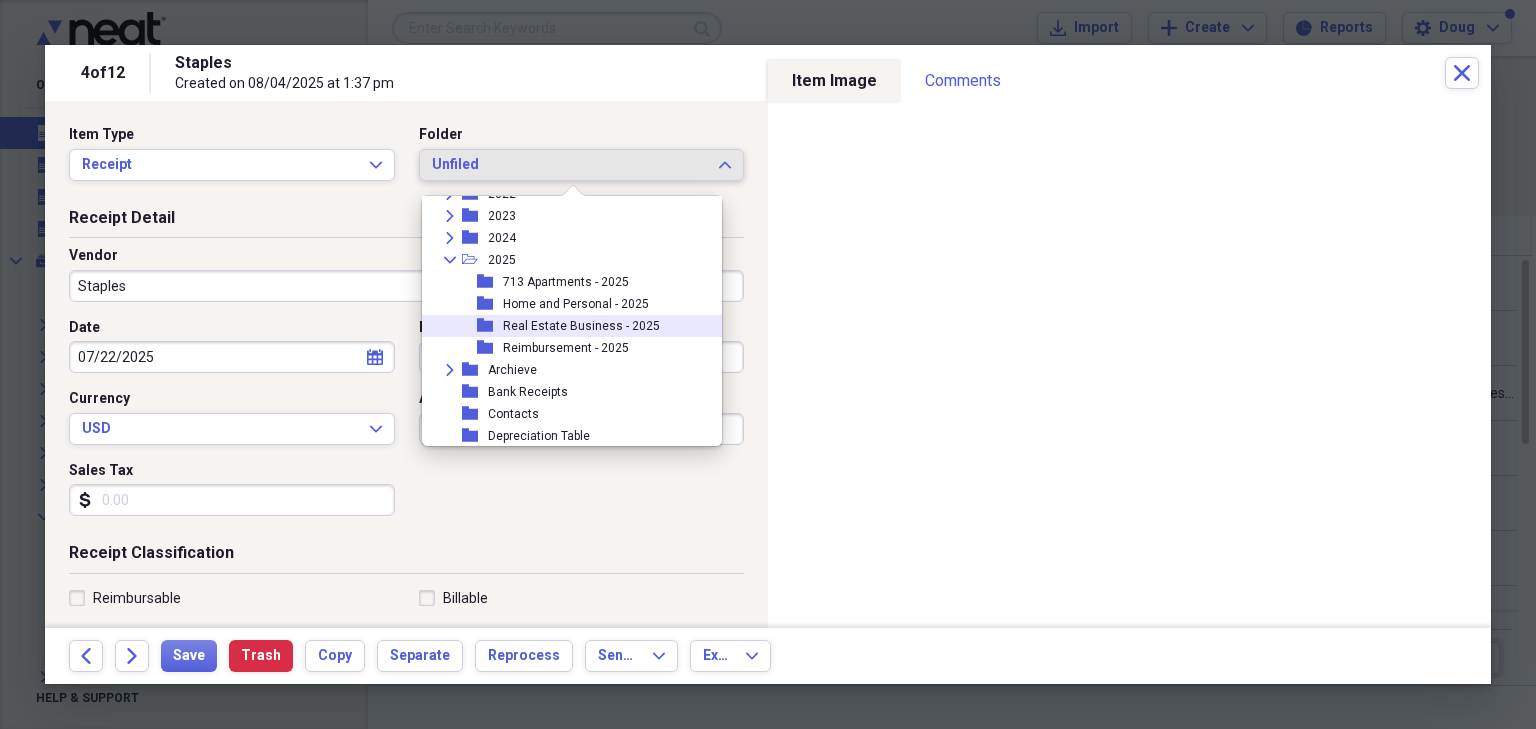 click on "Real Estate Business - 2025" at bounding box center (581, 326) 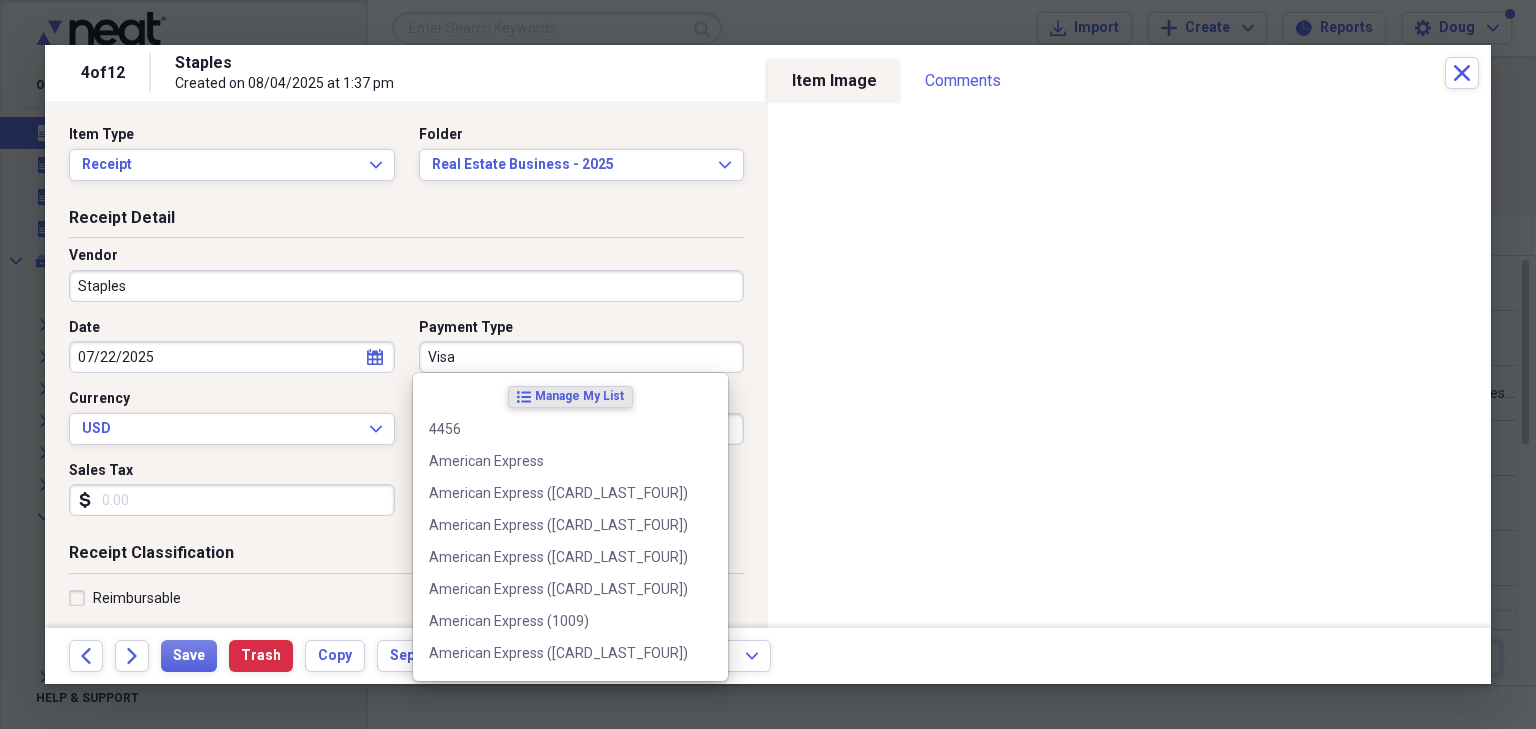 click on "Visa" at bounding box center [582, 357] 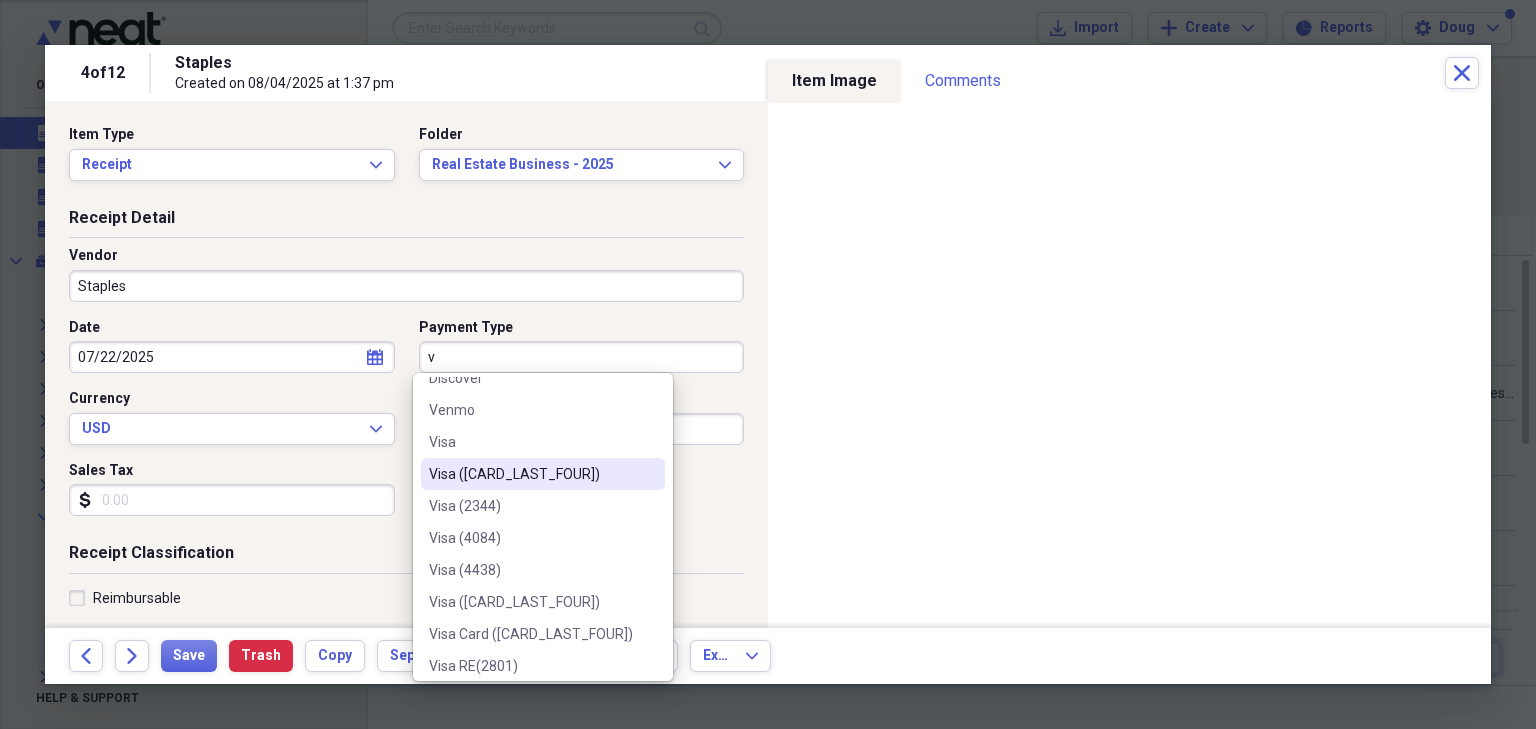 scroll, scrollTop: 92, scrollLeft: 0, axis: vertical 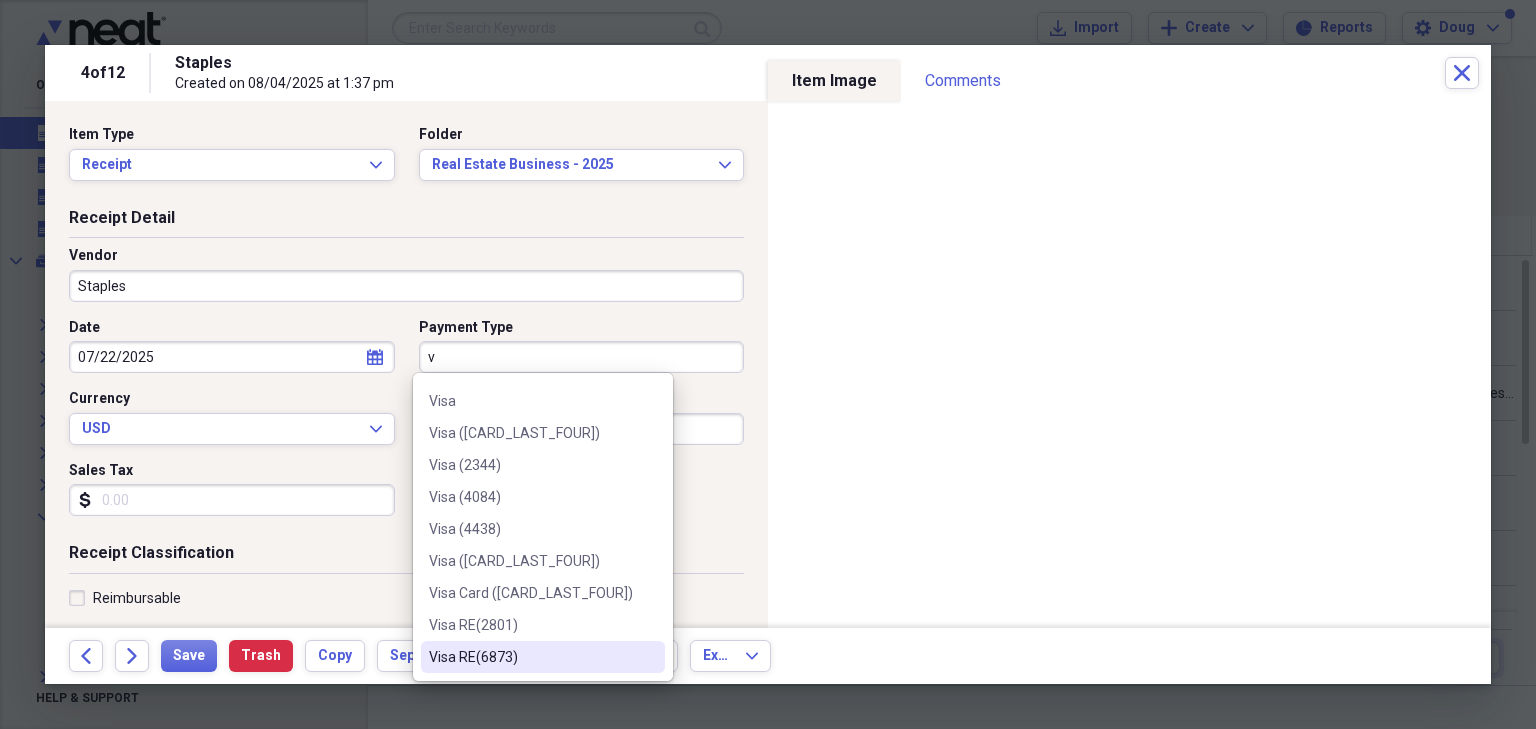 click on "Visa RE(6873)" at bounding box center (531, 657) 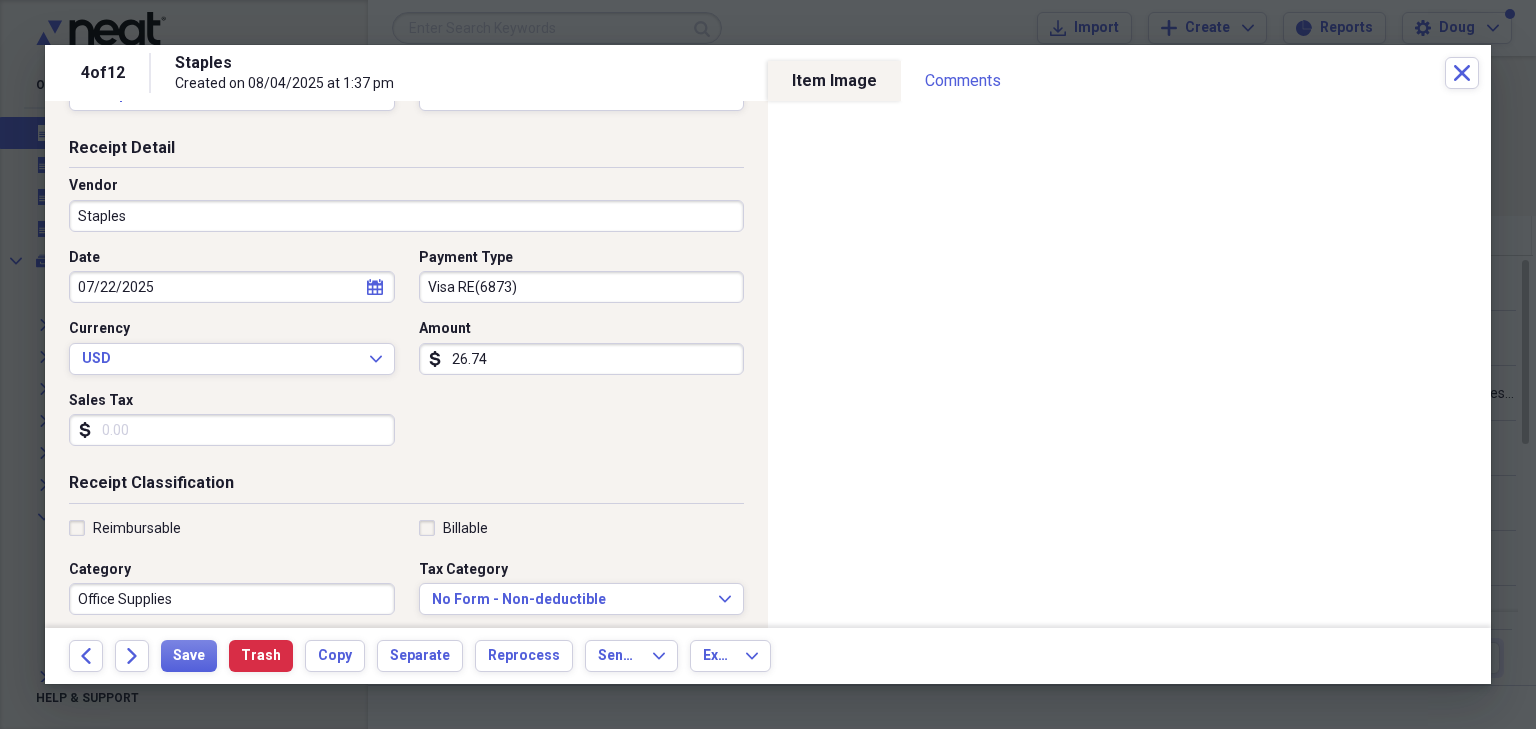 scroll, scrollTop: 160, scrollLeft: 0, axis: vertical 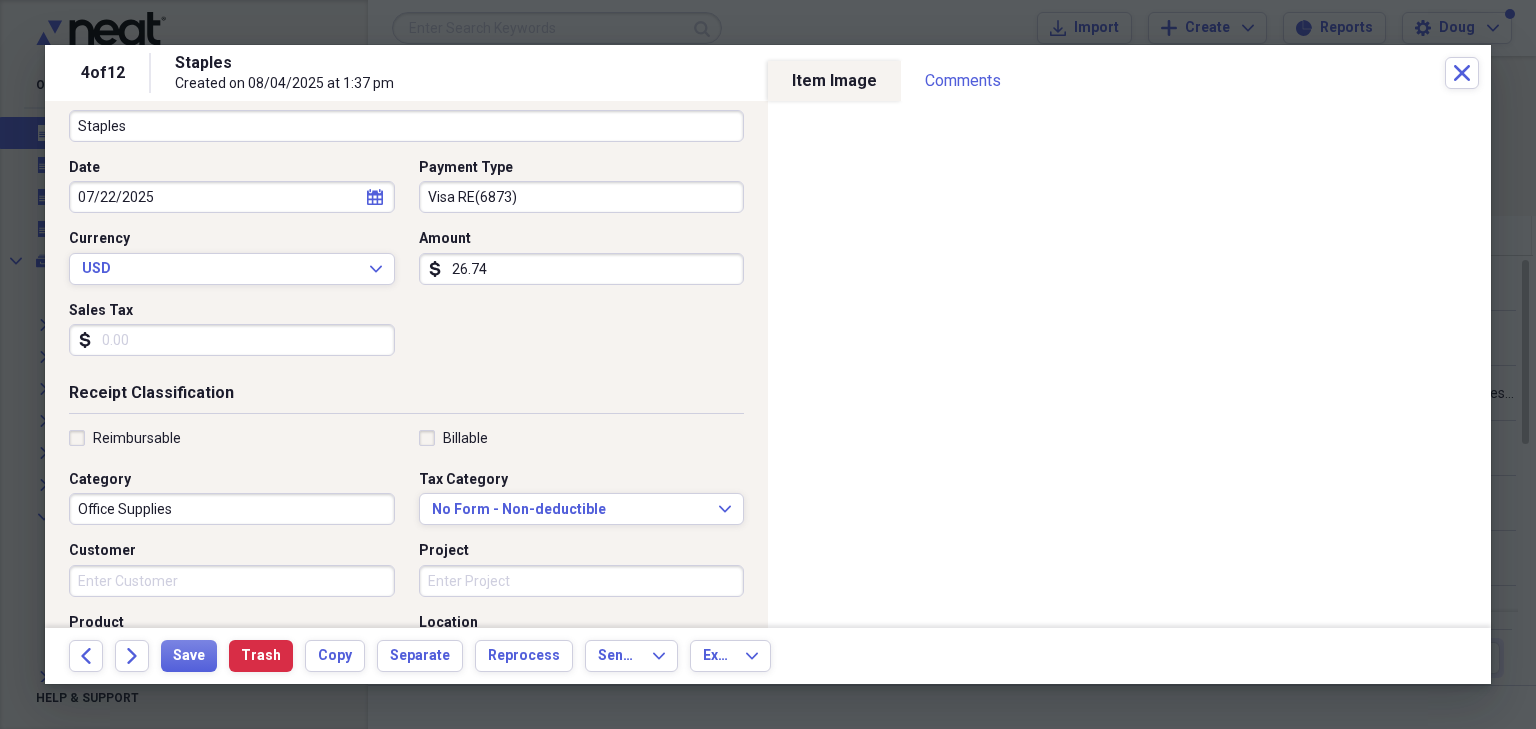 click on "Sales Tax" at bounding box center (232, 340) 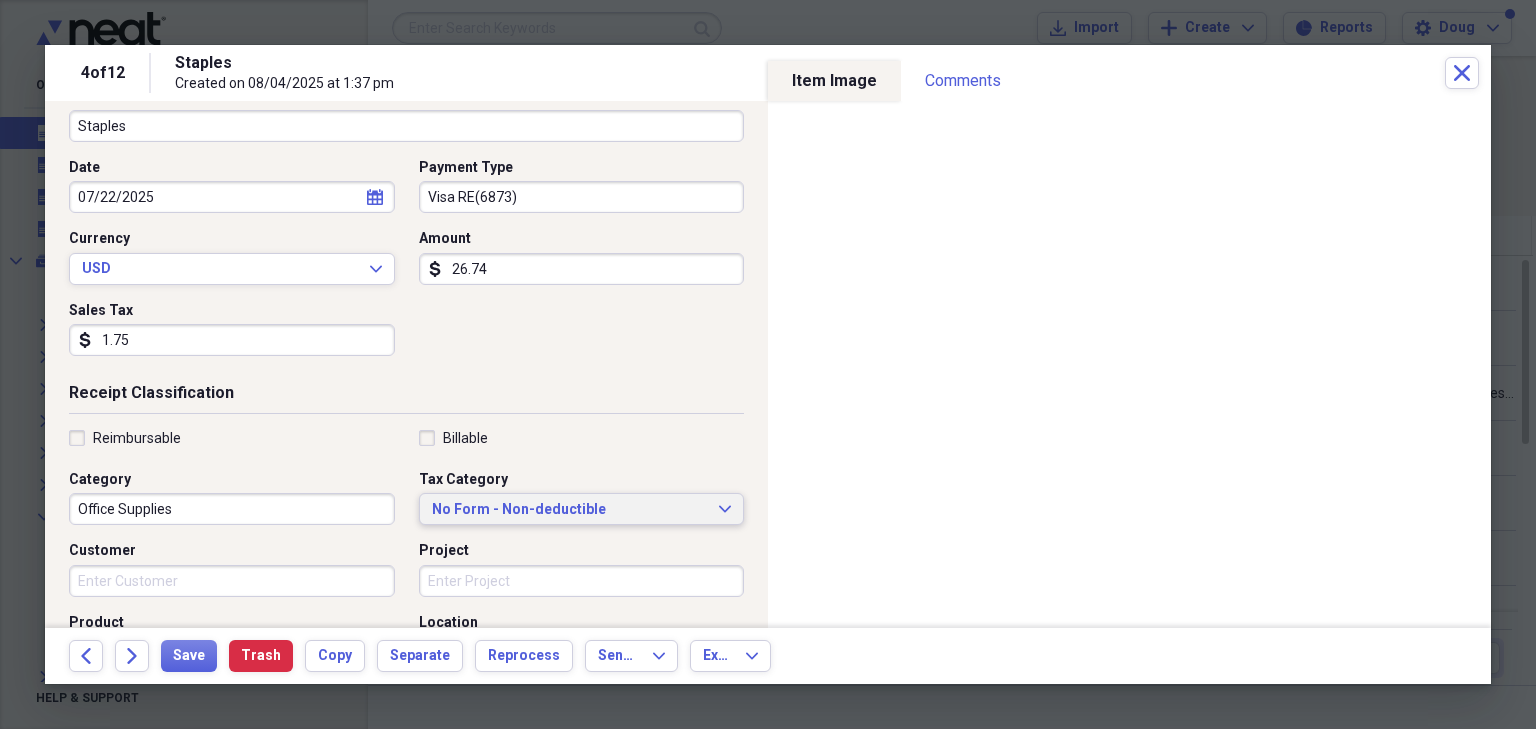type on "1.75" 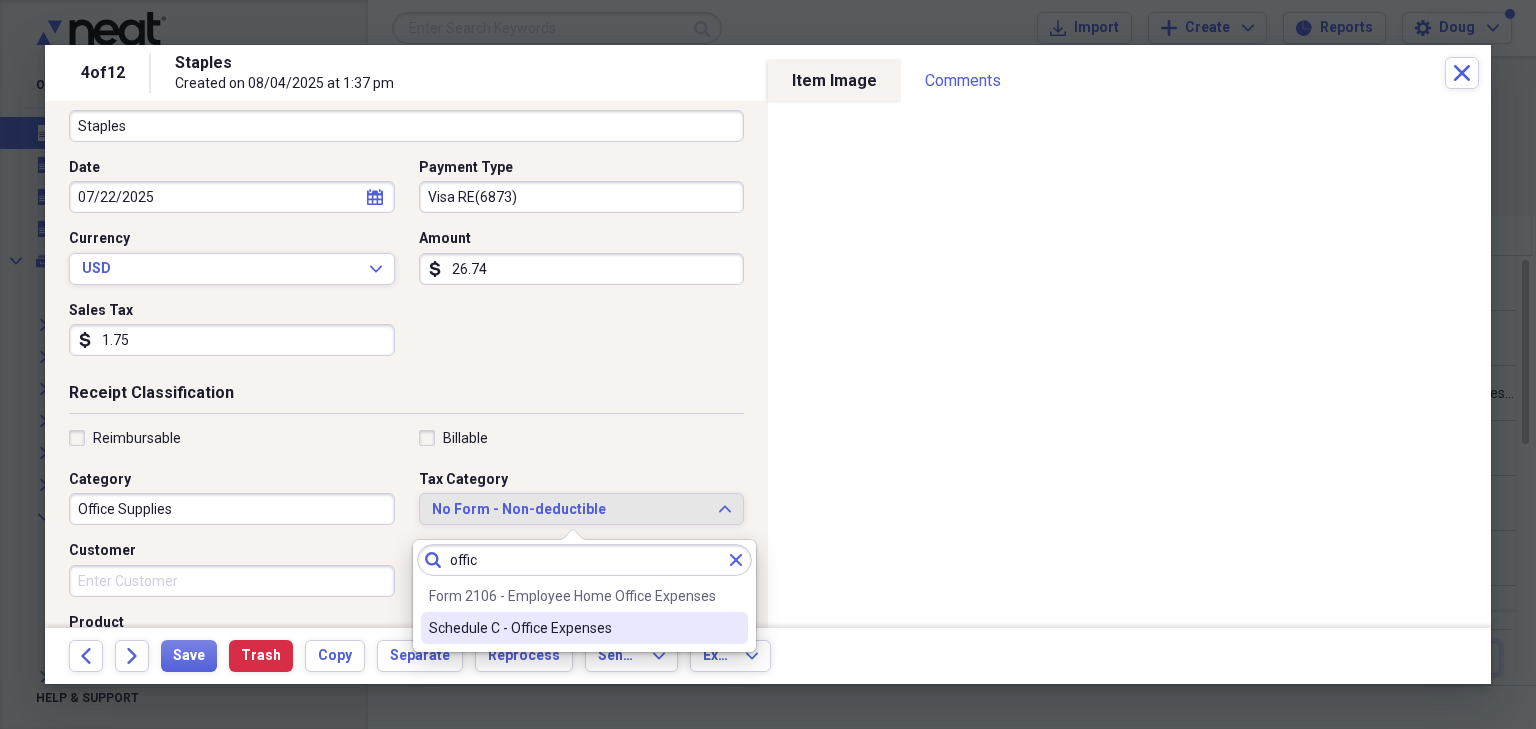 type on "offic" 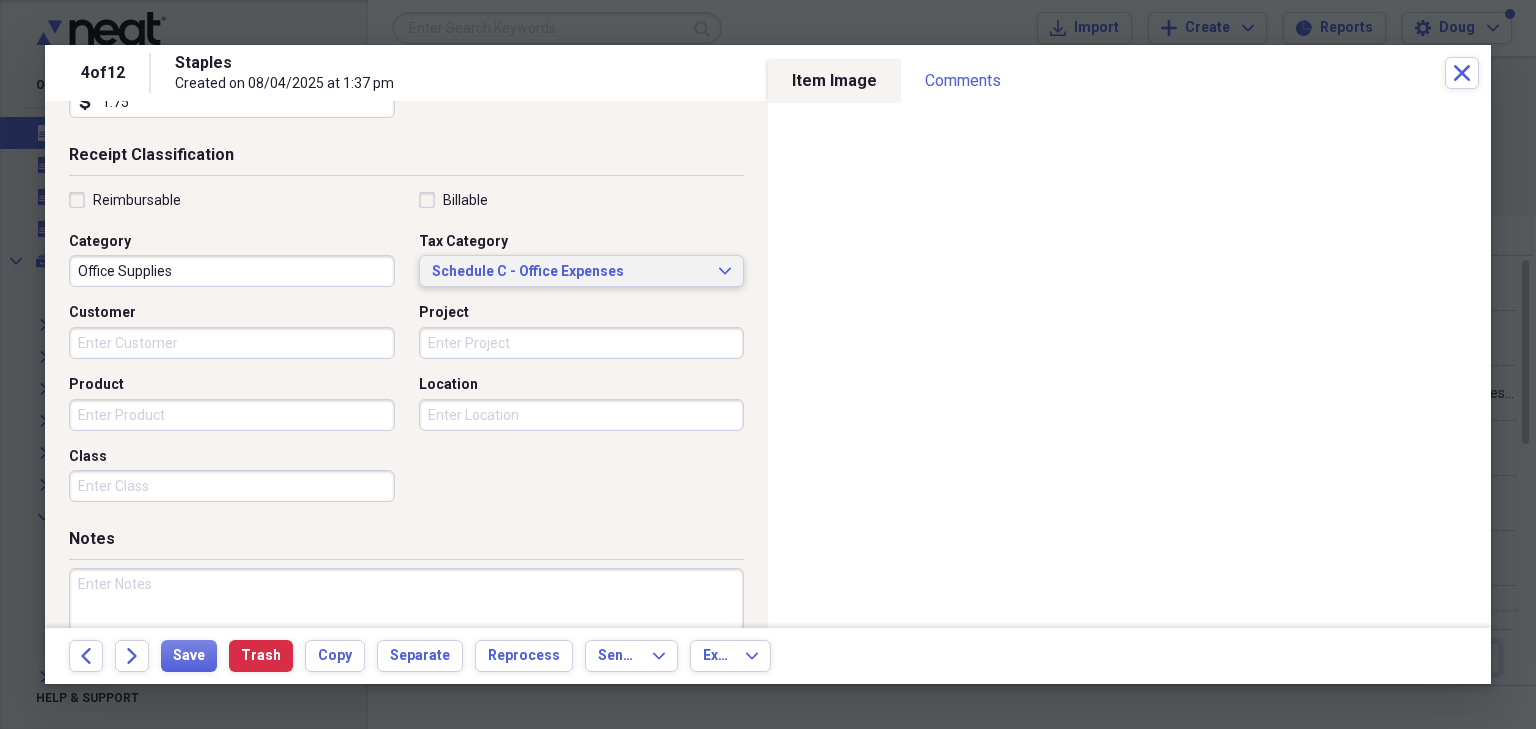 scroll, scrollTop: 400, scrollLeft: 0, axis: vertical 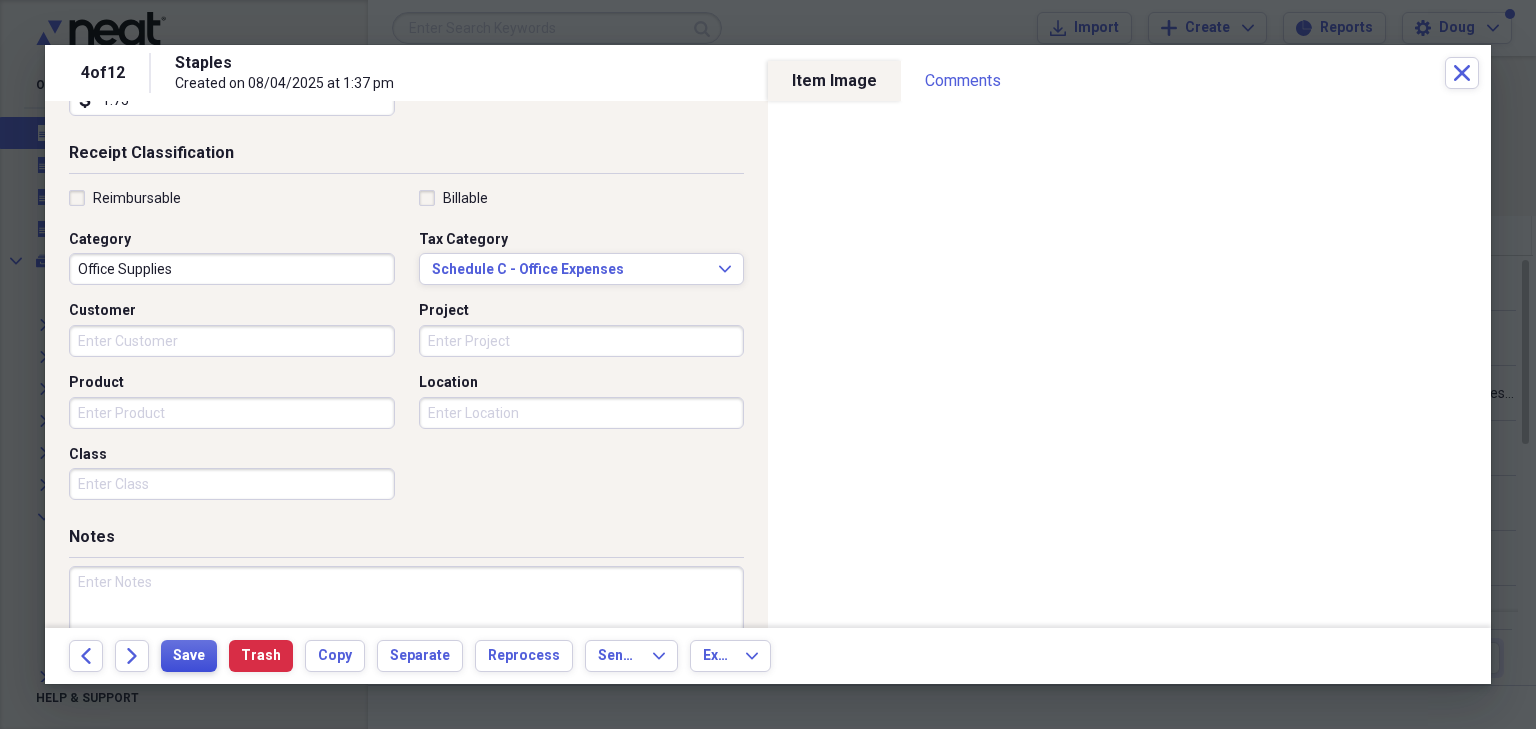 click on "Save" at bounding box center [189, 656] 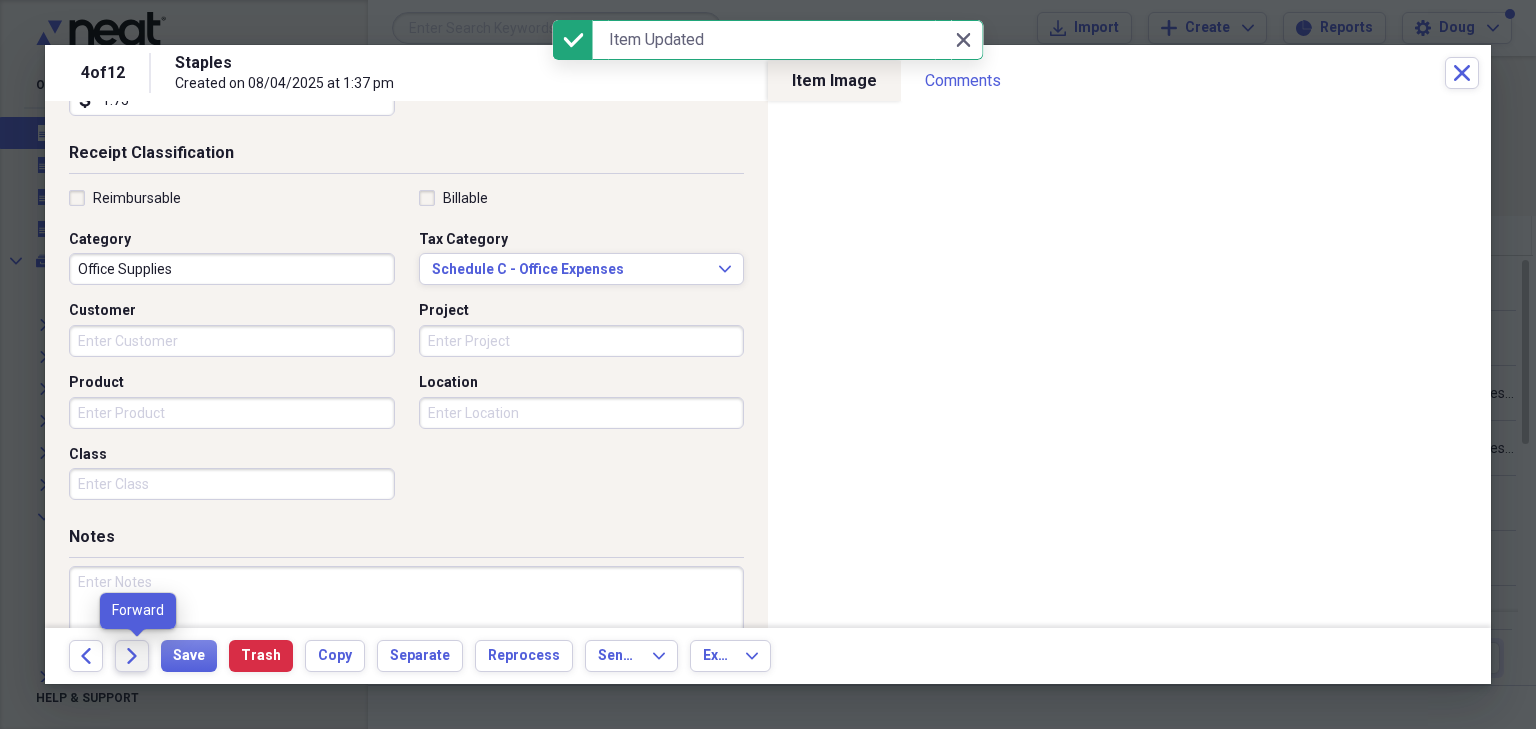 click on "Forward" 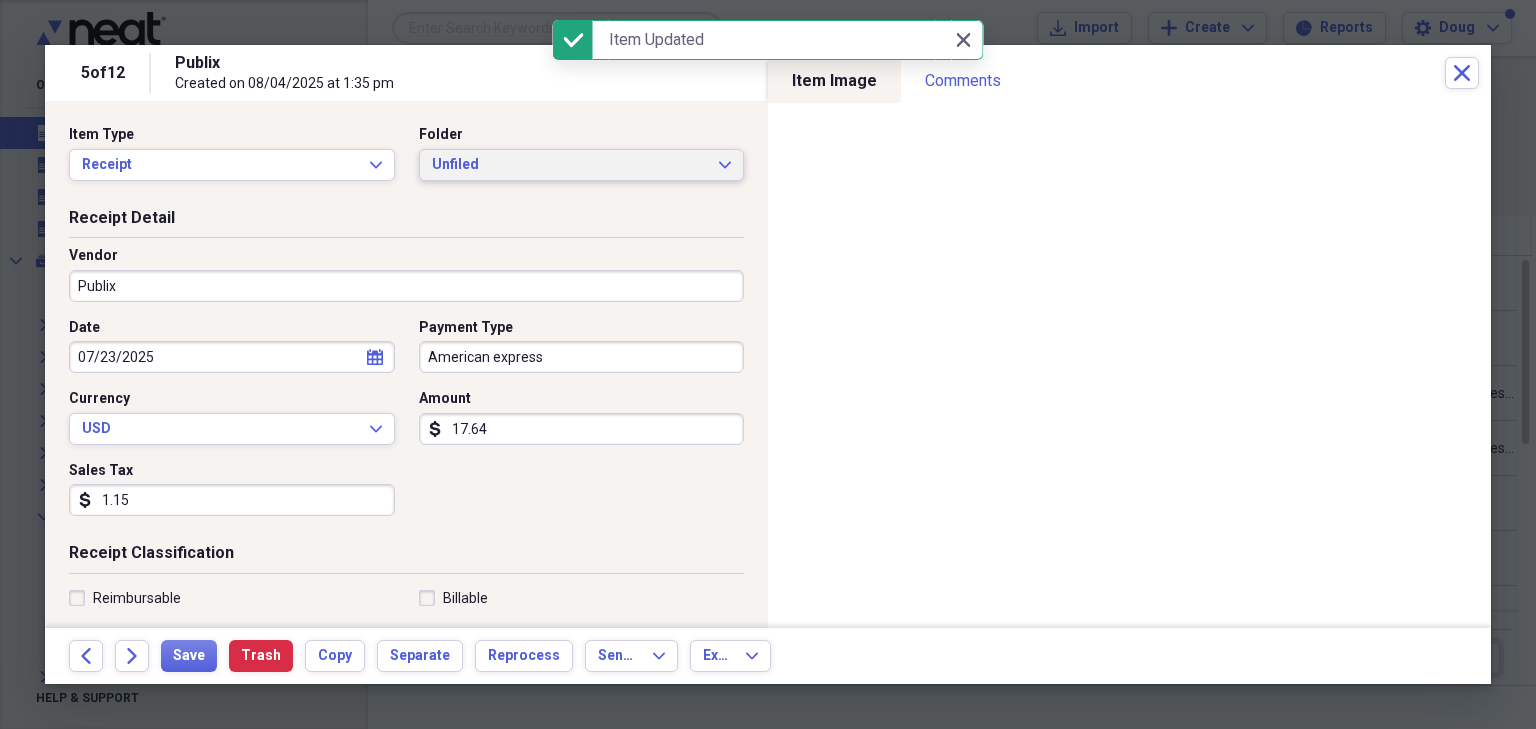 click on "Unfiled" at bounding box center [570, 165] 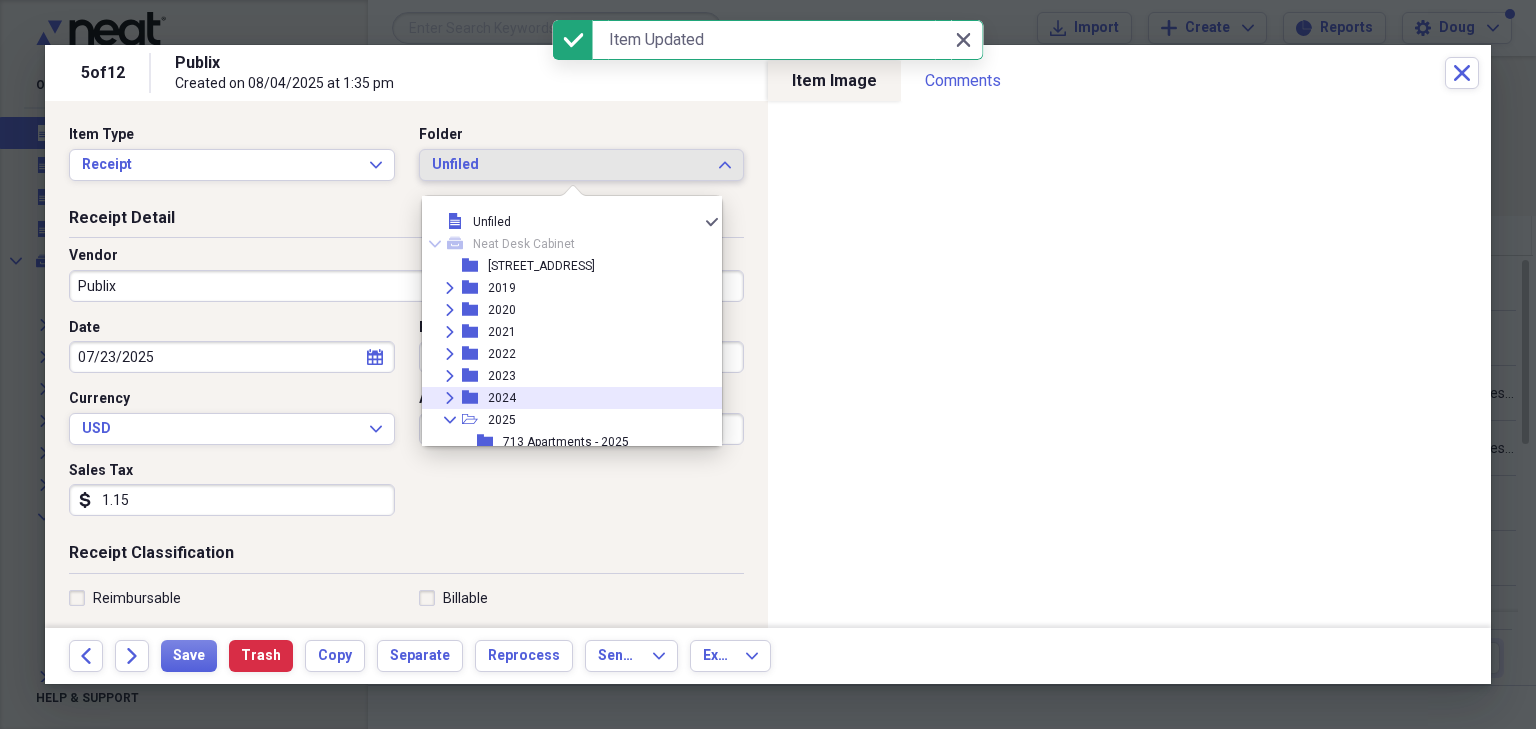 scroll, scrollTop: 80, scrollLeft: 0, axis: vertical 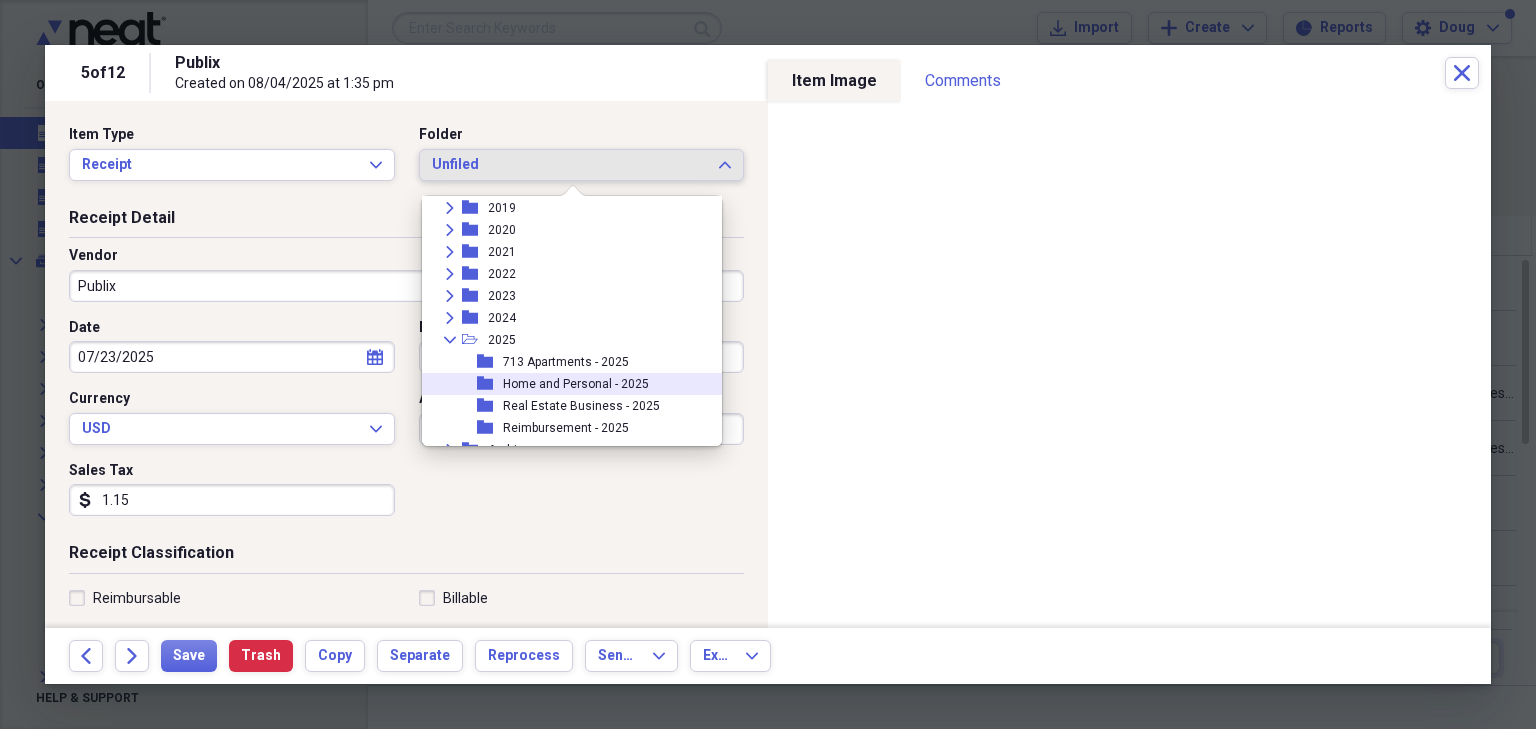 click on "Home and Personal - 2025" at bounding box center [576, 384] 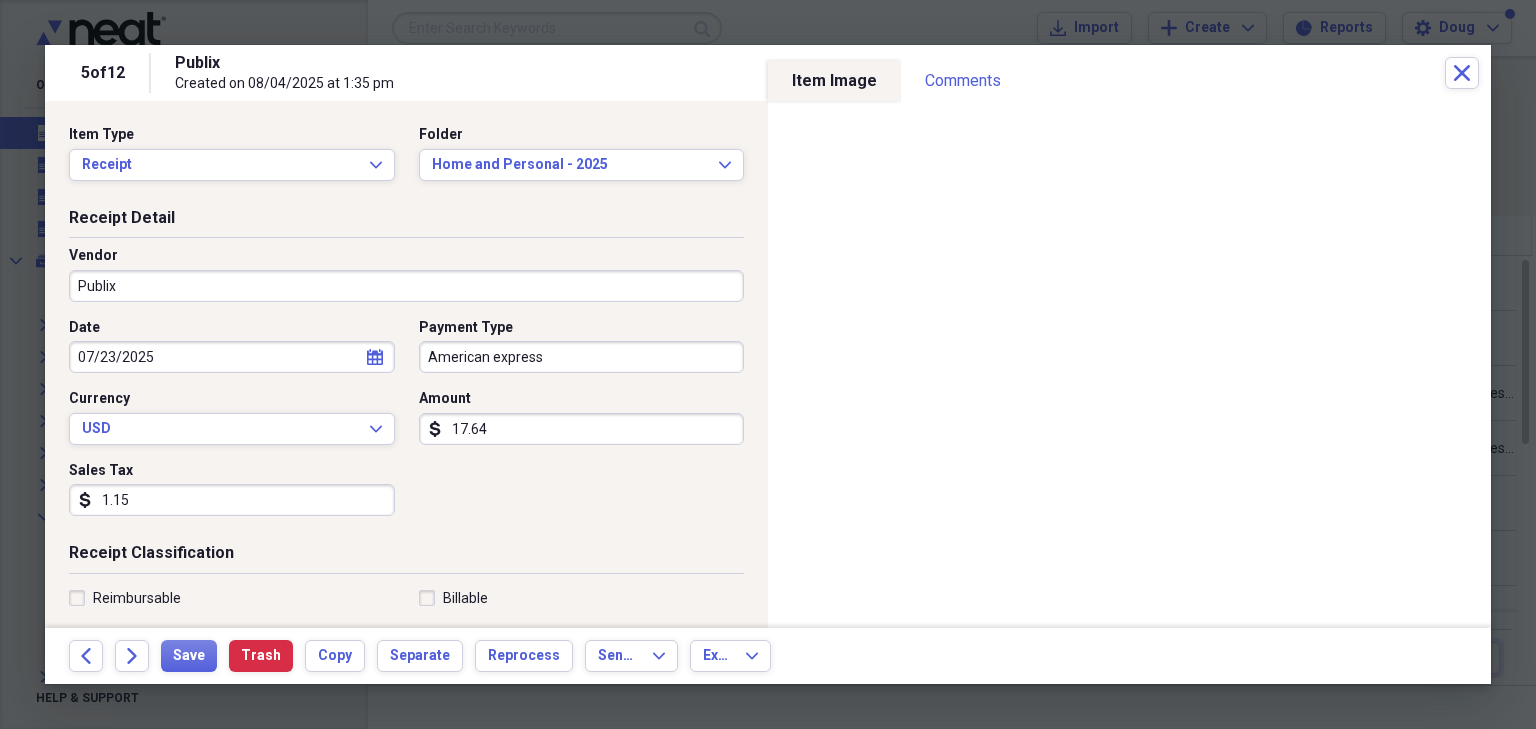 click on "American express" at bounding box center (582, 357) 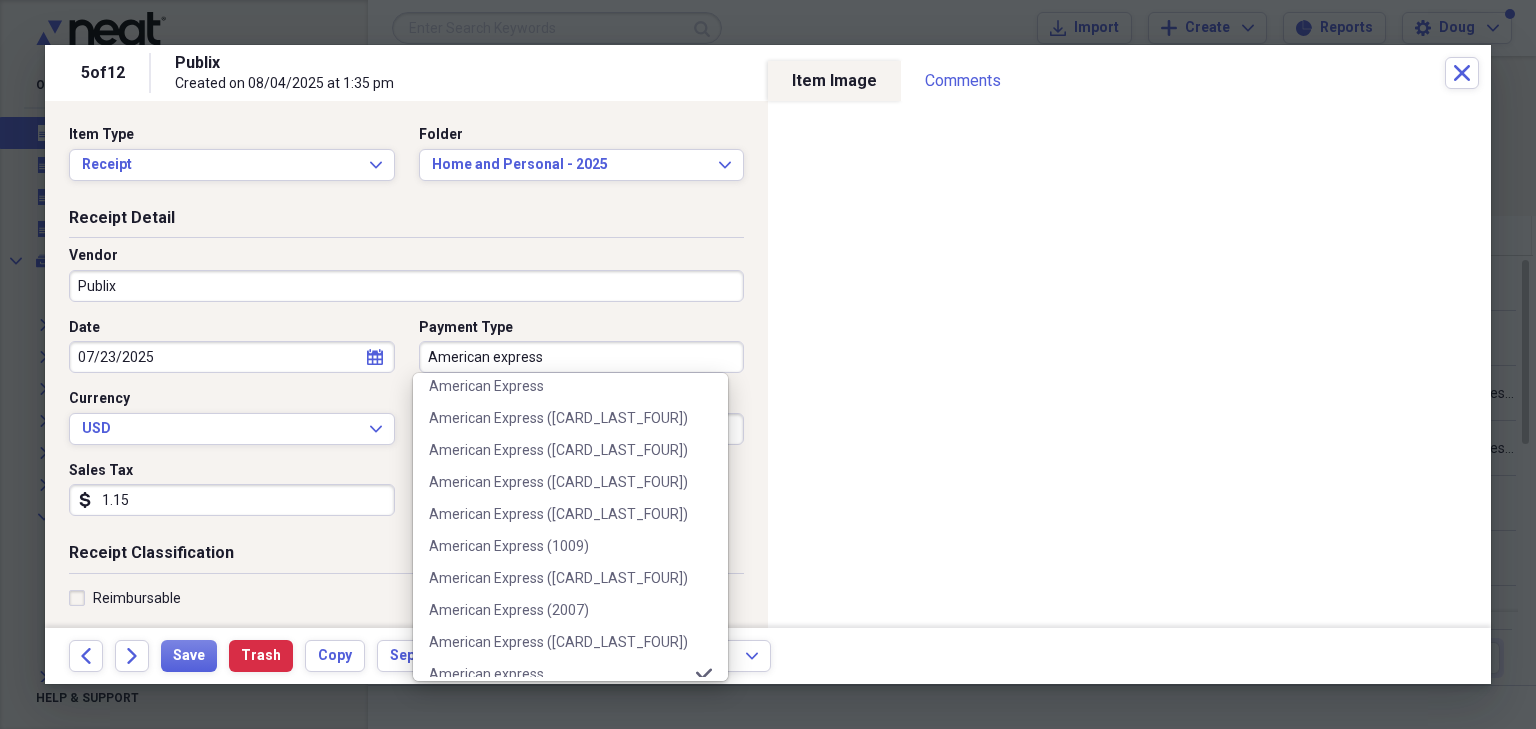 scroll, scrollTop: 160, scrollLeft: 0, axis: vertical 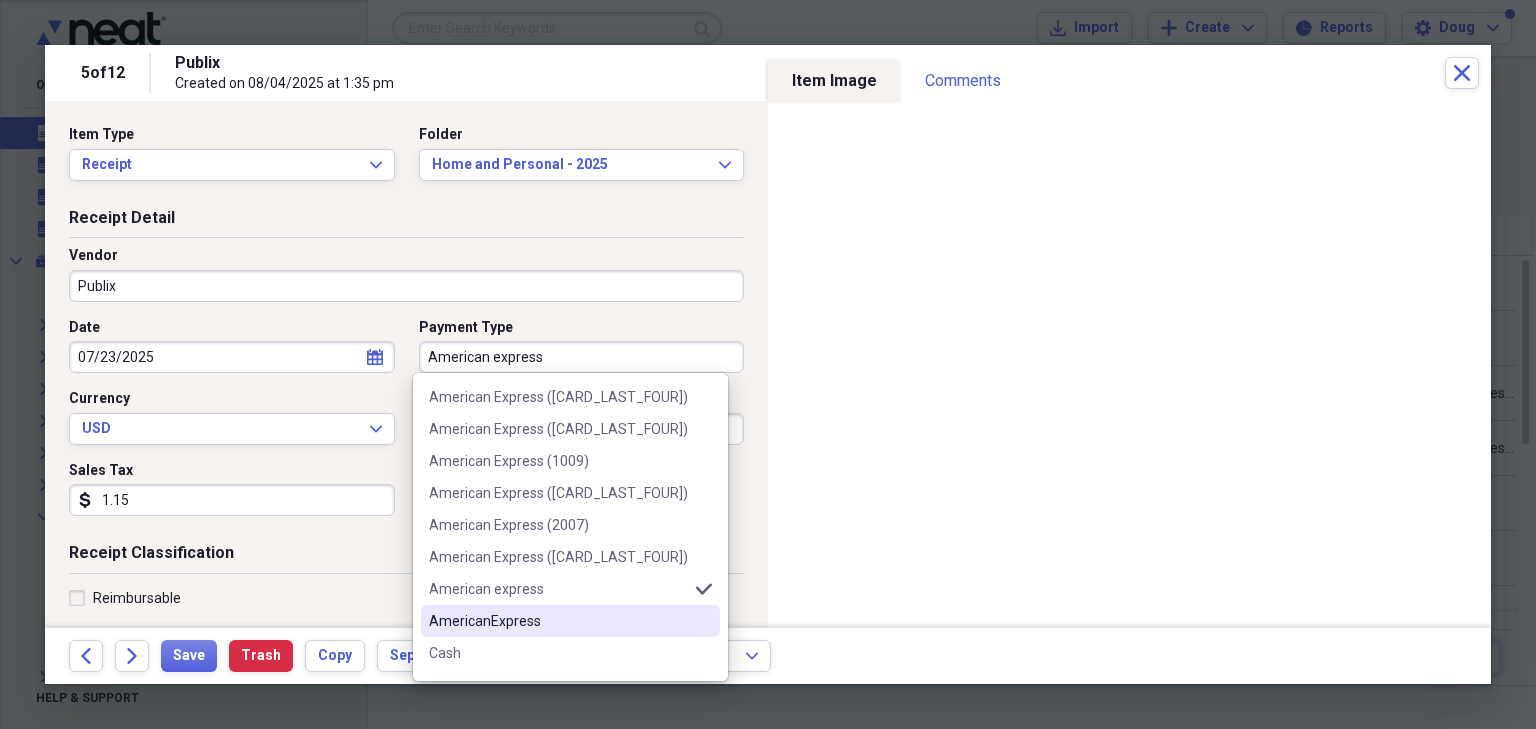 click on "AmericanExpress" at bounding box center [570, 621] 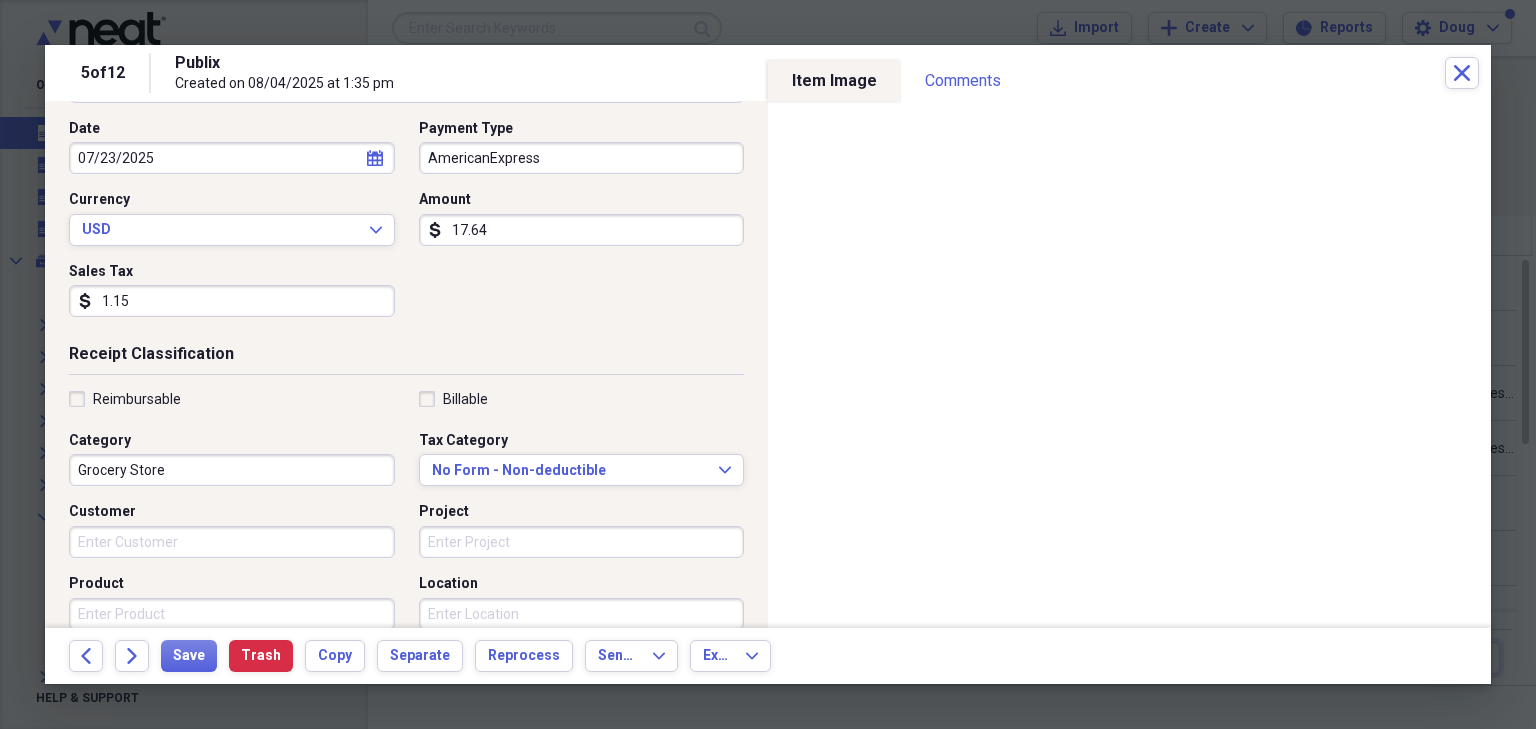 scroll, scrollTop: 240, scrollLeft: 0, axis: vertical 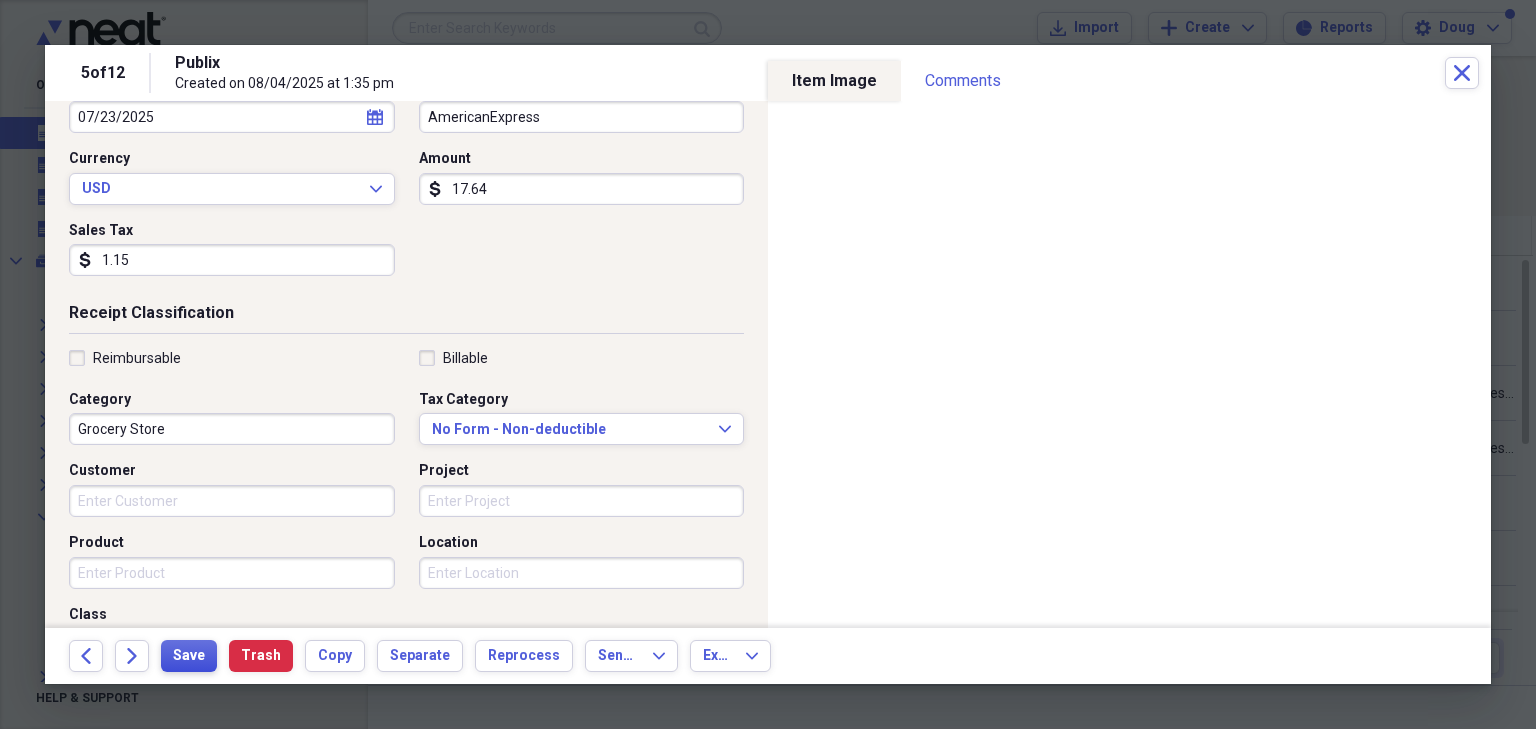 click on "Save" at bounding box center [189, 656] 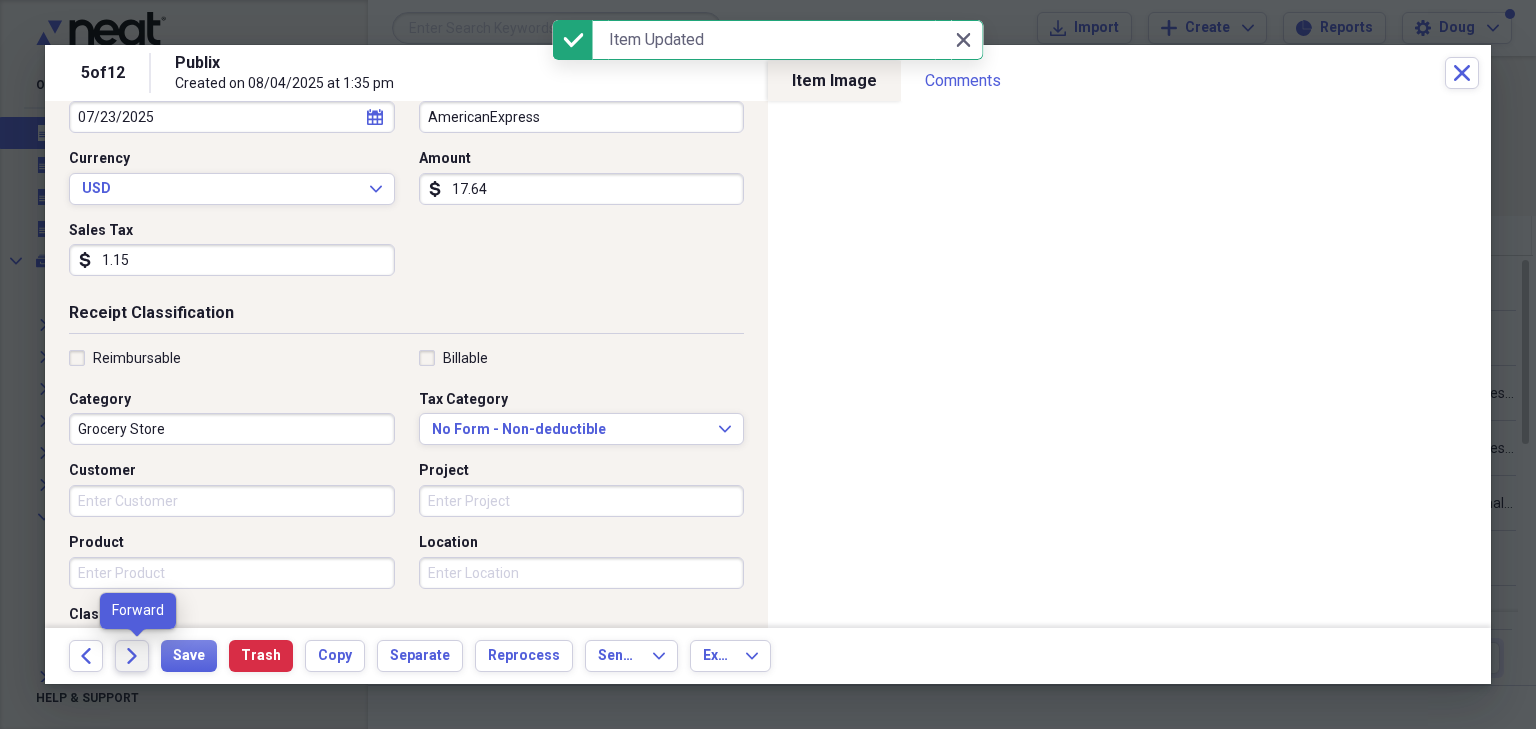 click on "Forward" 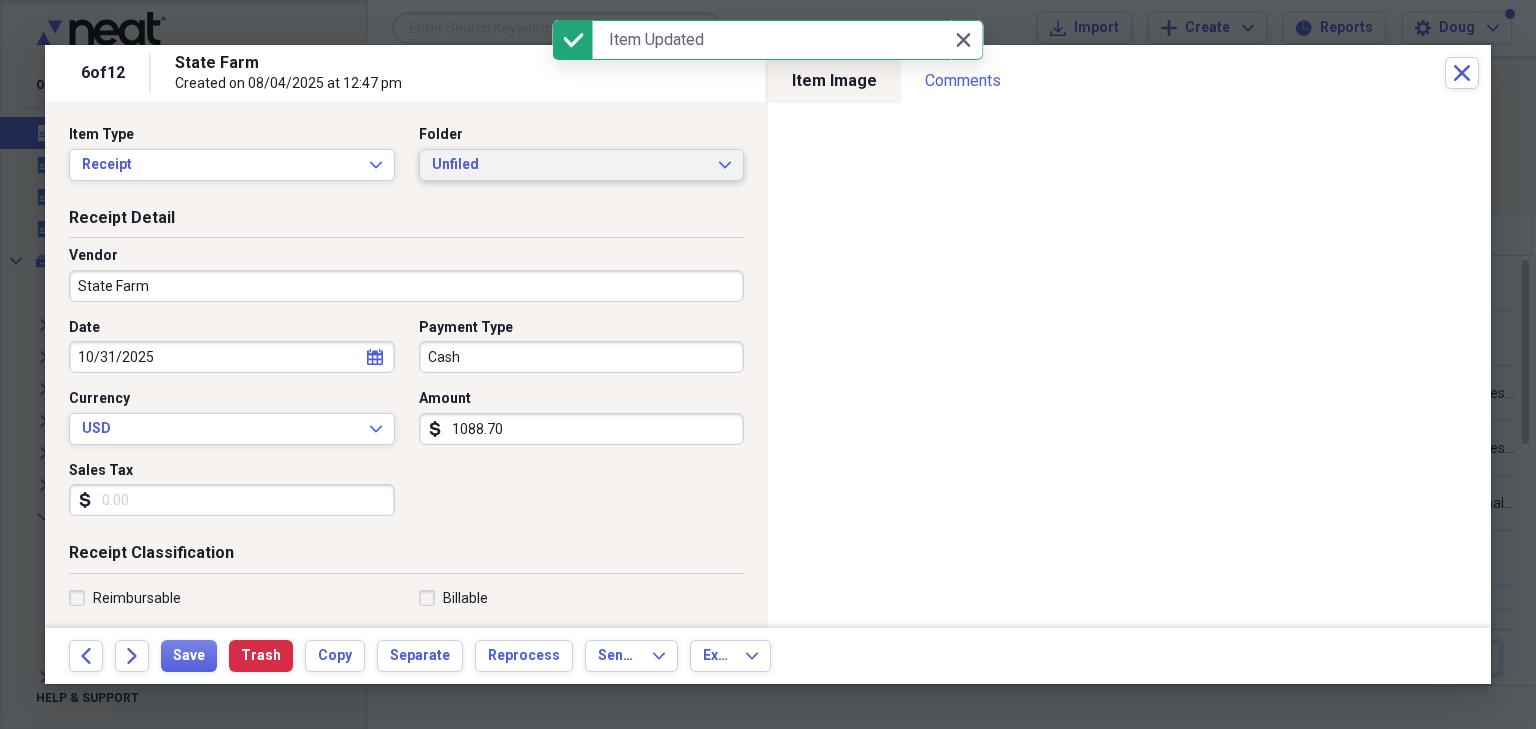 click on "Unfiled" at bounding box center [570, 165] 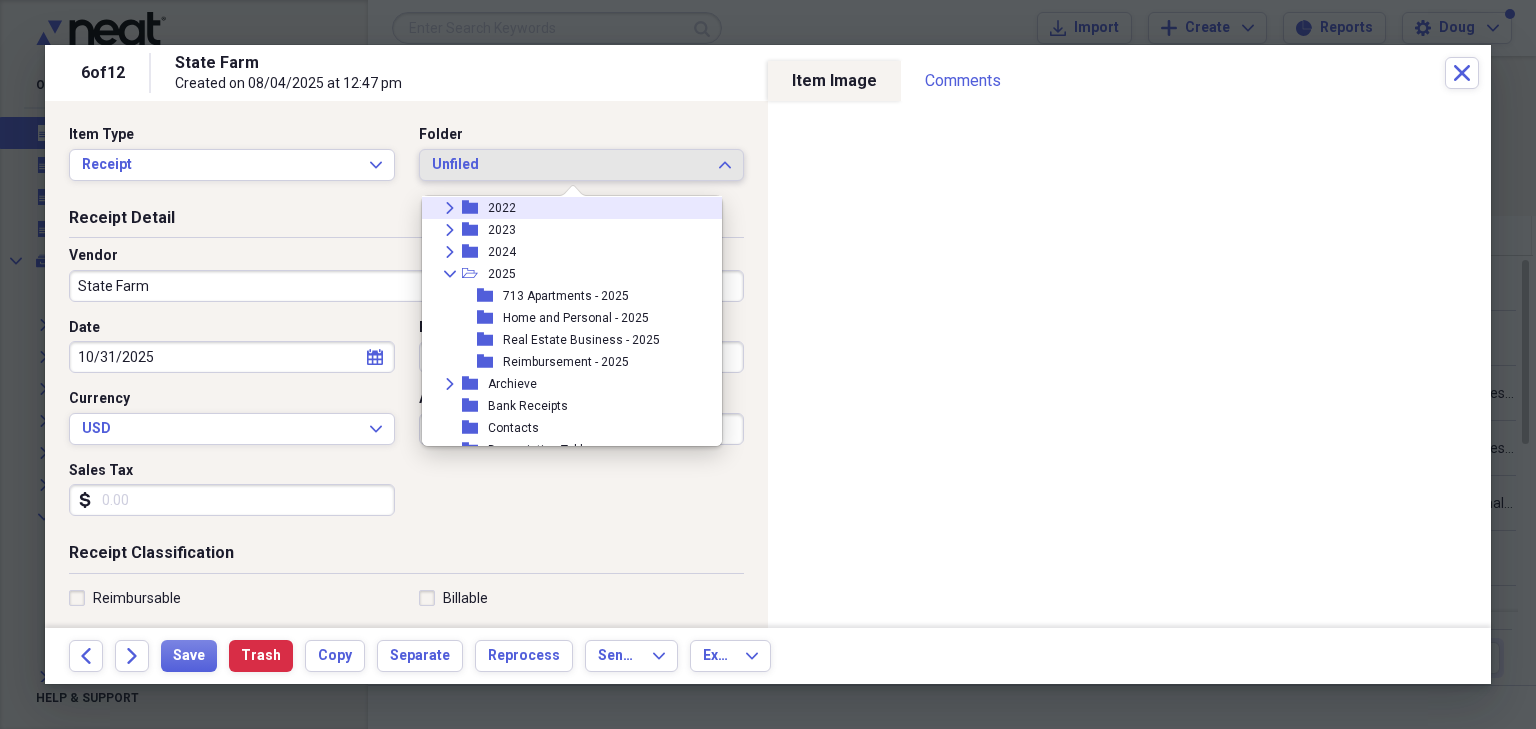 scroll, scrollTop: 160, scrollLeft: 0, axis: vertical 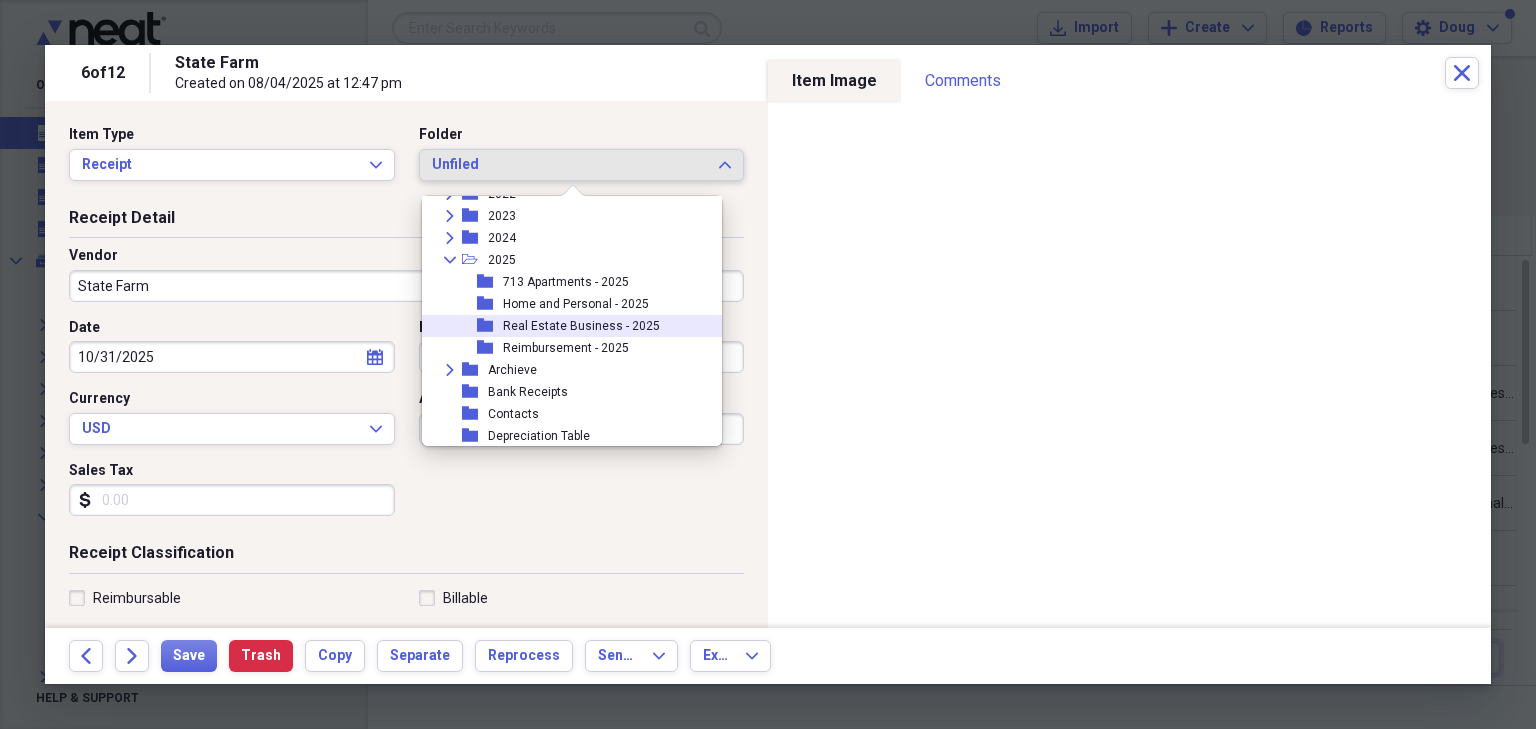 click on "Real Estate Business - 2025" at bounding box center [581, 326] 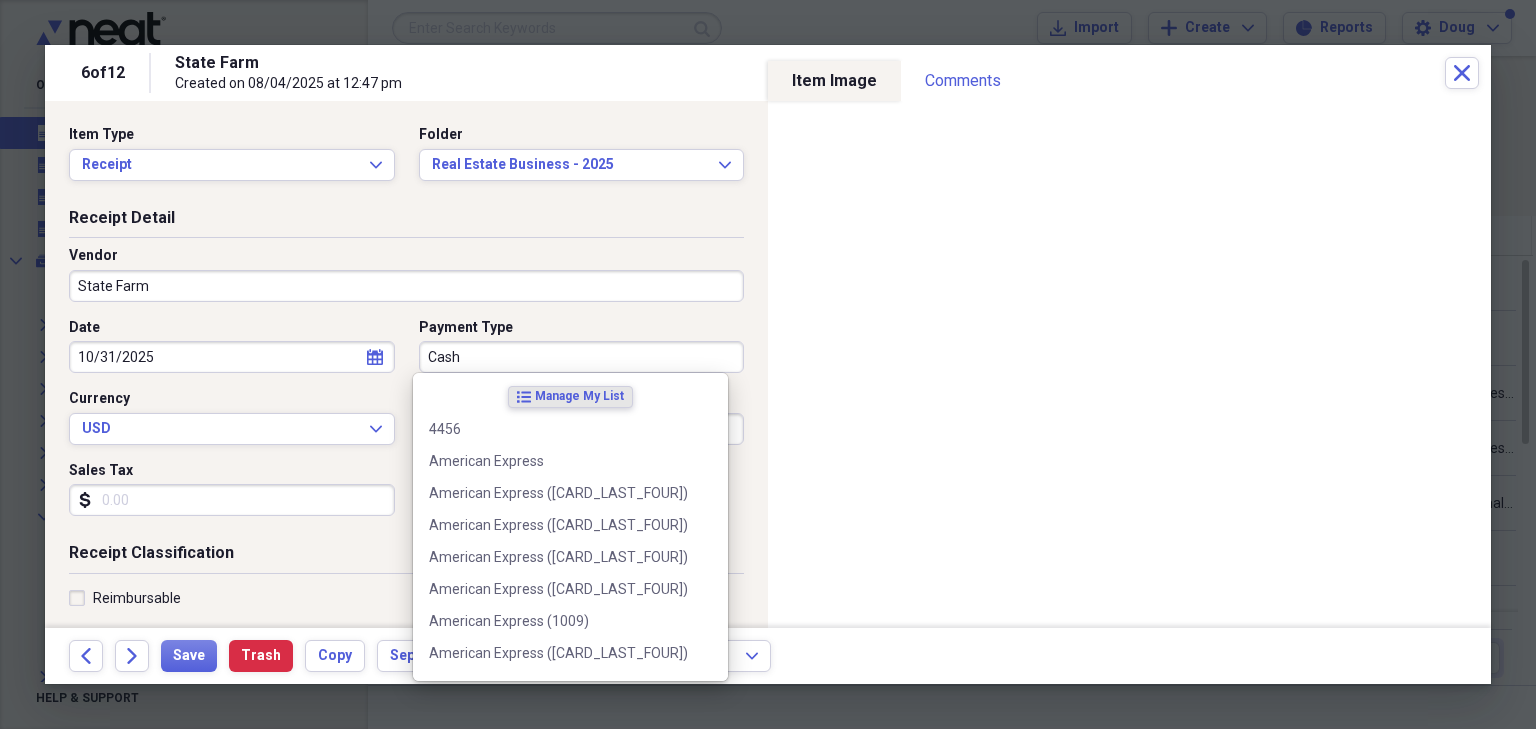 click on "Cash" at bounding box center [582, 357] 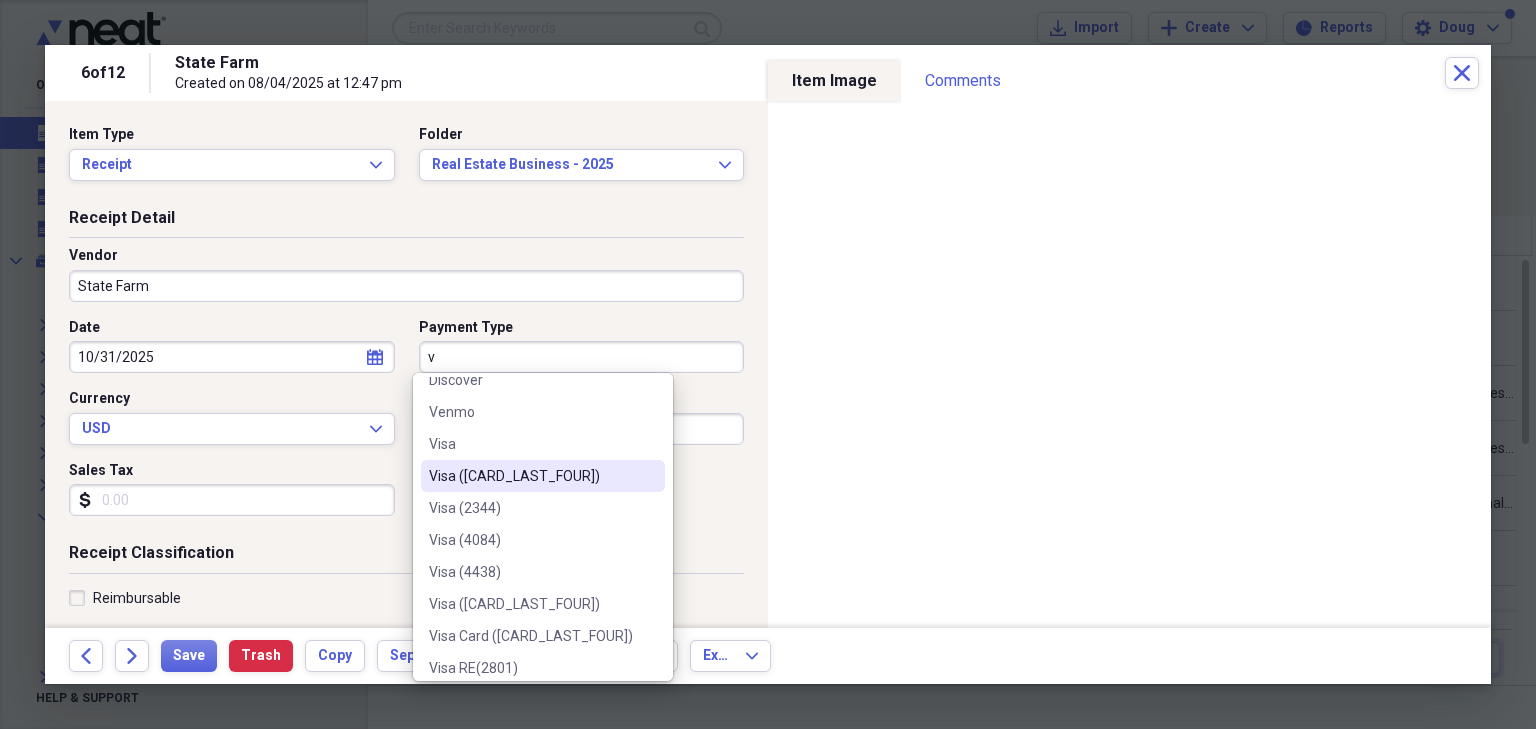 scroll, scrollTop: 92, scrollLeft: 0, axis: vertical 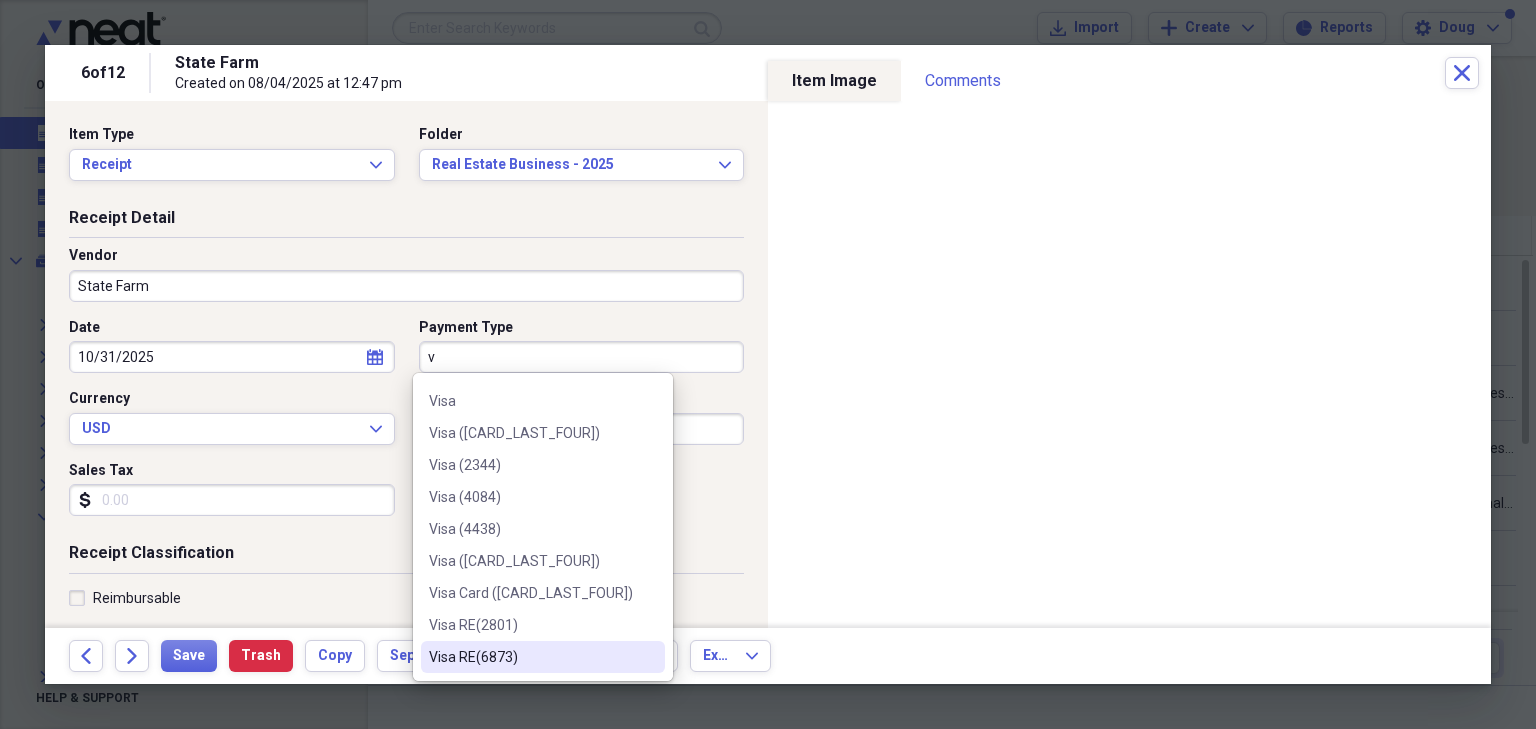 click on "Visa RE(6873)" at bounding box center (531, 657) 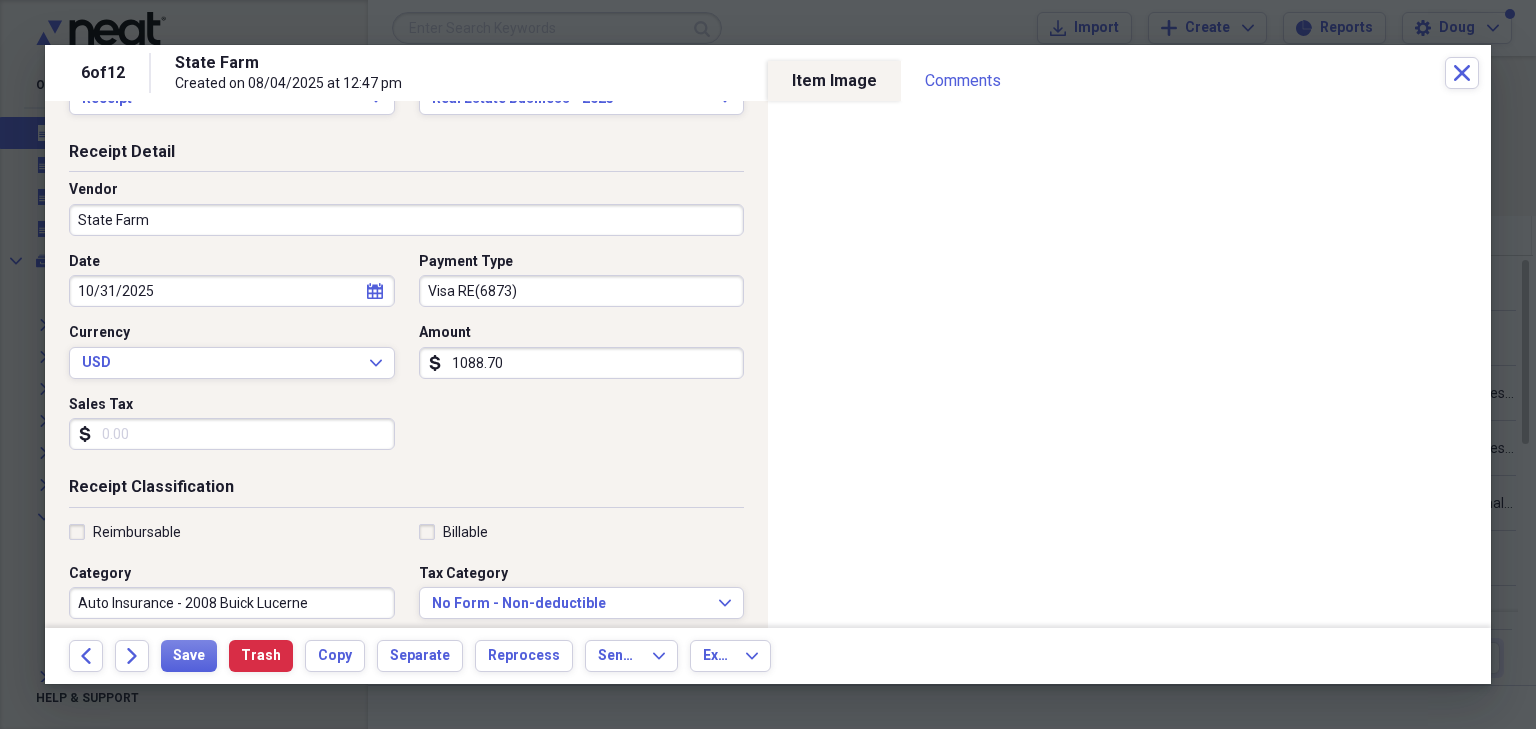 scroll, scrollTop: 160, scrollLeft: 0, axis: vertical 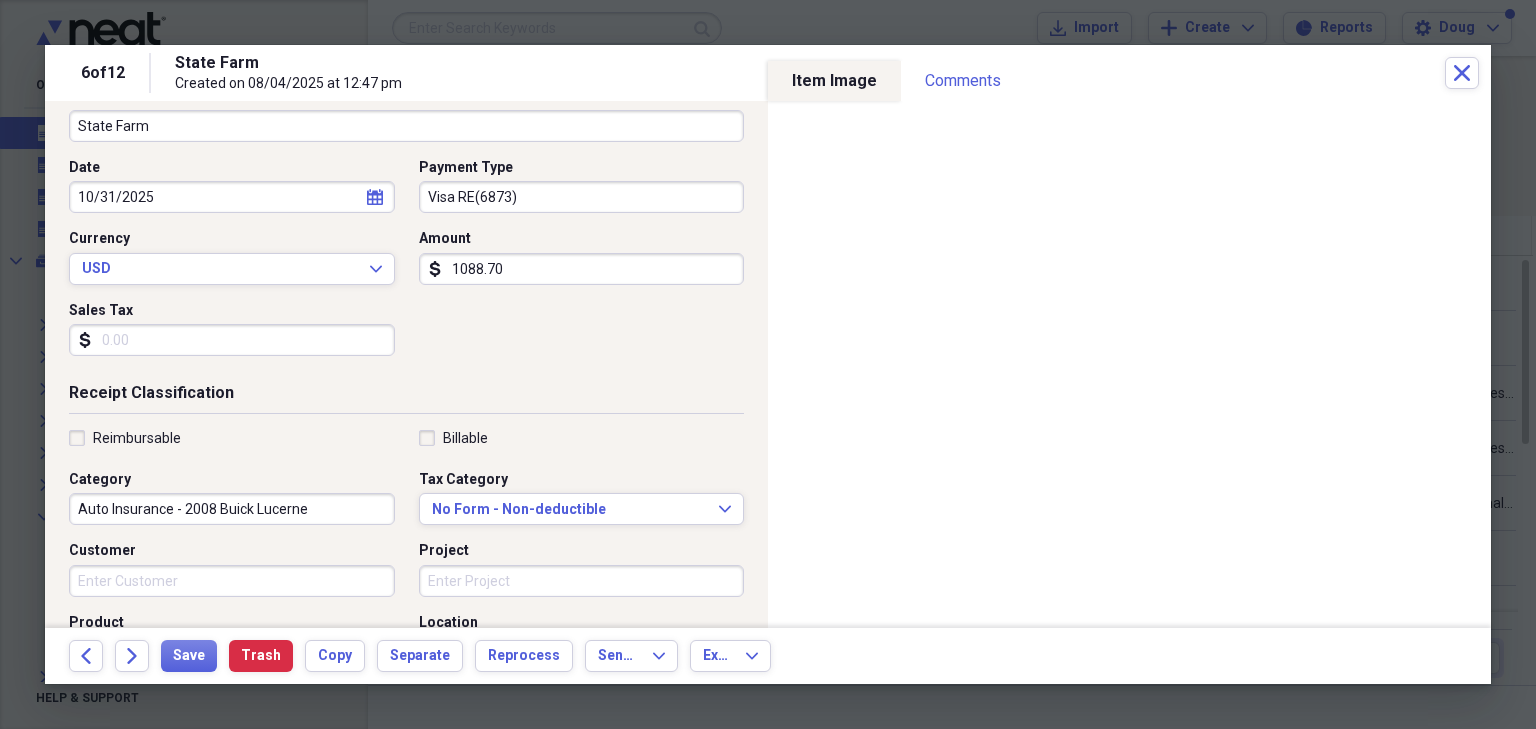 click on "Auto Insurance - 2008 Buick Lucerne" at bounding box center (232, 509) 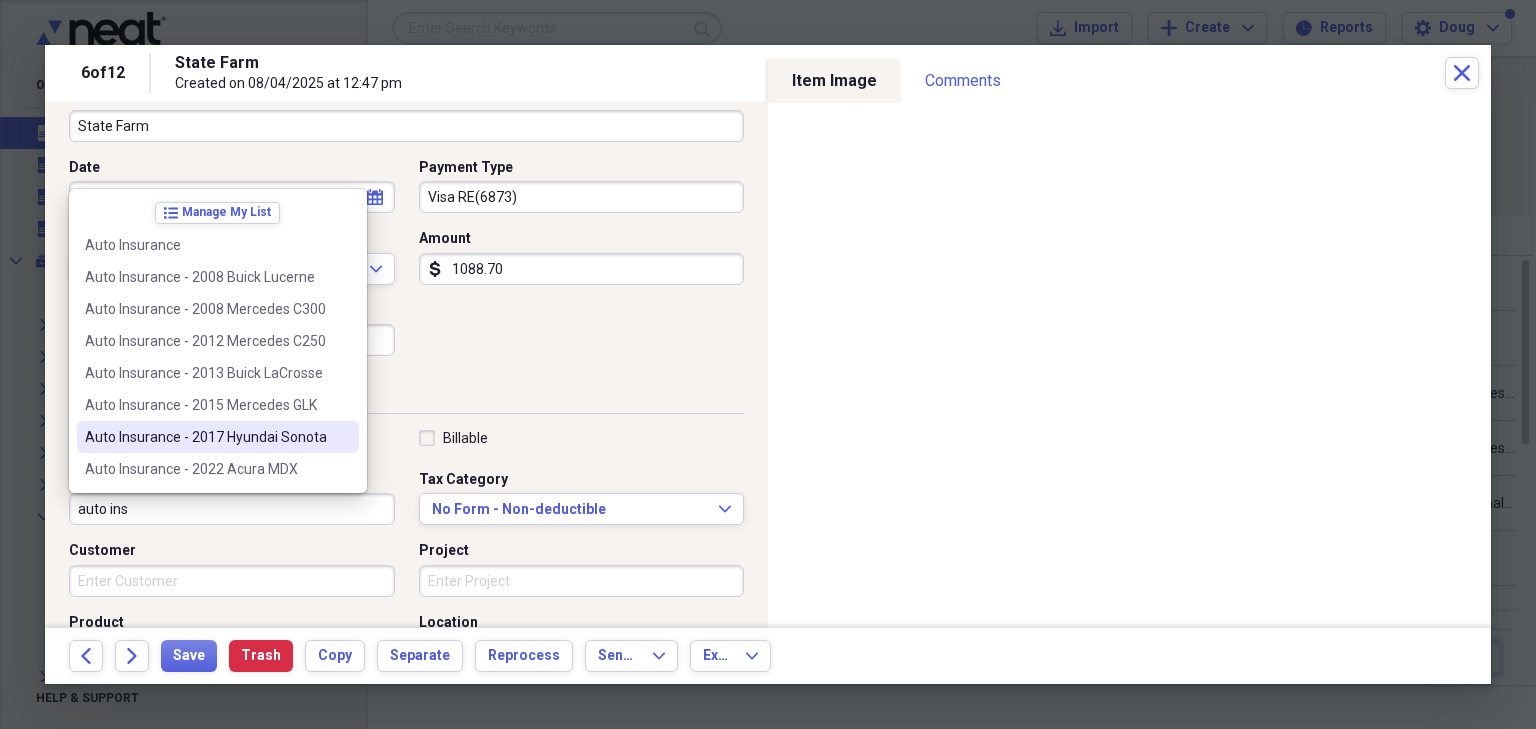 click on "Auto Insurance - 2017 Hyundai Sonota" at bounding box center (206, 437) 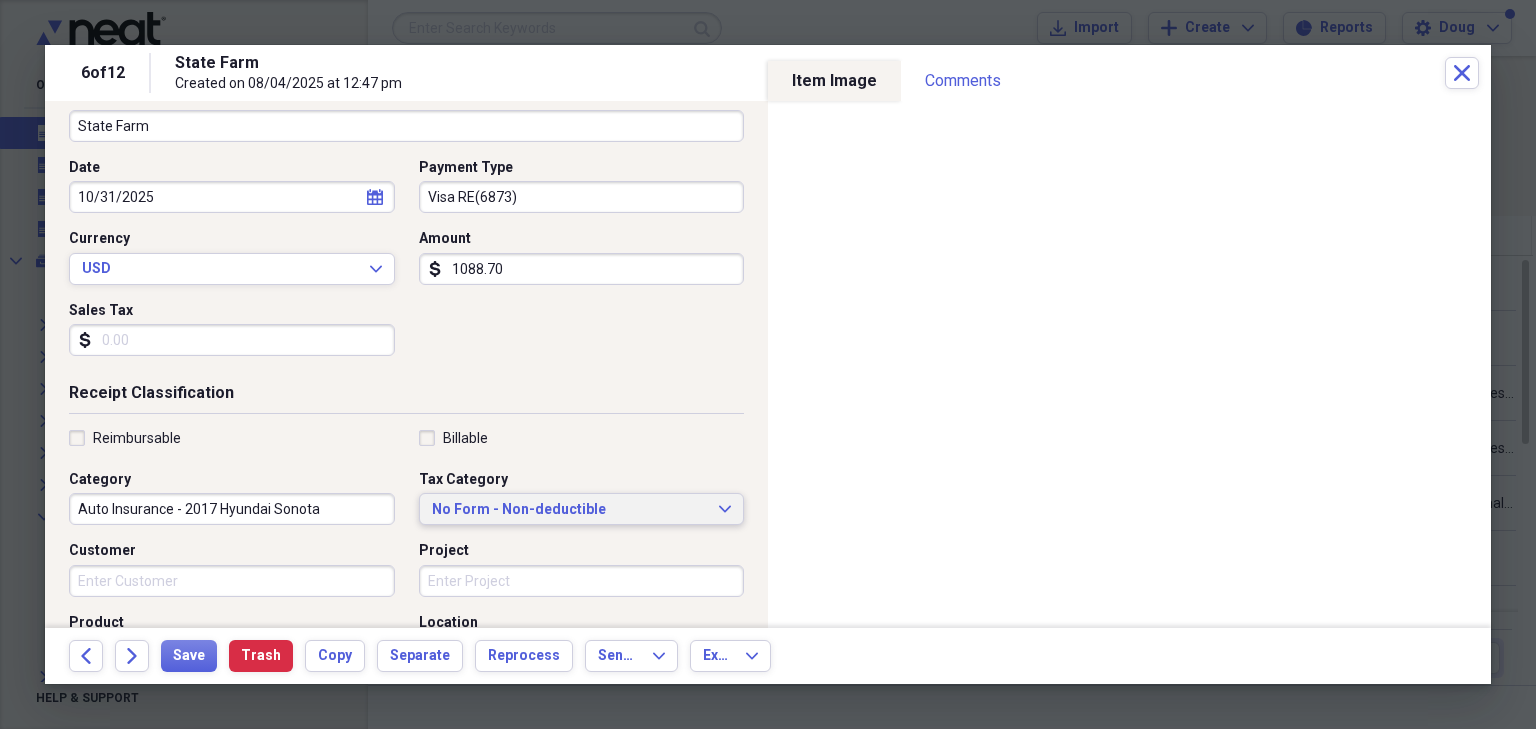 click on "No Form - Non-deductible" at bounding box center (570, 510) 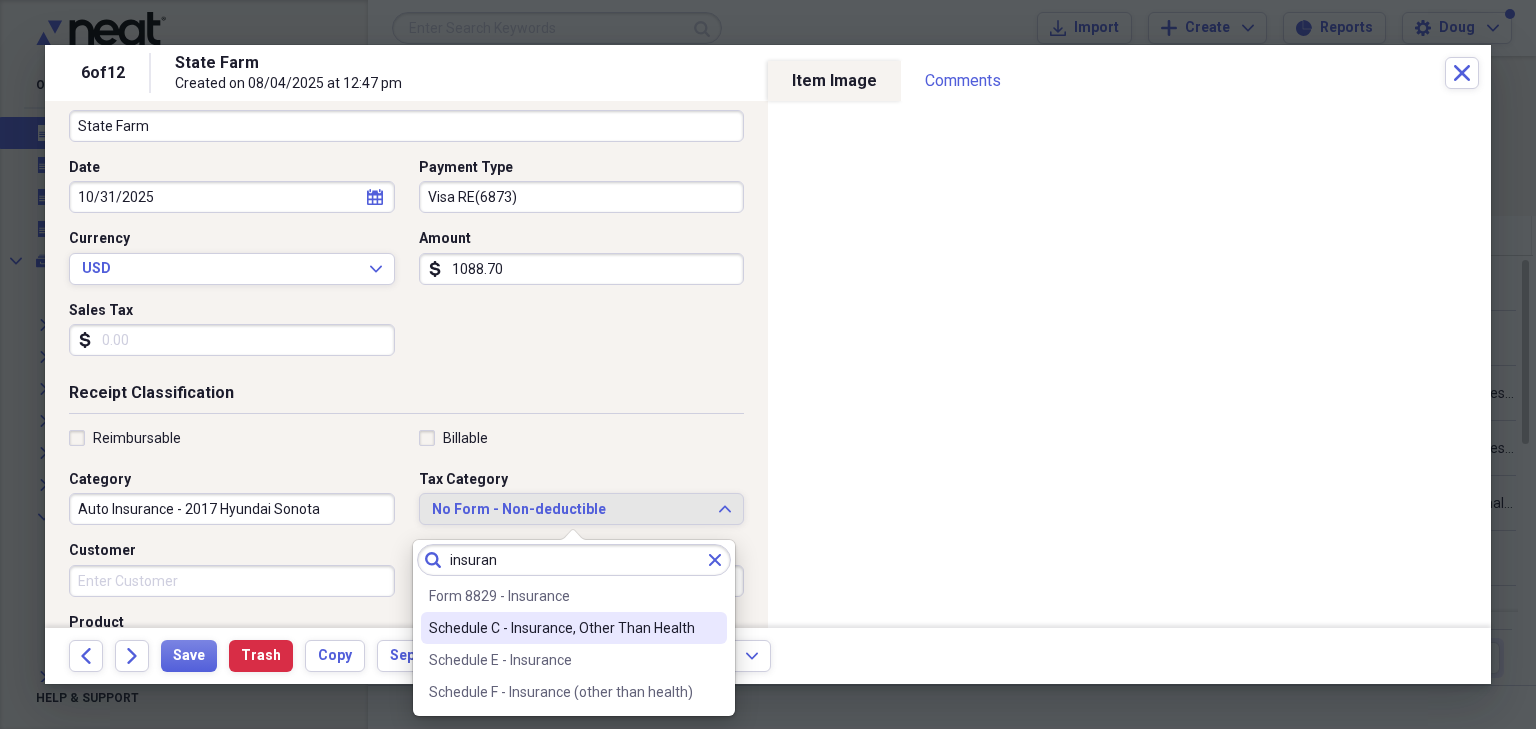 type on "insuran" 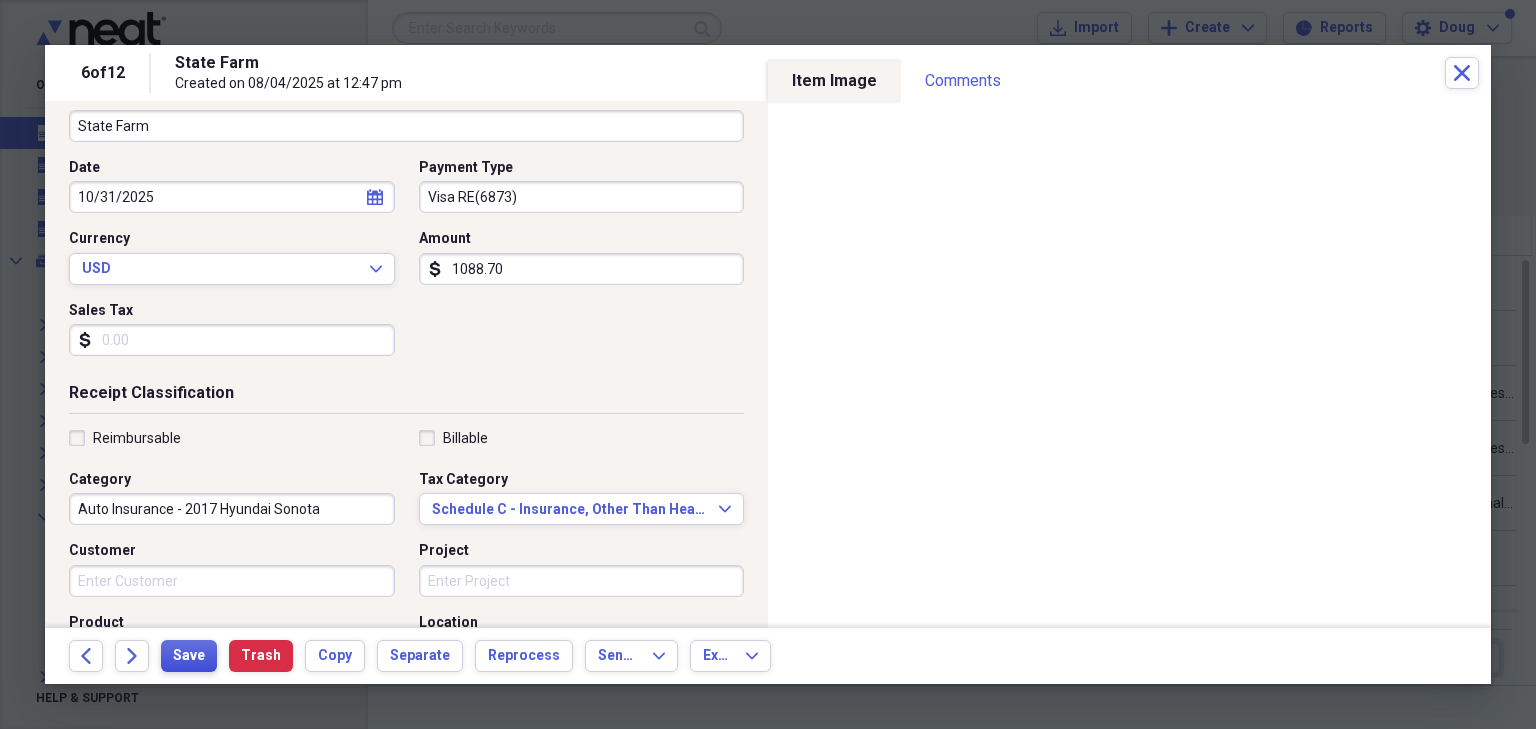 click on "Save" at bounding box center [189, 656] 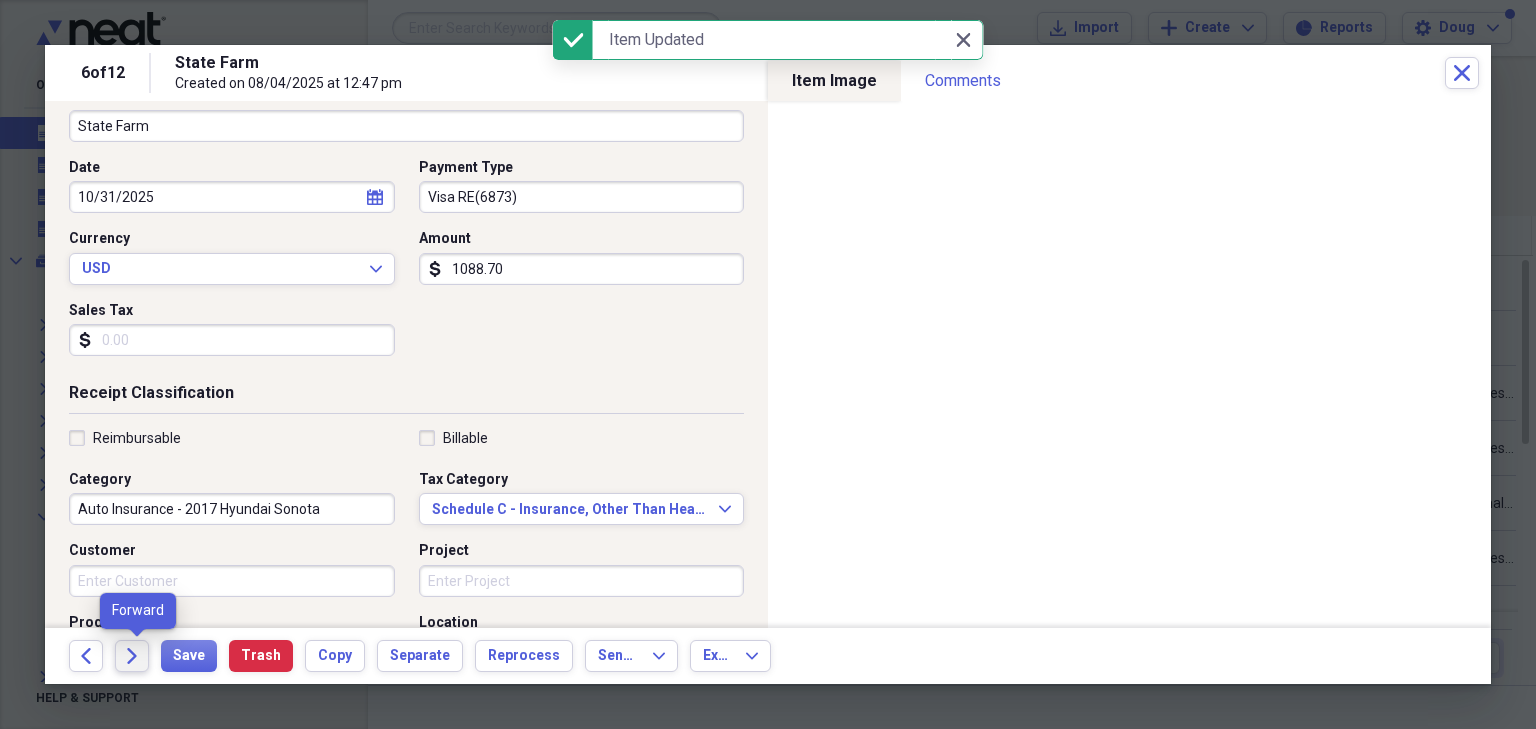 click 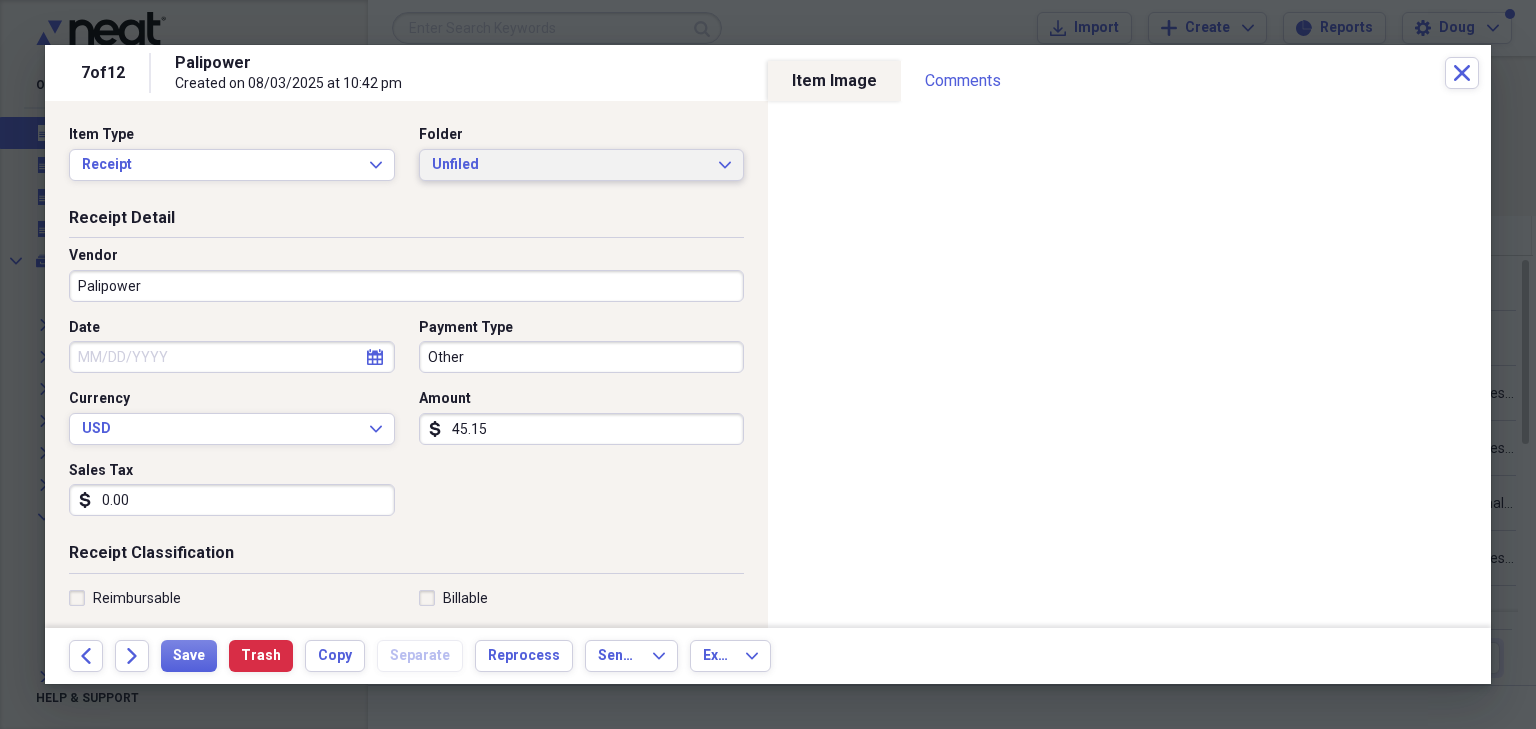 click on "Unfiled" at bounding box center [570, 165] 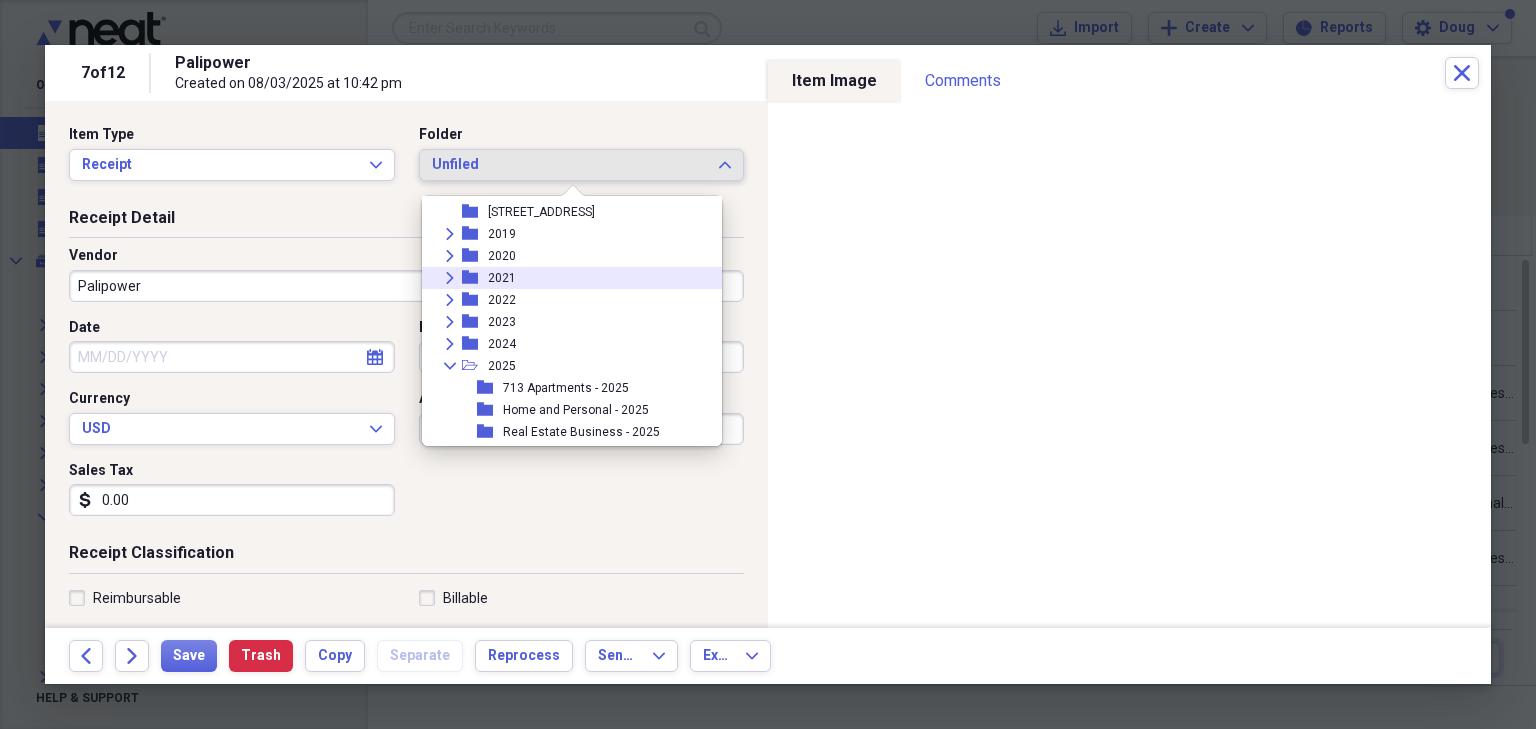 scroll, scrollTop: 80, scrollLeft: 0, axis: vertical 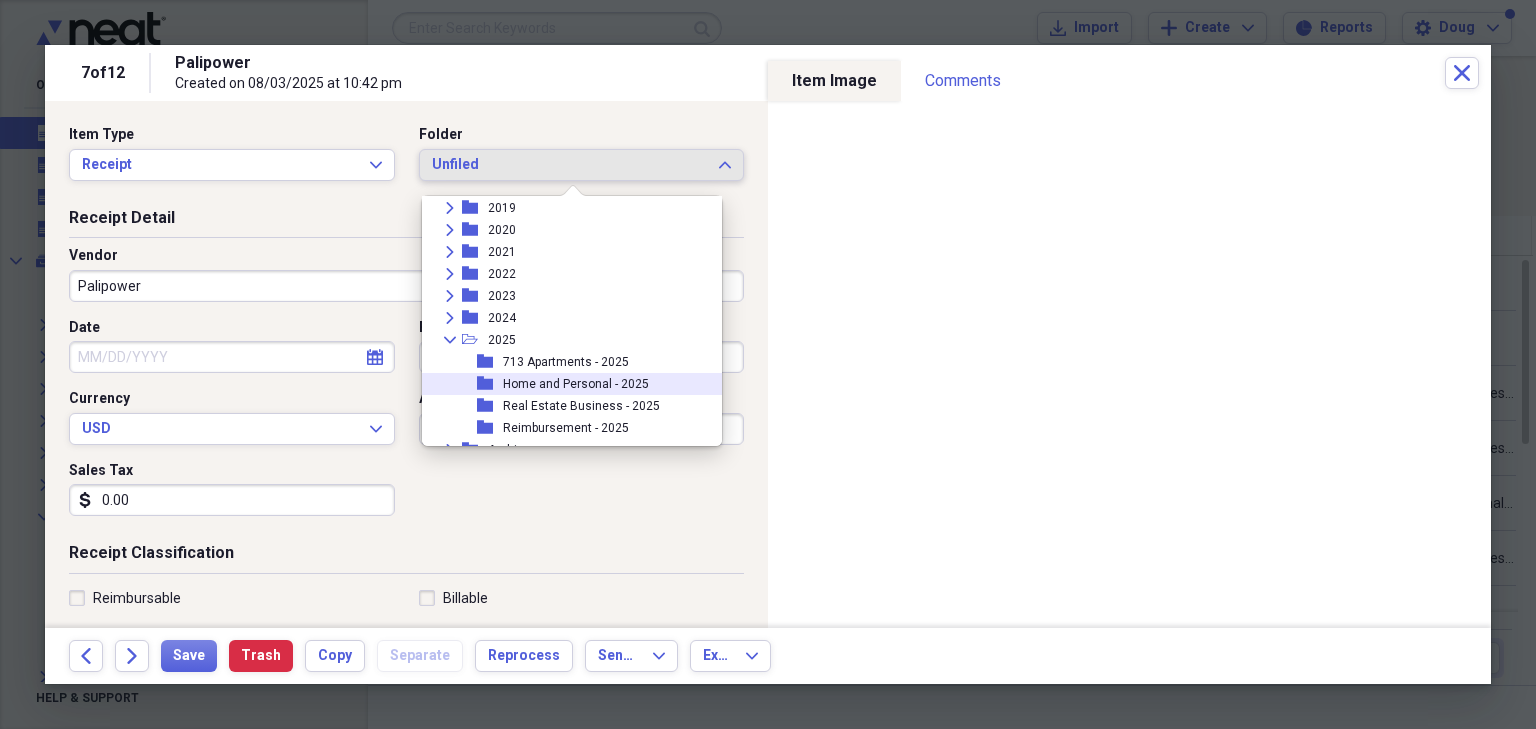 click on "Home and Personal - 2025" at bounding box center [576, 384] 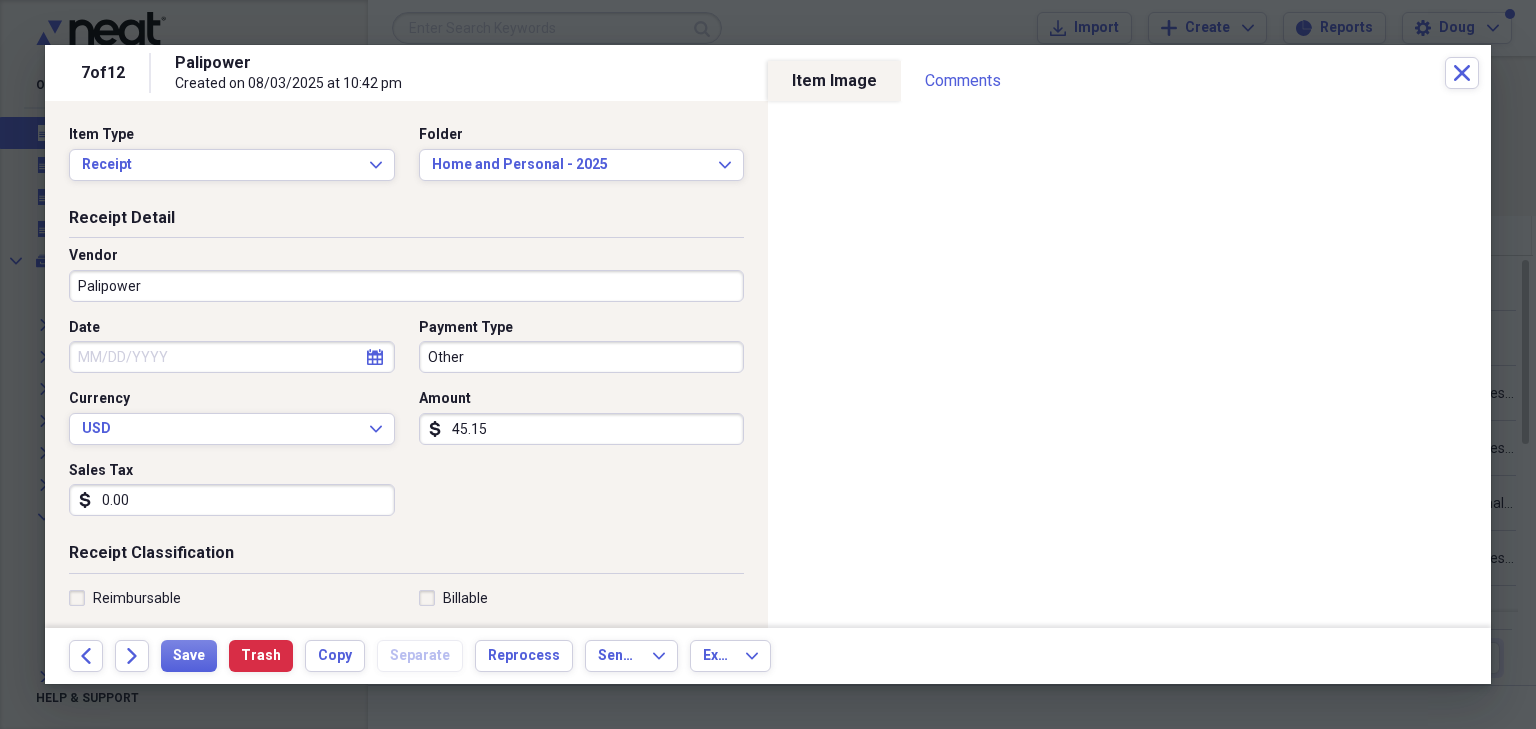 click on "Date" at bounding box center [232, 357] 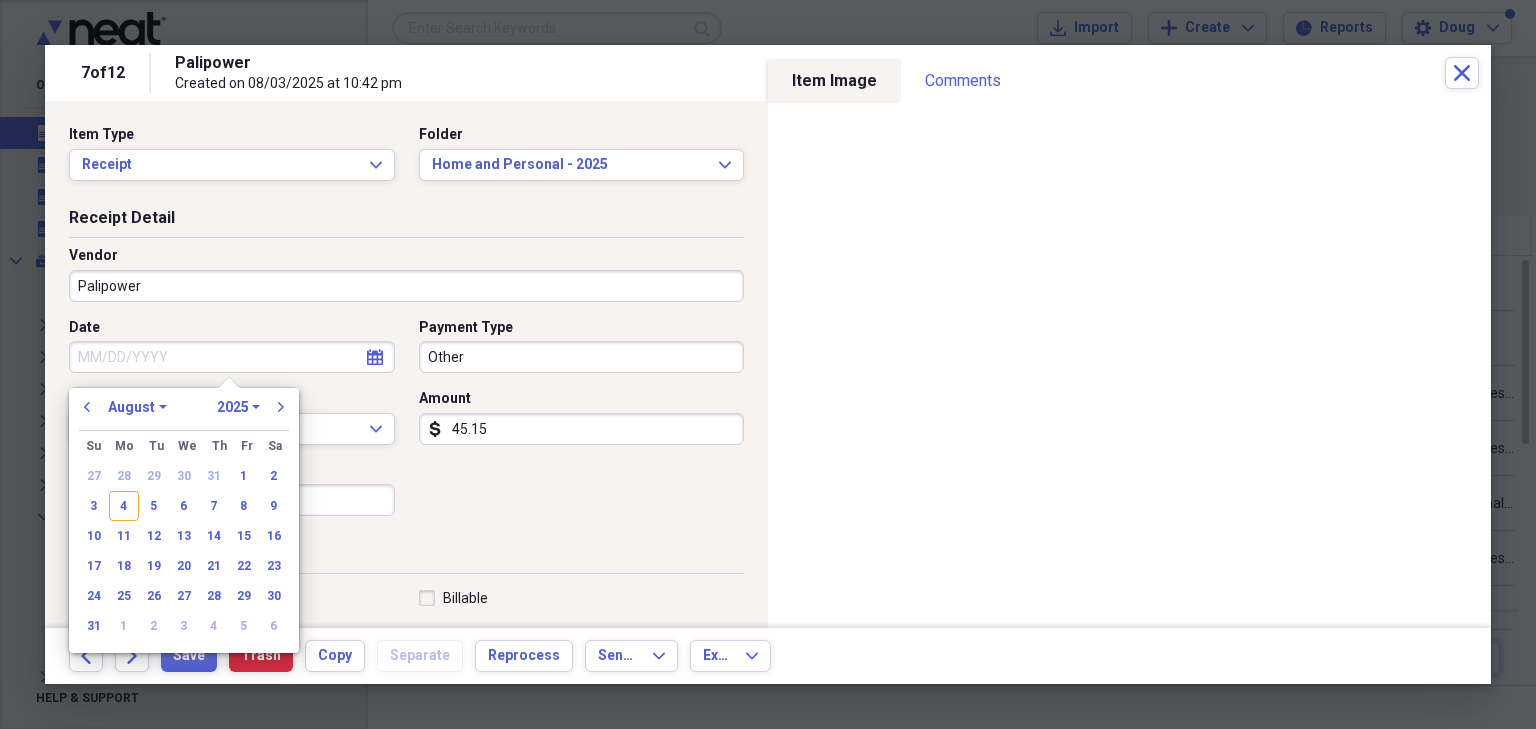 drag, startPoint x: 130, startPoint y: 504, endPoint x: 176, endPoint y: 485, distance: 49.76947 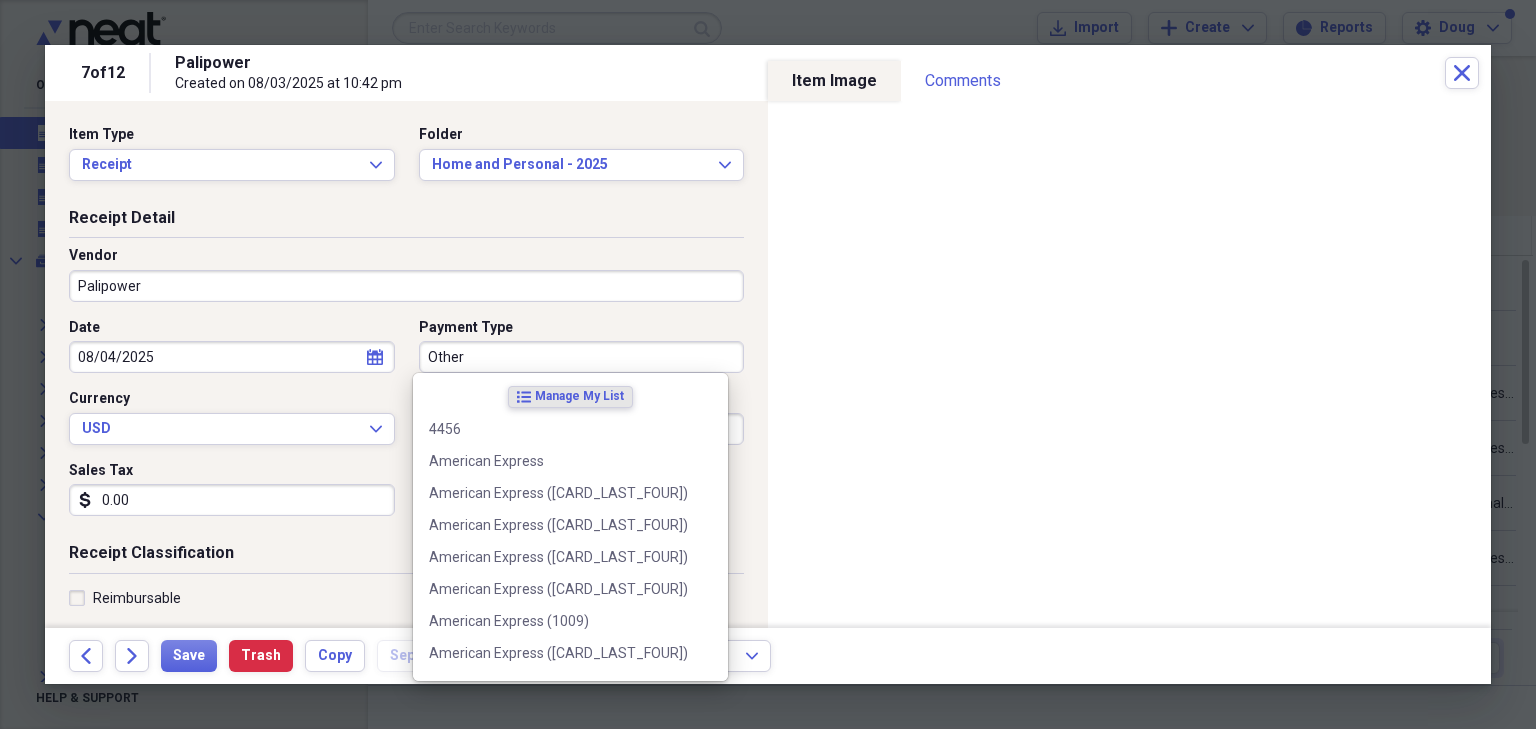 click on "Other" at bounding box center (582, 357) 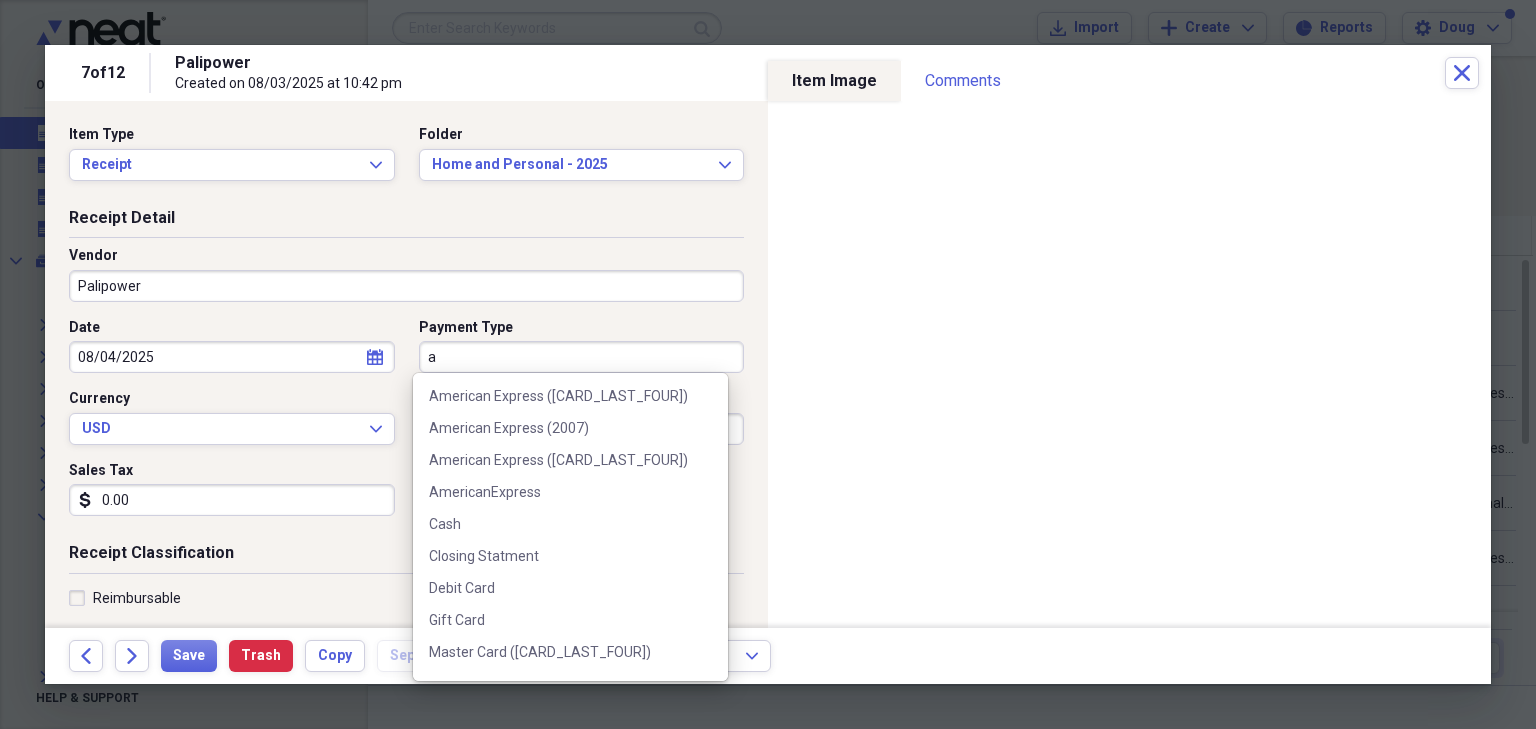 scroll, scrollTop: 240, scrollLeft: 0, axis: vertical 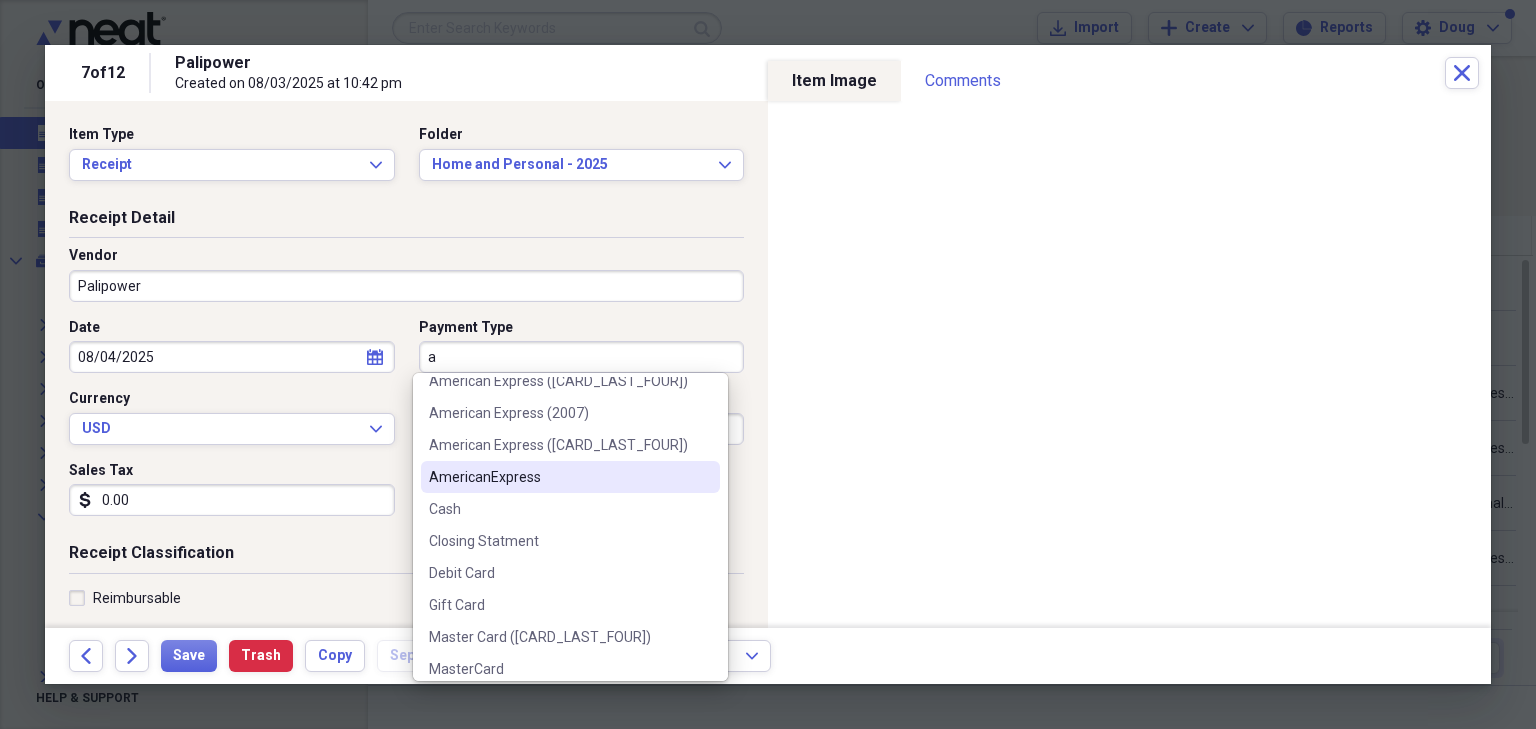 click on "AmericanExpress" at bounding box center [558, 477] 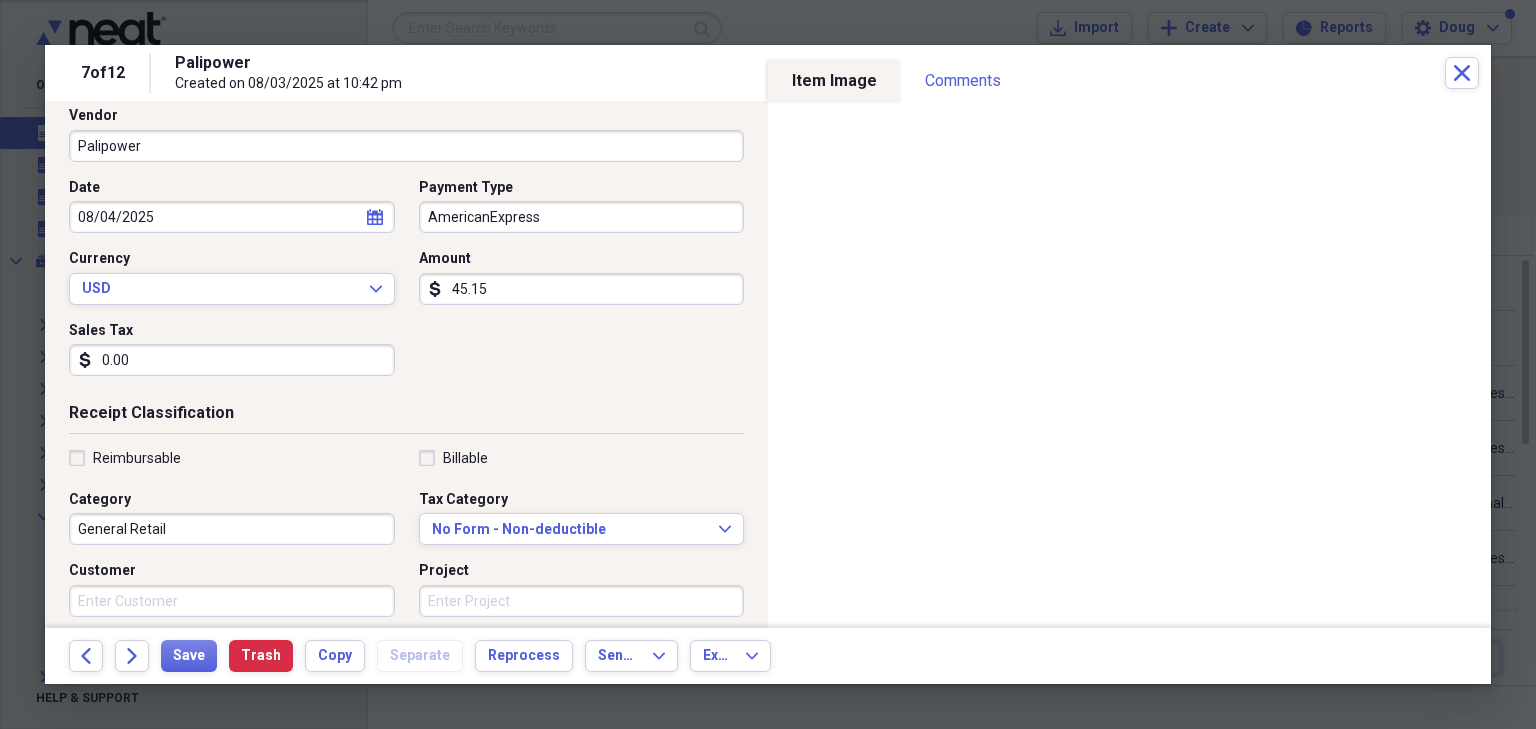 scroll, scrollTop: 160, scrollLeft: 0, axis: vertical 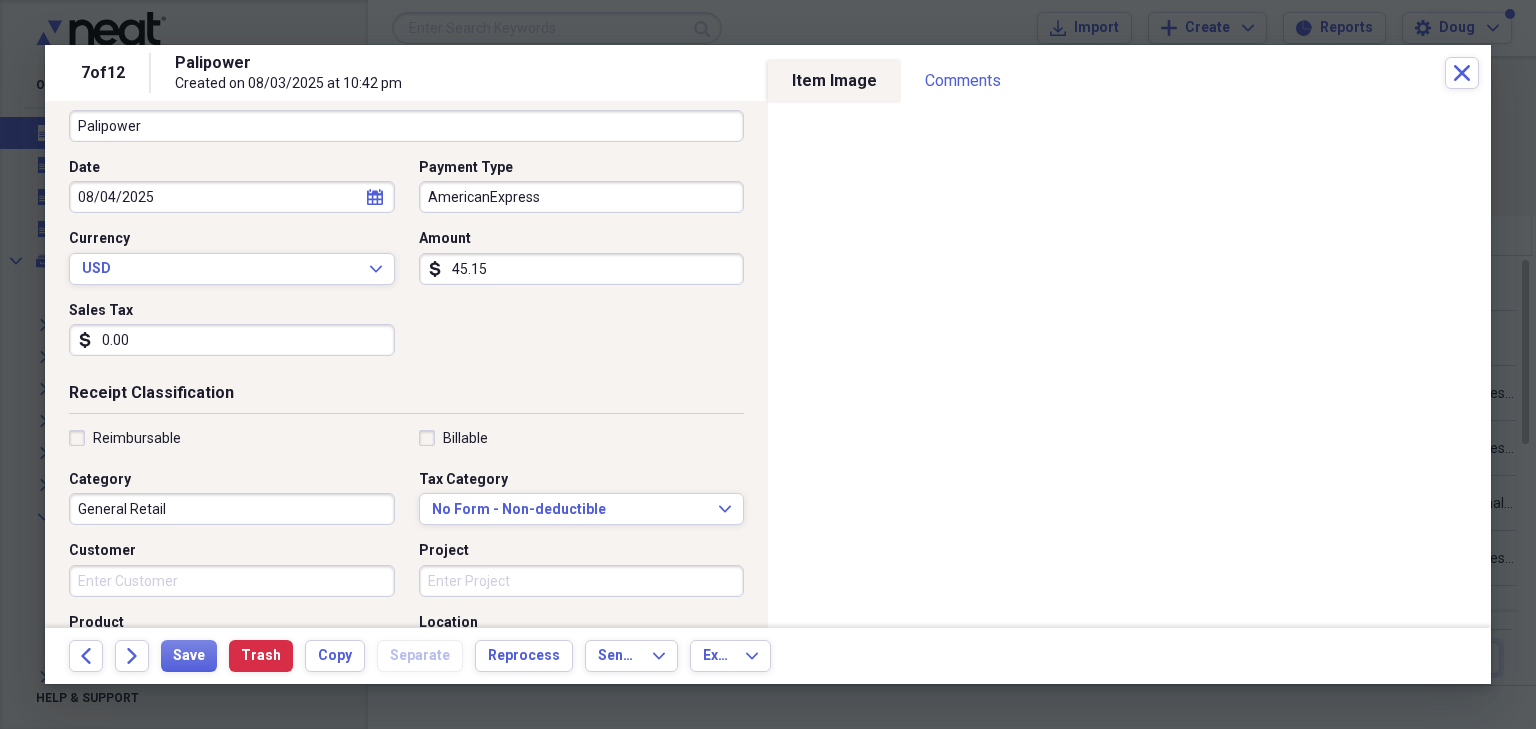 click on "General Retail" at bounding box center (232, 509) 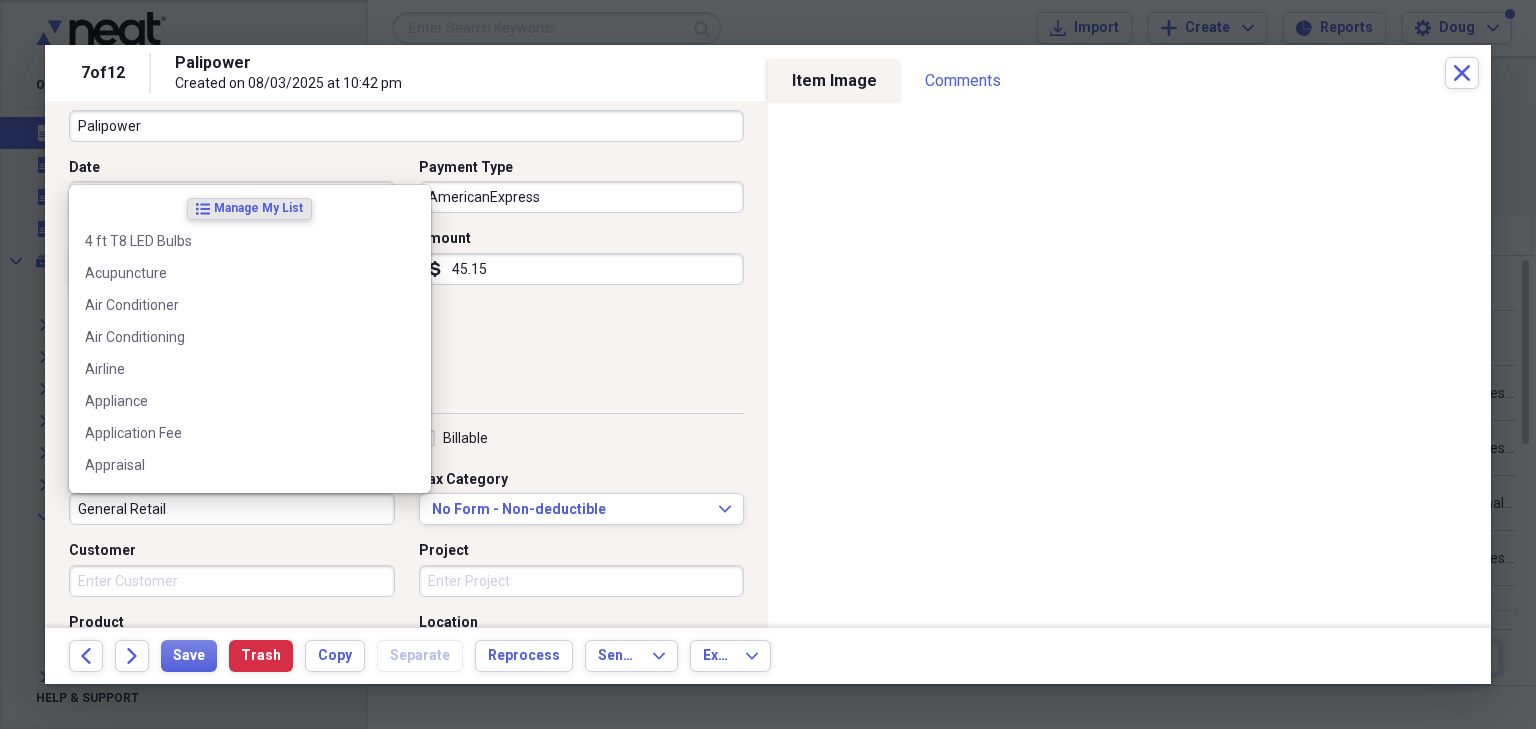 type on "f" 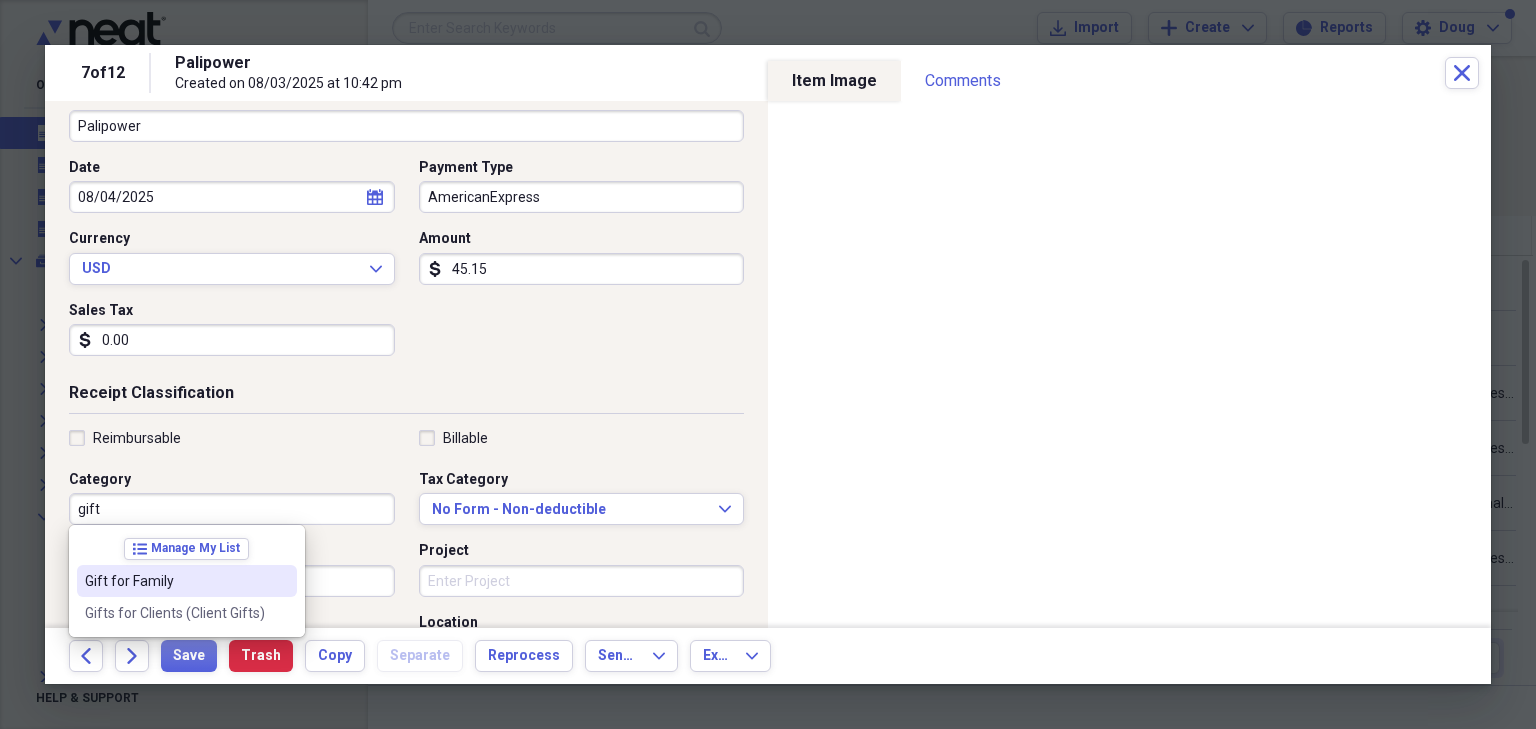 click on "Gift for Family" at bounding box center (175, 581) 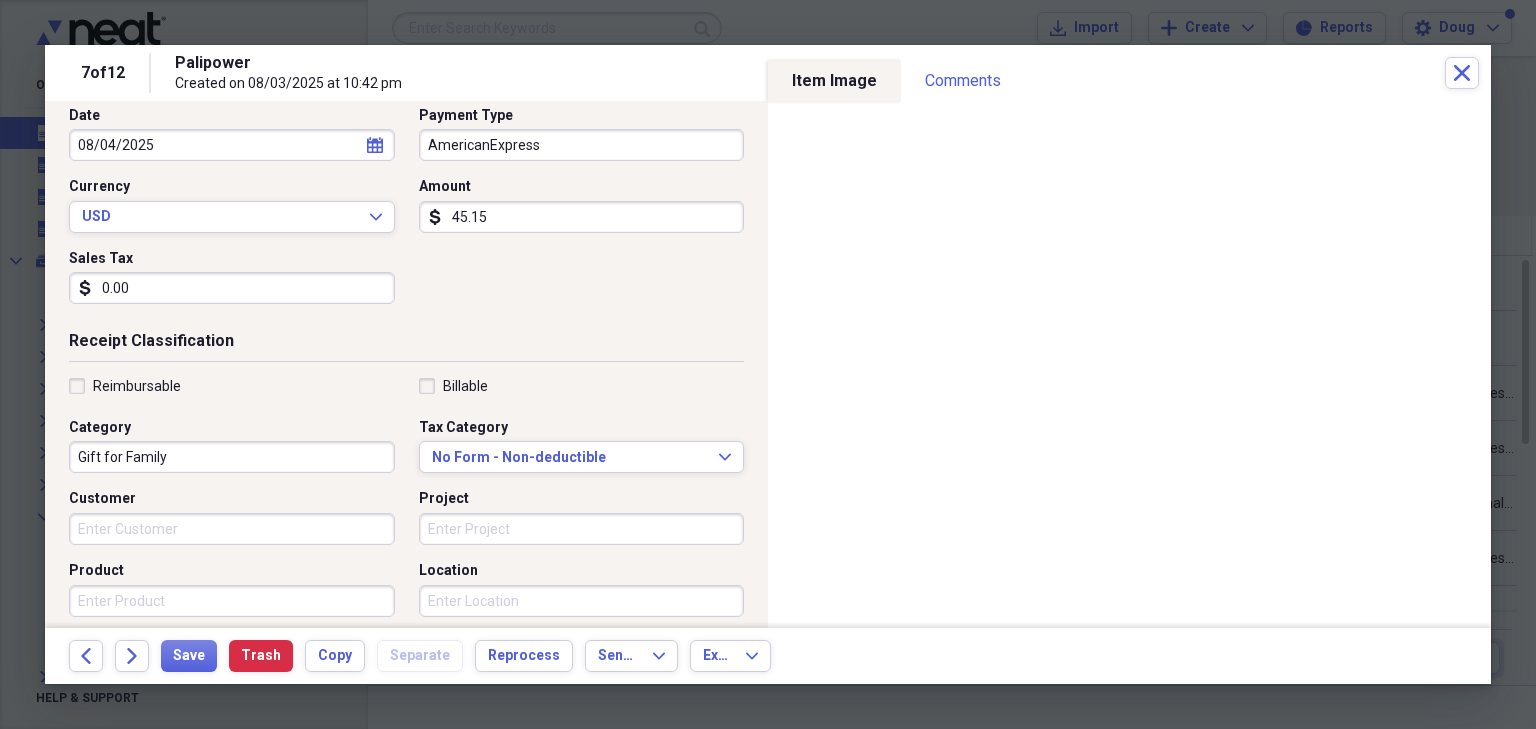 scroll, scrollTop: 320, scrollLeft: 0, axis: vertical 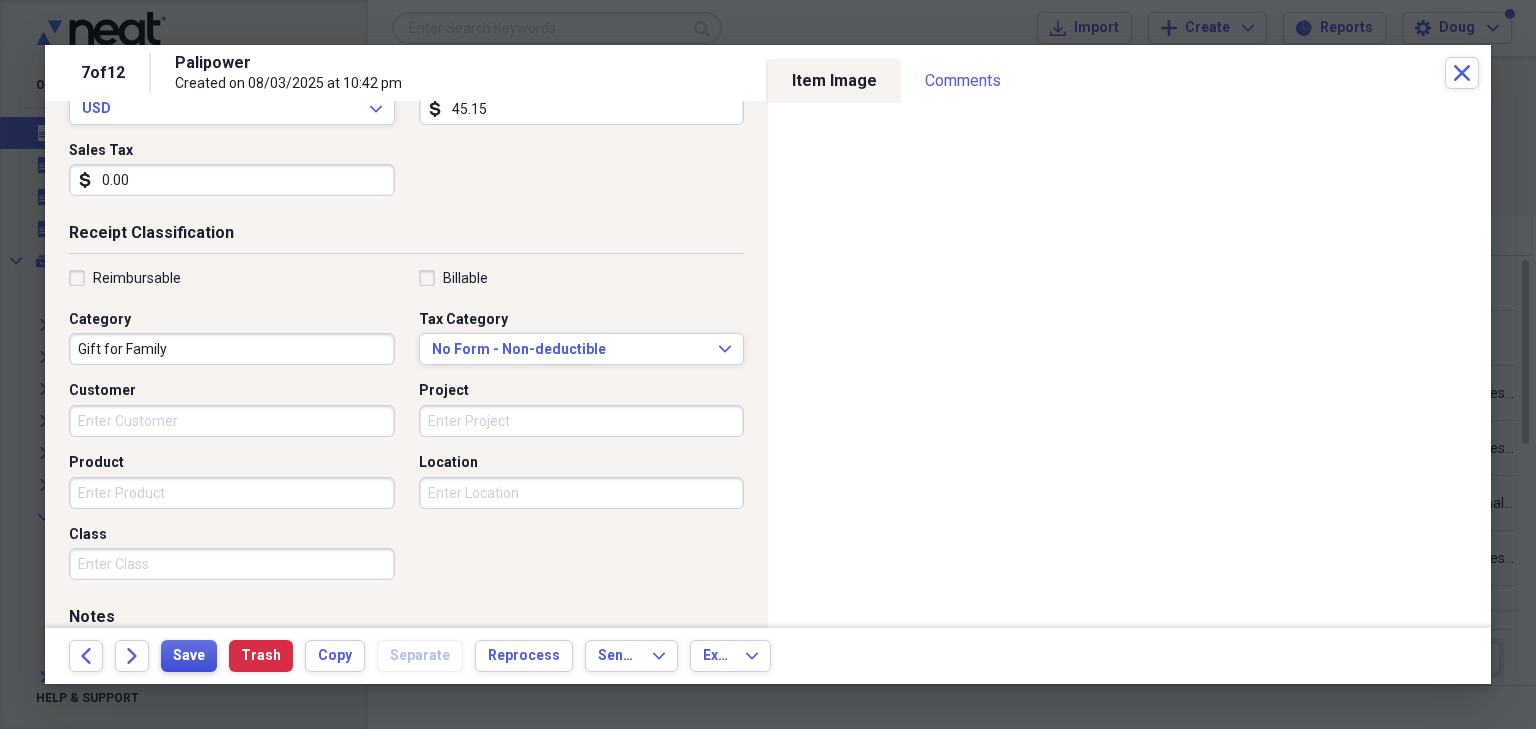 click on "Save" at bounding box center [189, 656] 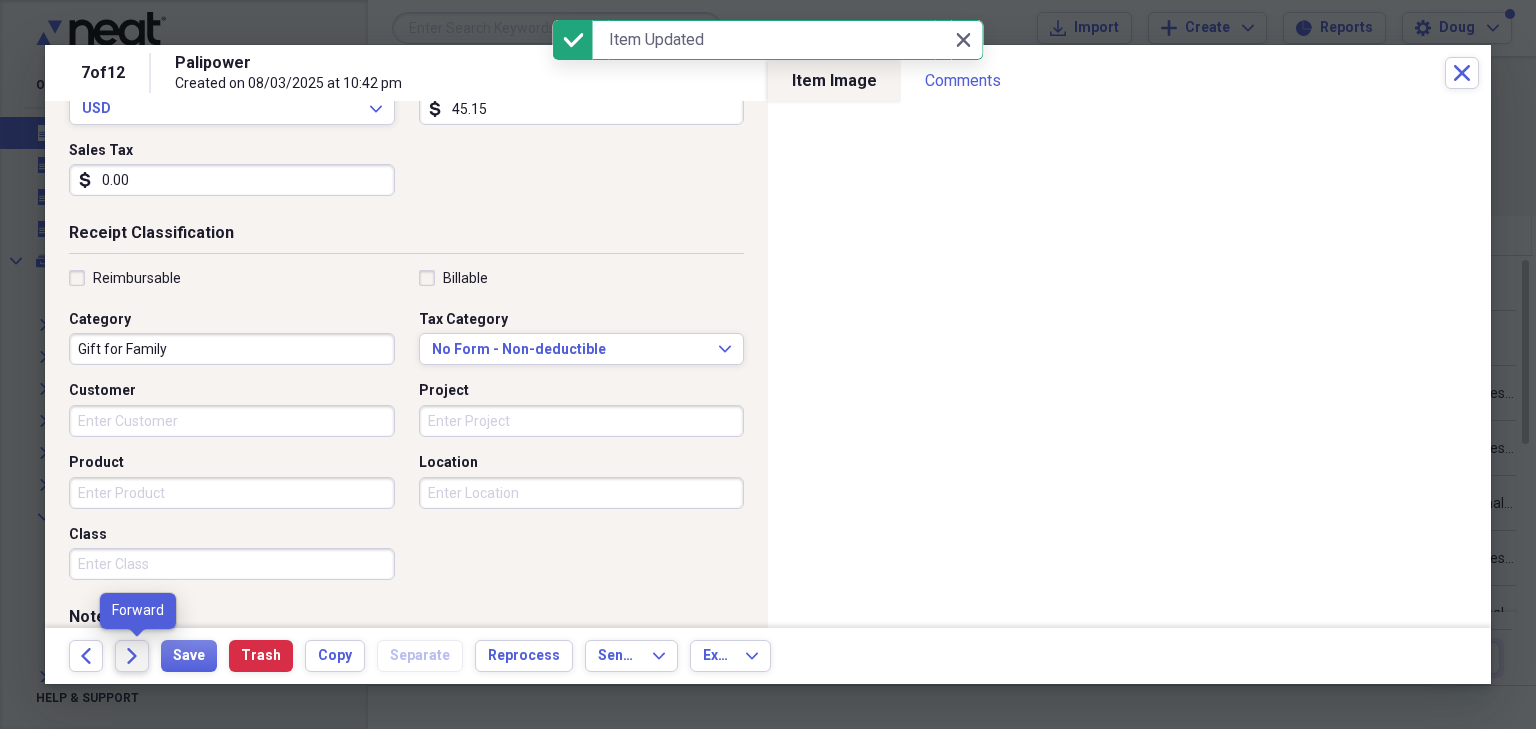click on "Forward" 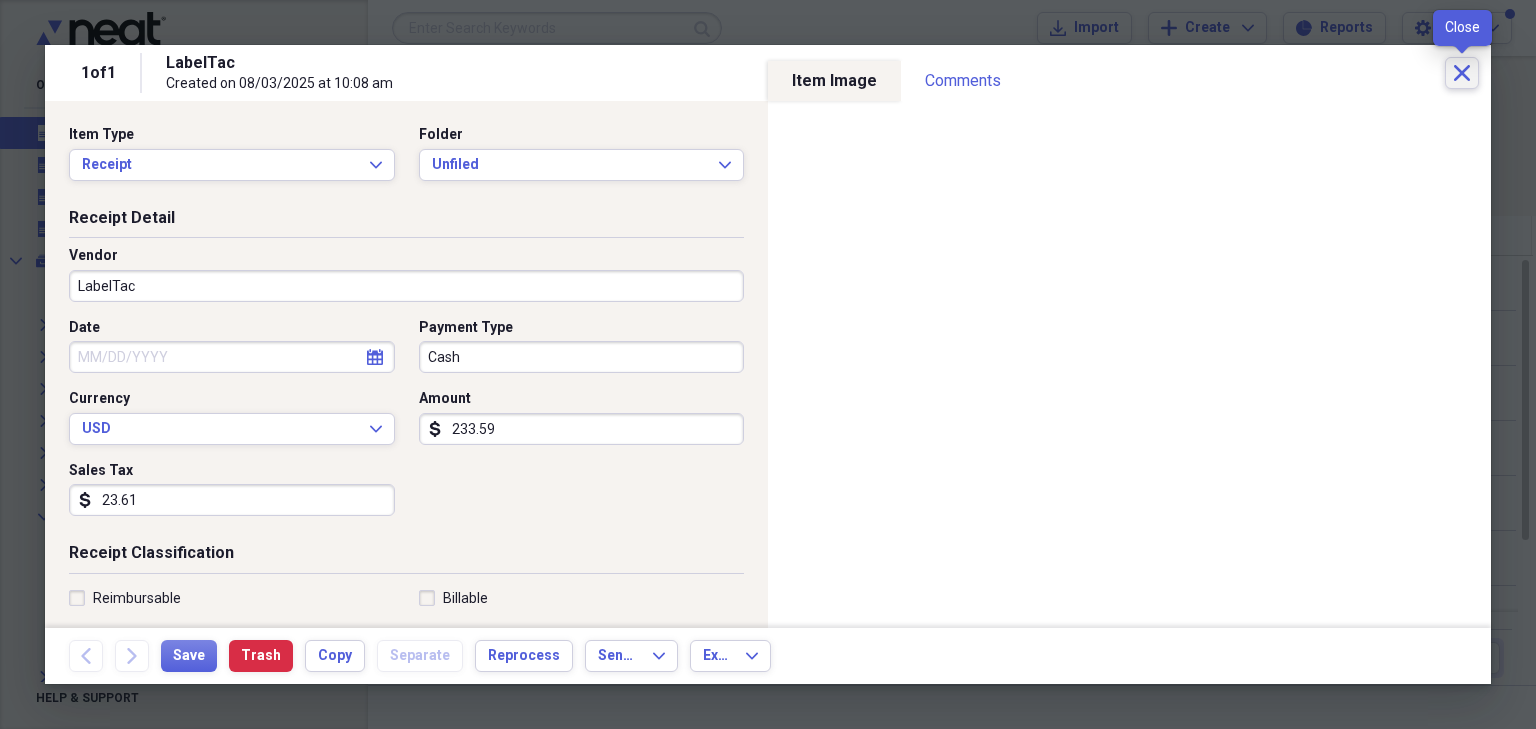click on "Close" 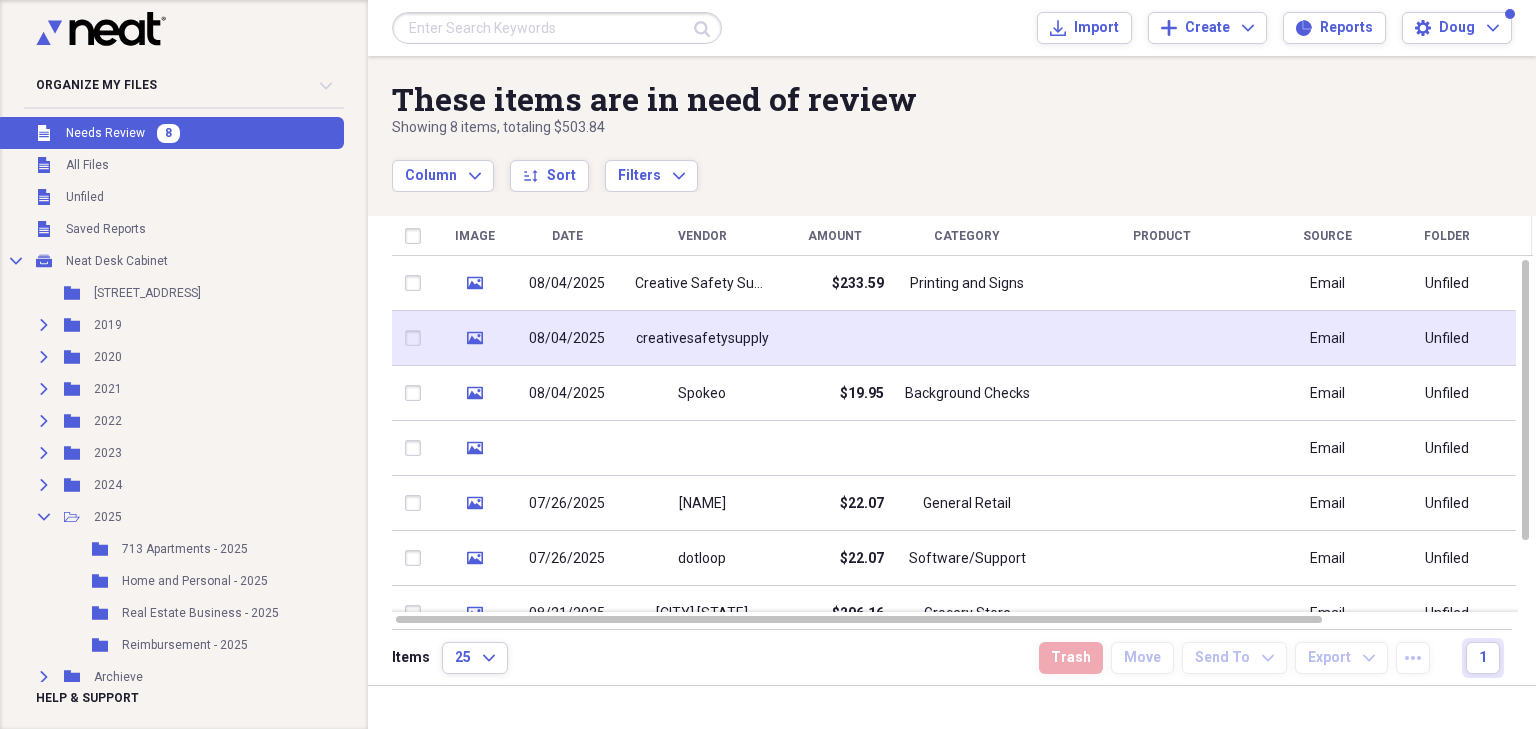 click on "creativesafetysupply" at bounding box center [702, 339] 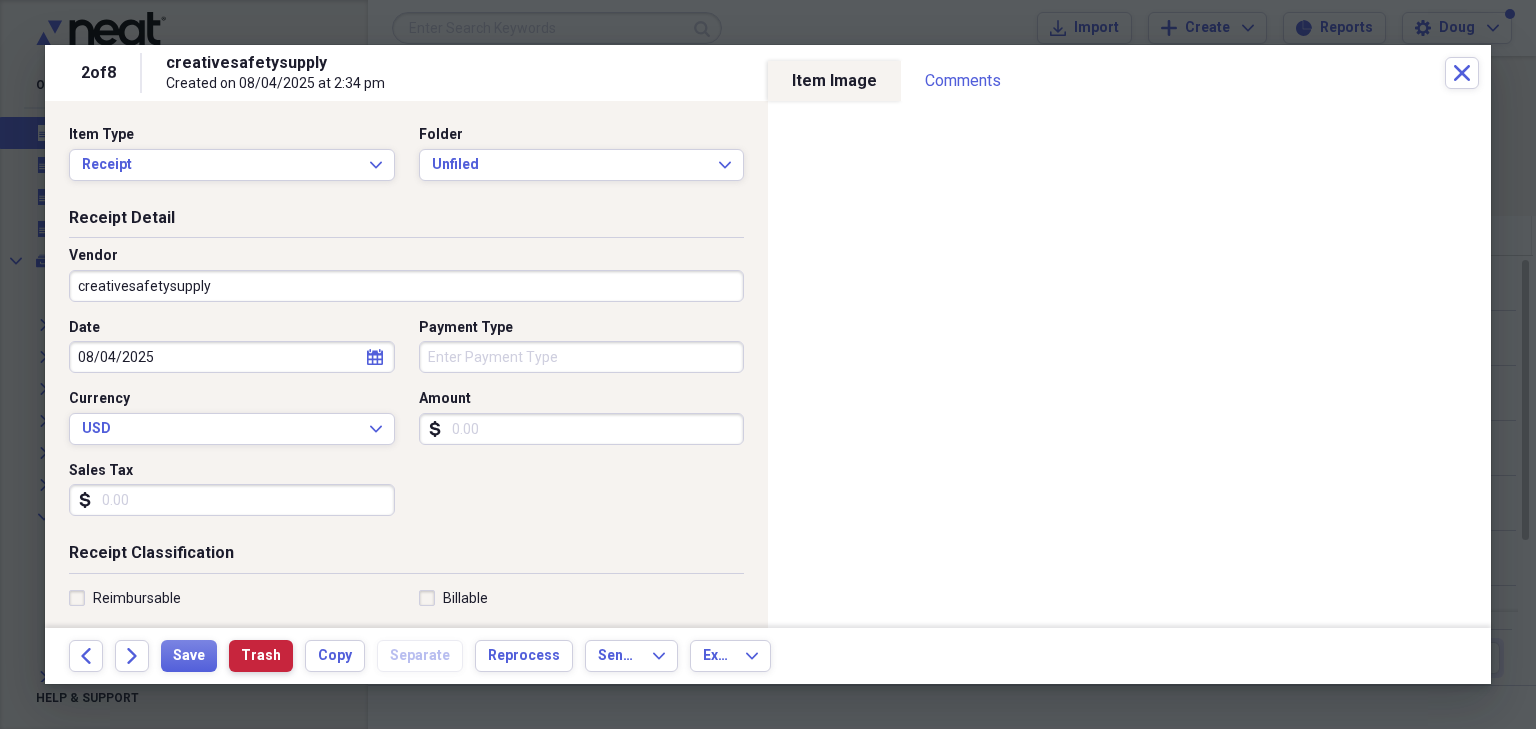 click on "Trash" at bounding box center (261, 656) 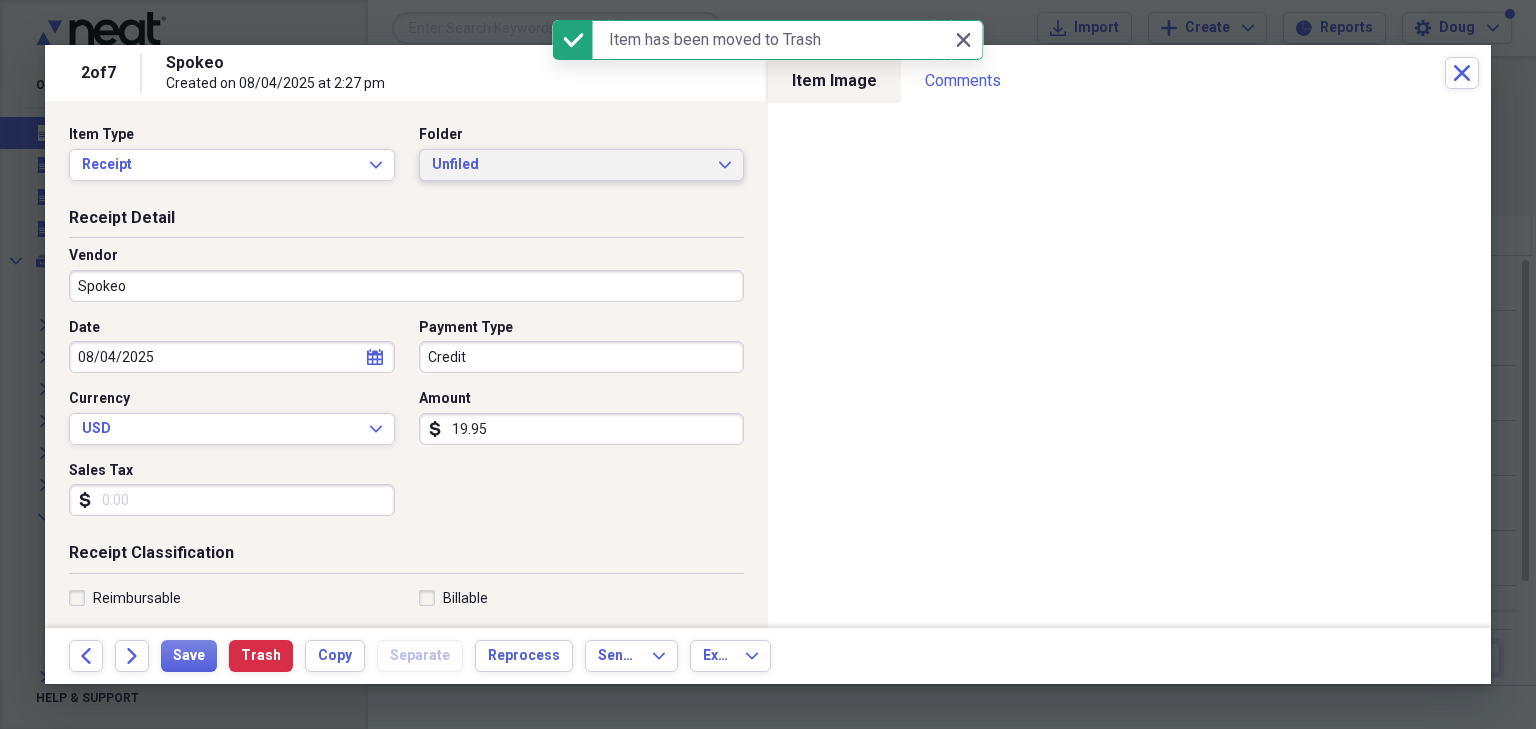 click on "Unfiled" at bounding box center [570, 165] 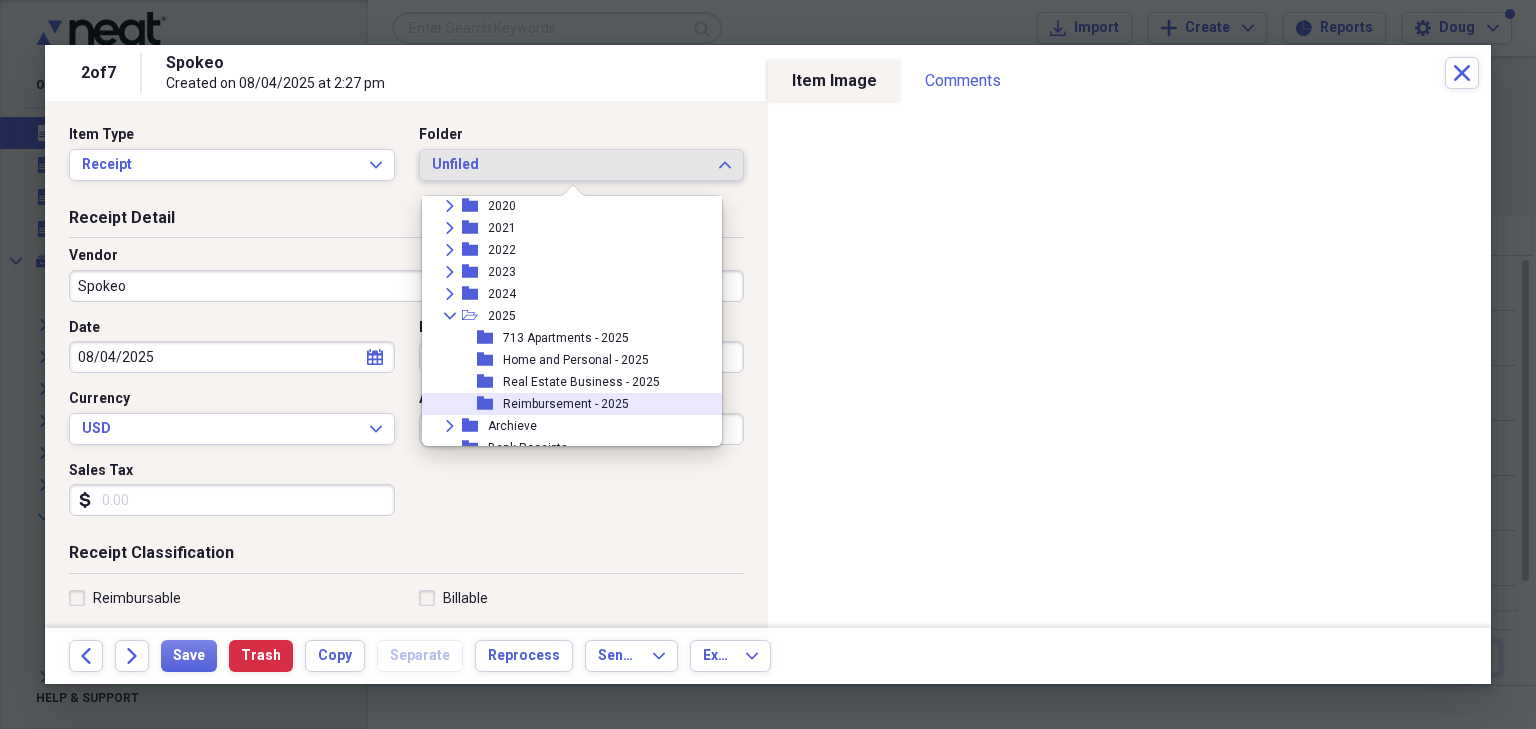 scroll, scrollTop: 80, scrollLeft: 0, axis: vertical 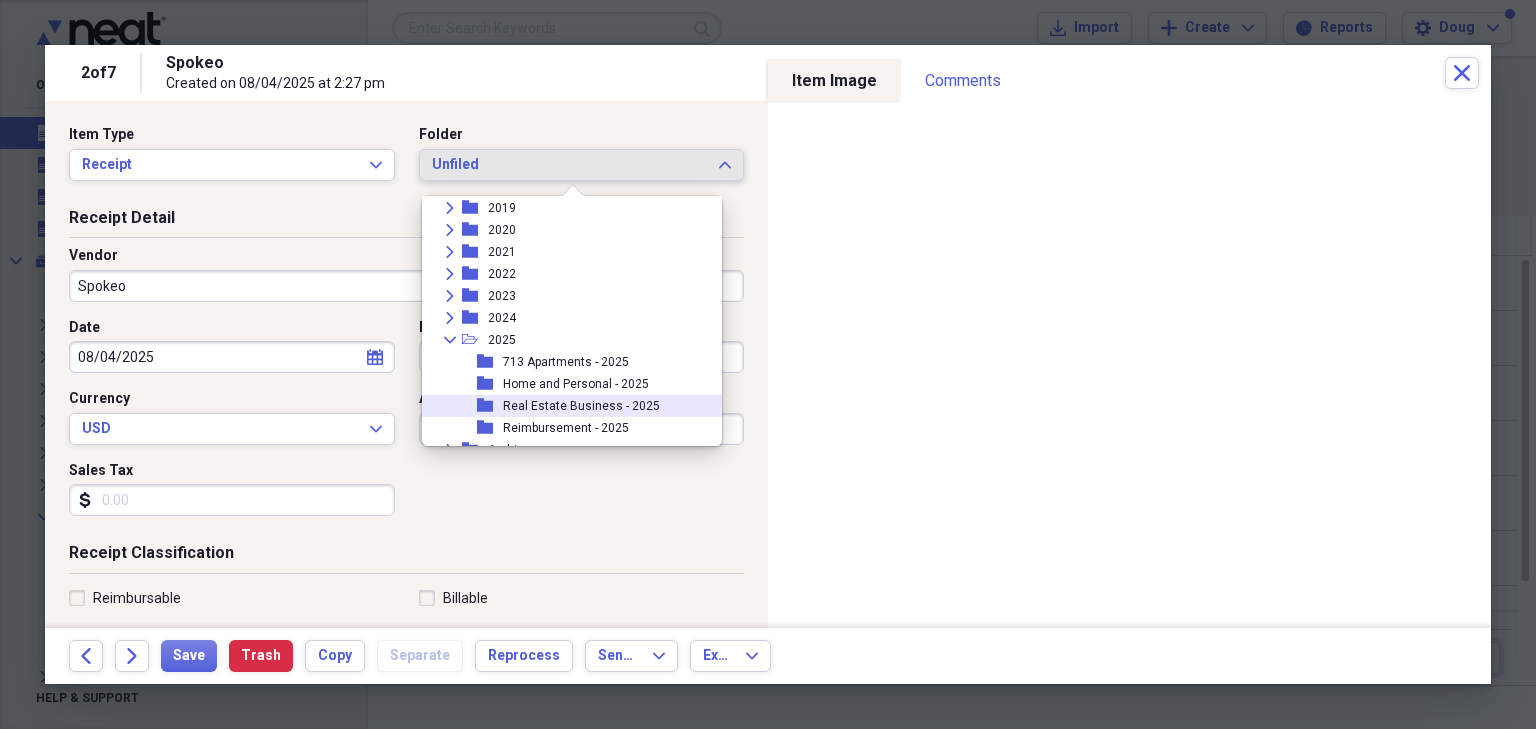 click on "Real Estate Business - 2025" at bounding box center [581, 406] 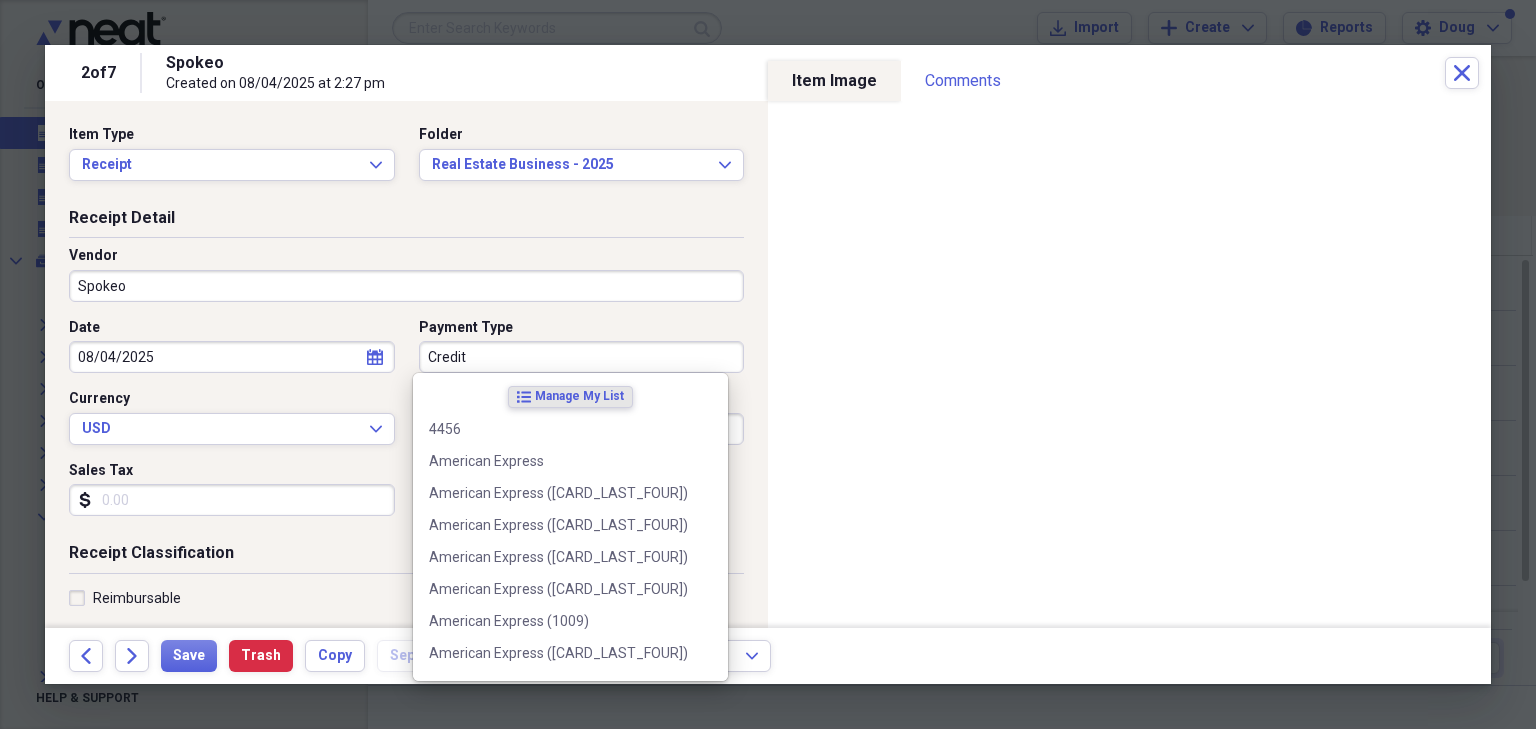 click on "Credit" at bounding box center (582, 357) 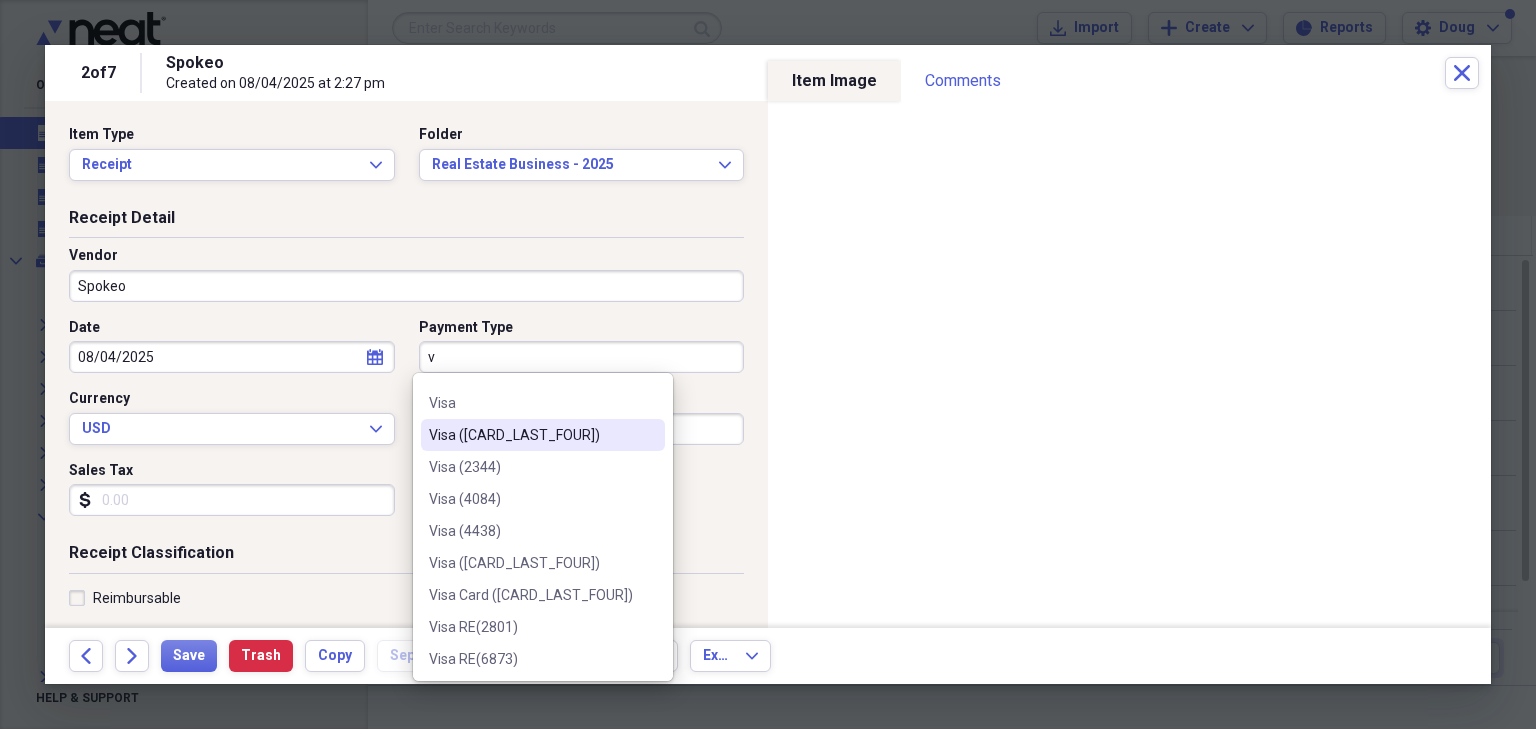 scroll, scrollTop: 92, scrollLeft: 0, axis: vertical 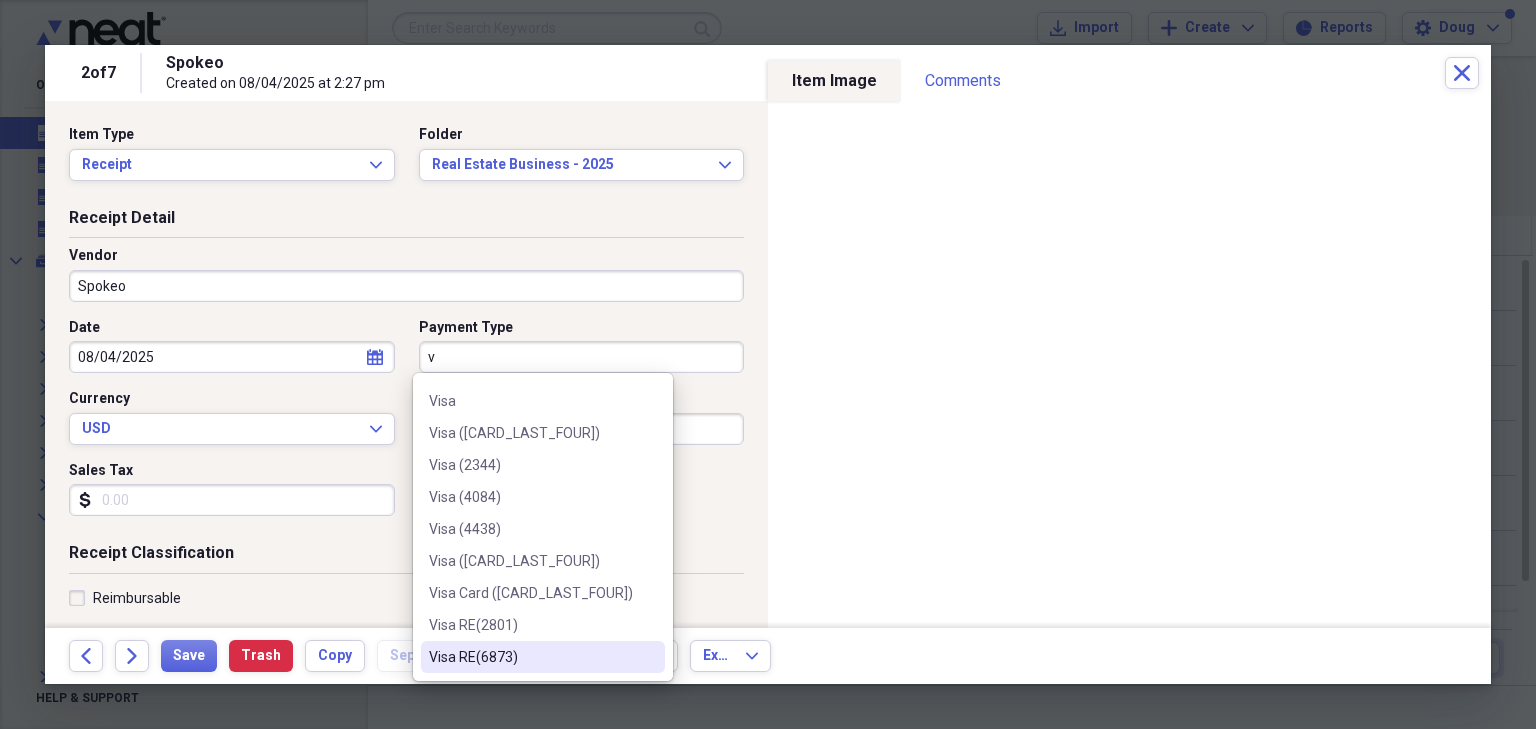click on "Visa RE(6873)" at bounding box center (531, 657) 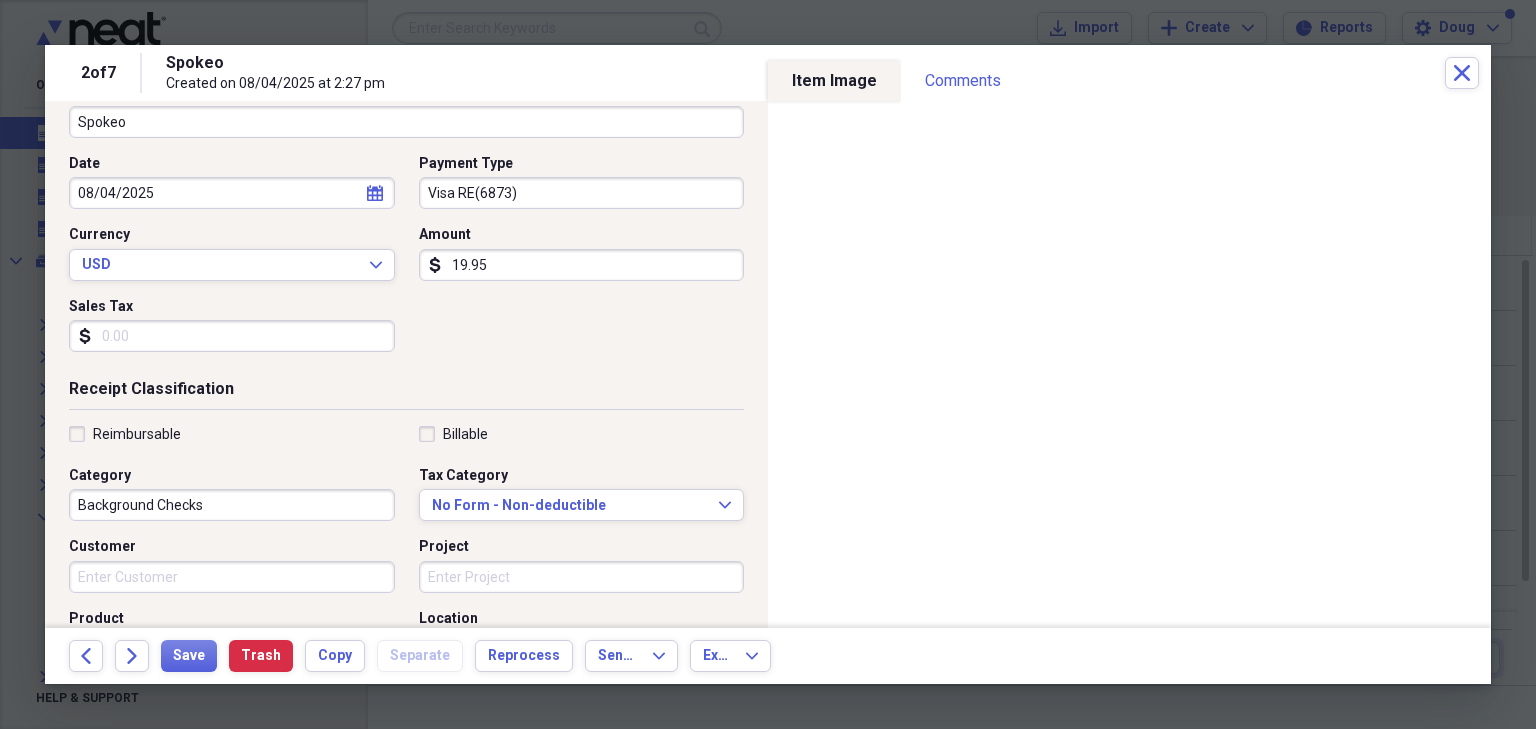 scroll, scrollTop: 240, scrollLeft: 0, axis: vertical 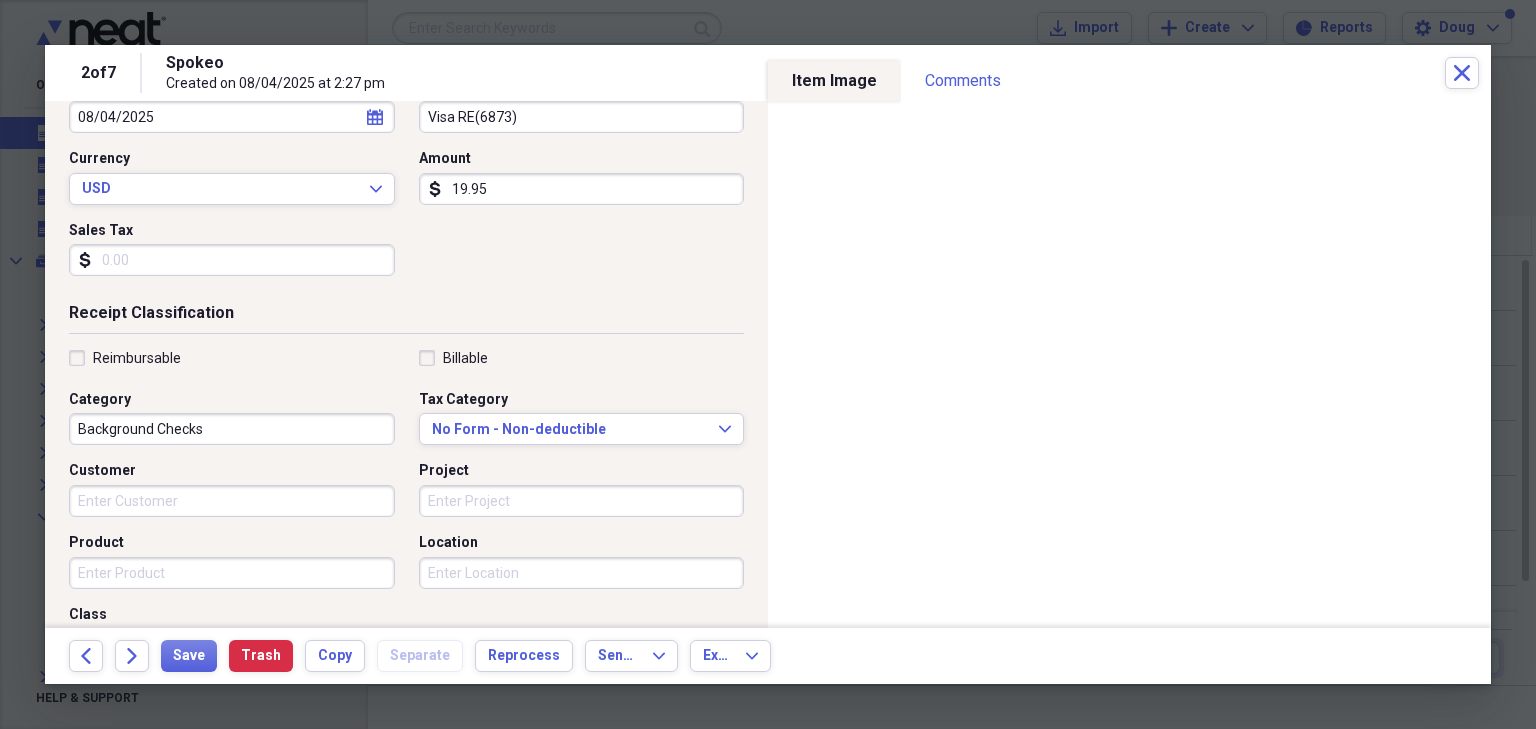 click on "Background Checks" at bounding box center (232, 429) 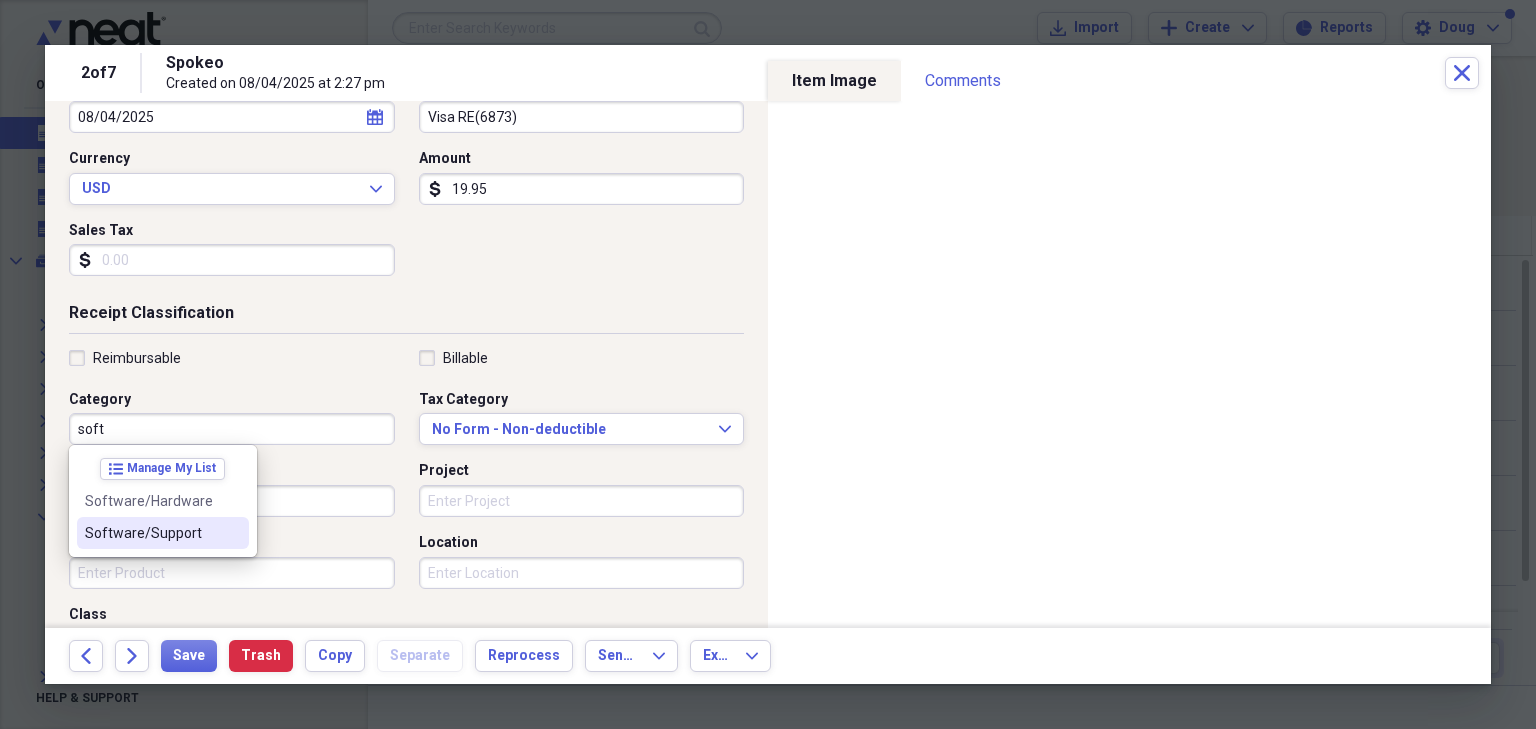 click on "Software/Support" at bounding box center (151, 533) 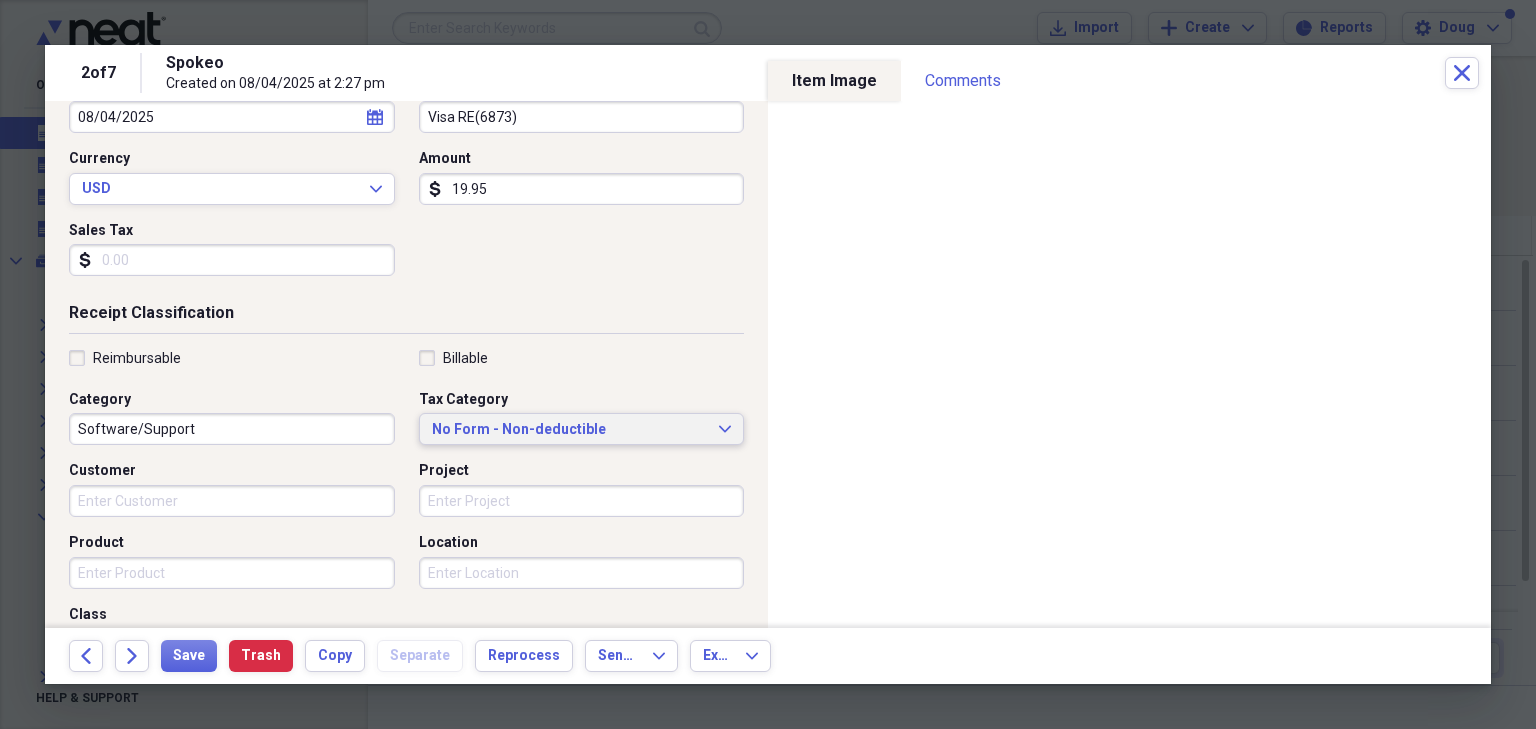 click on "No Form - Non-deductible" at bounding box center (570, 430) 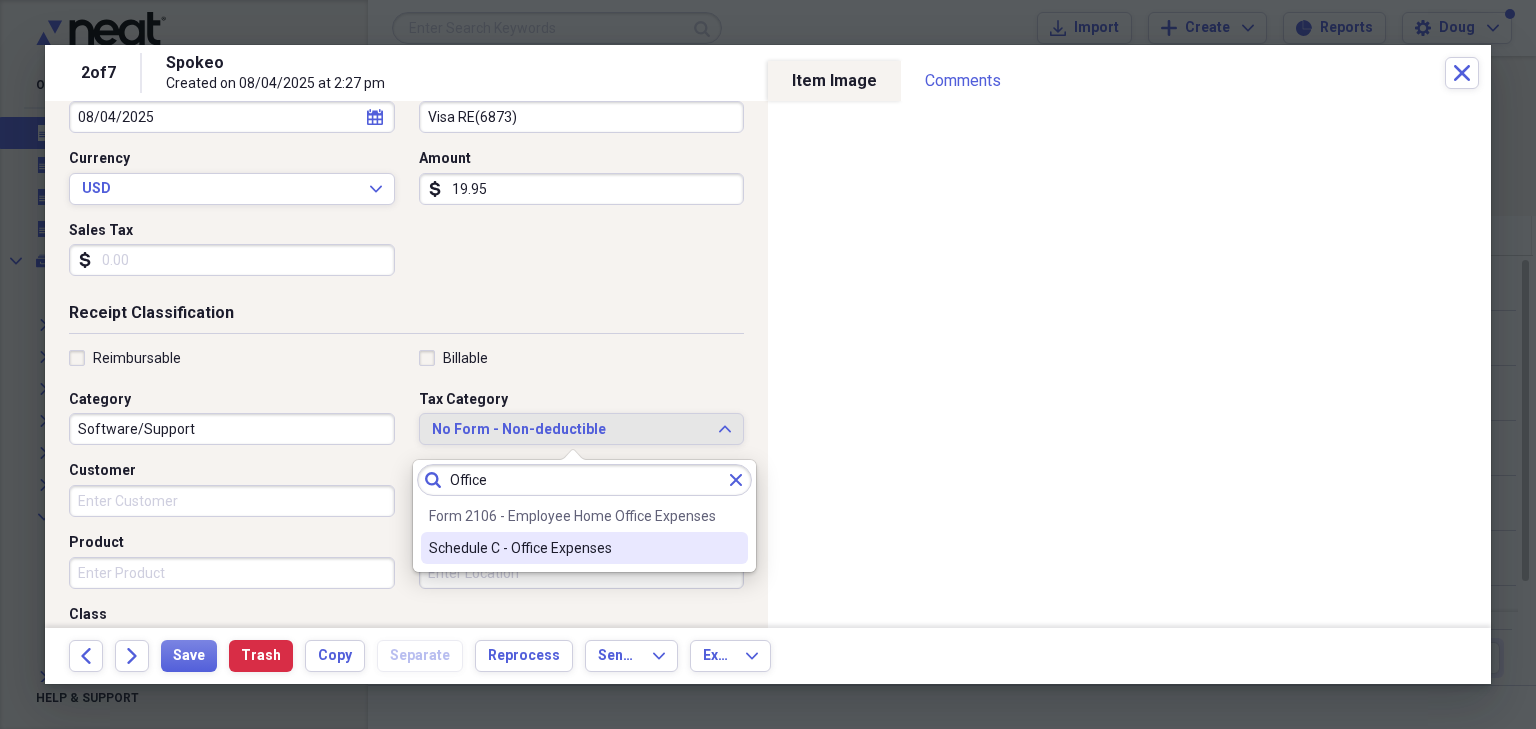 type on "Office" 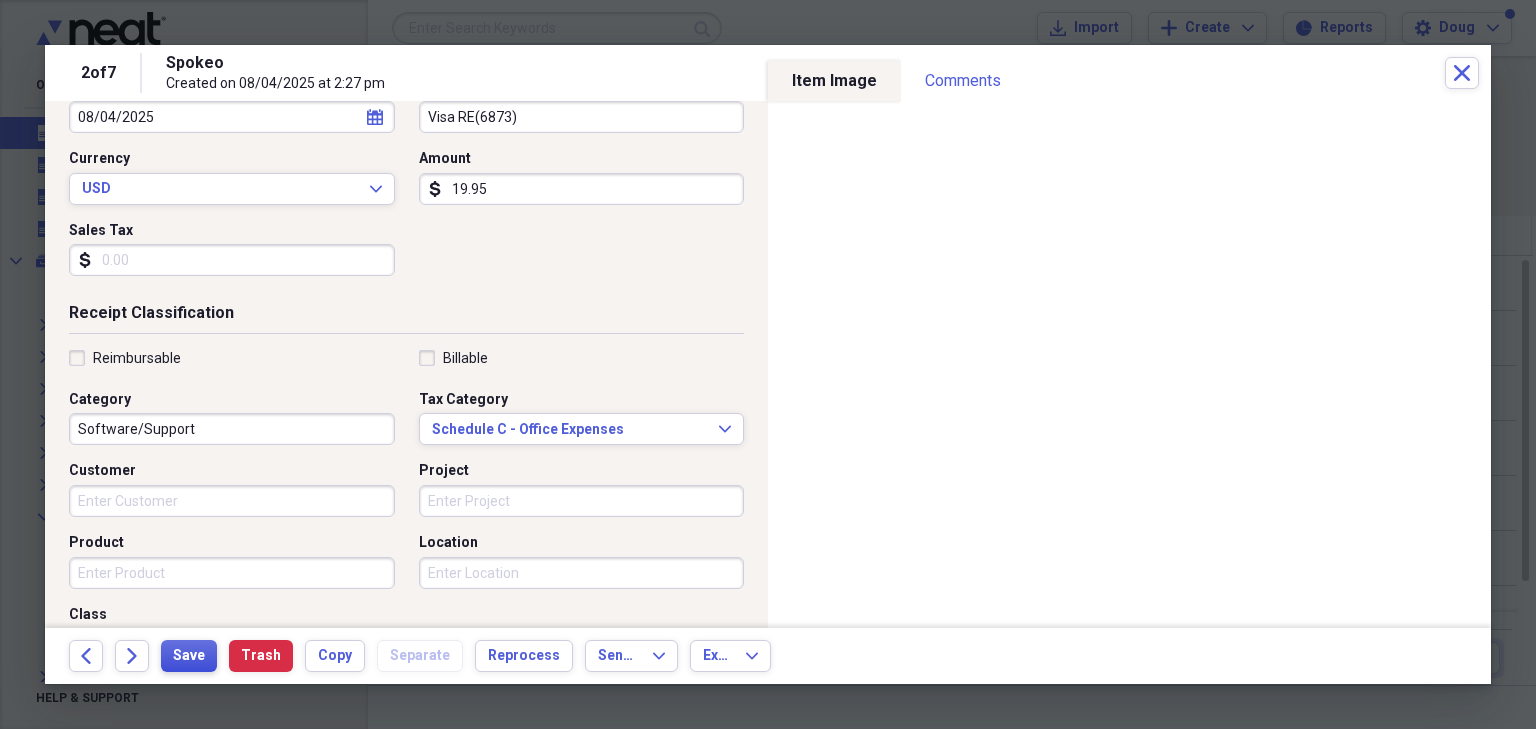 click on "Save" at bounding box center [189, 656] 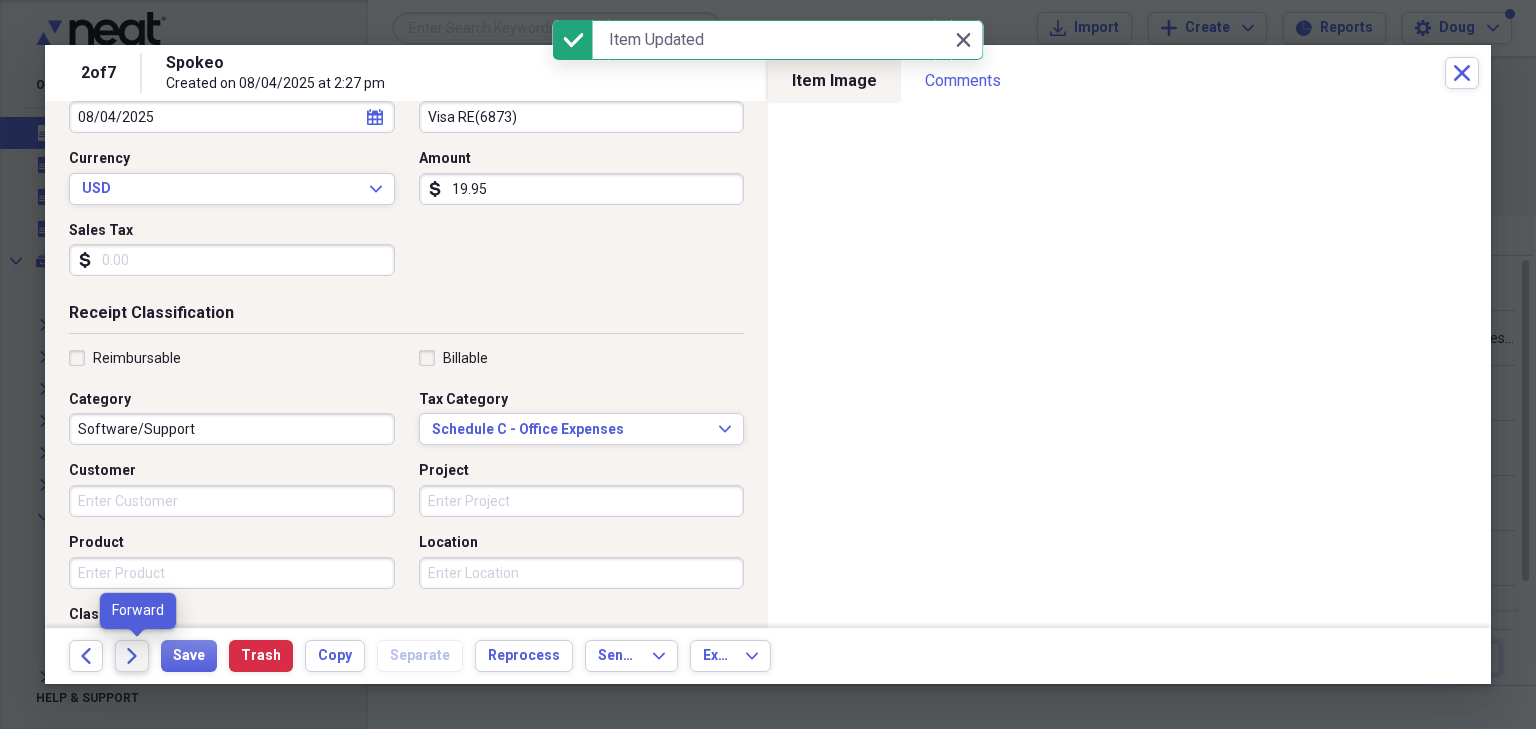 click on "Forward" 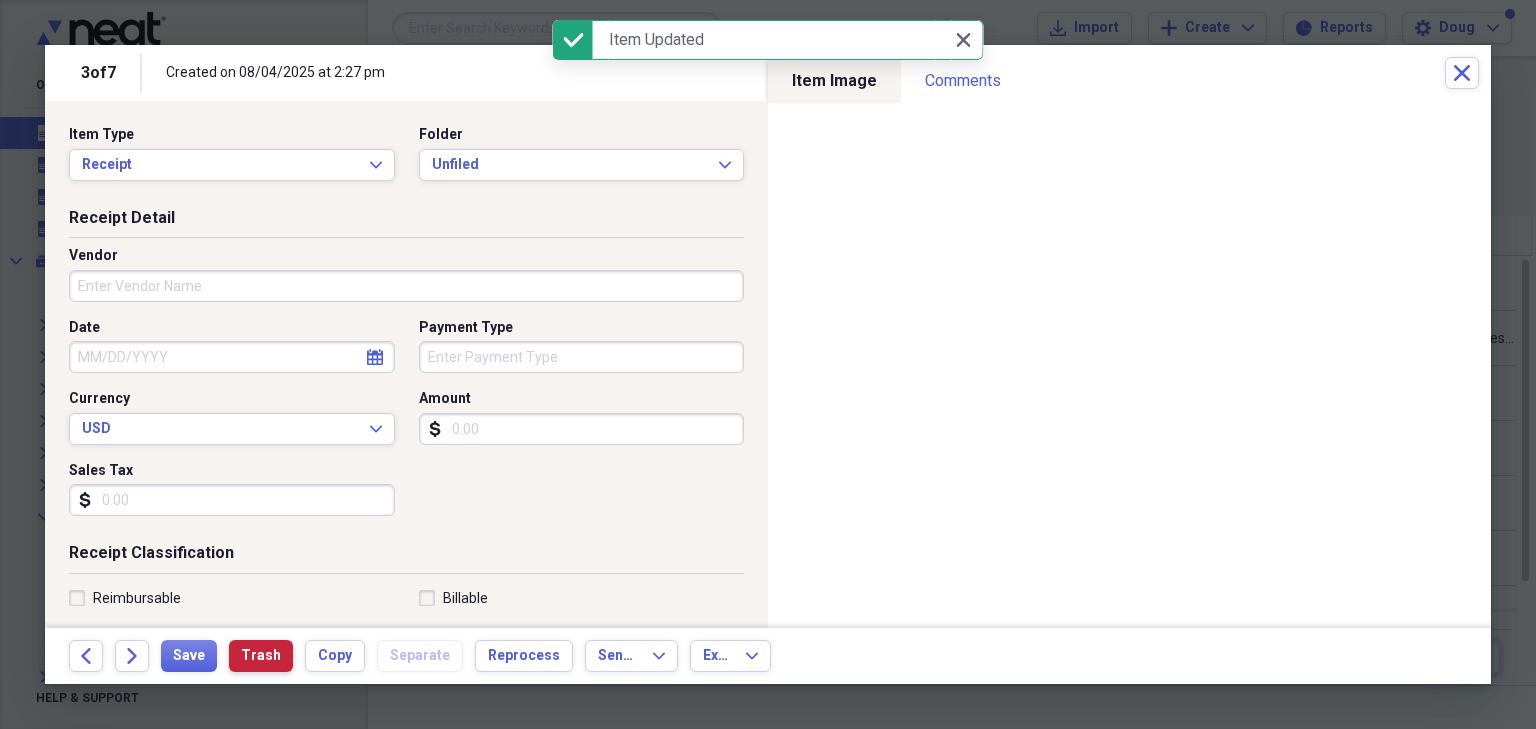 click on "Trash" at bounding box center (261, 656) 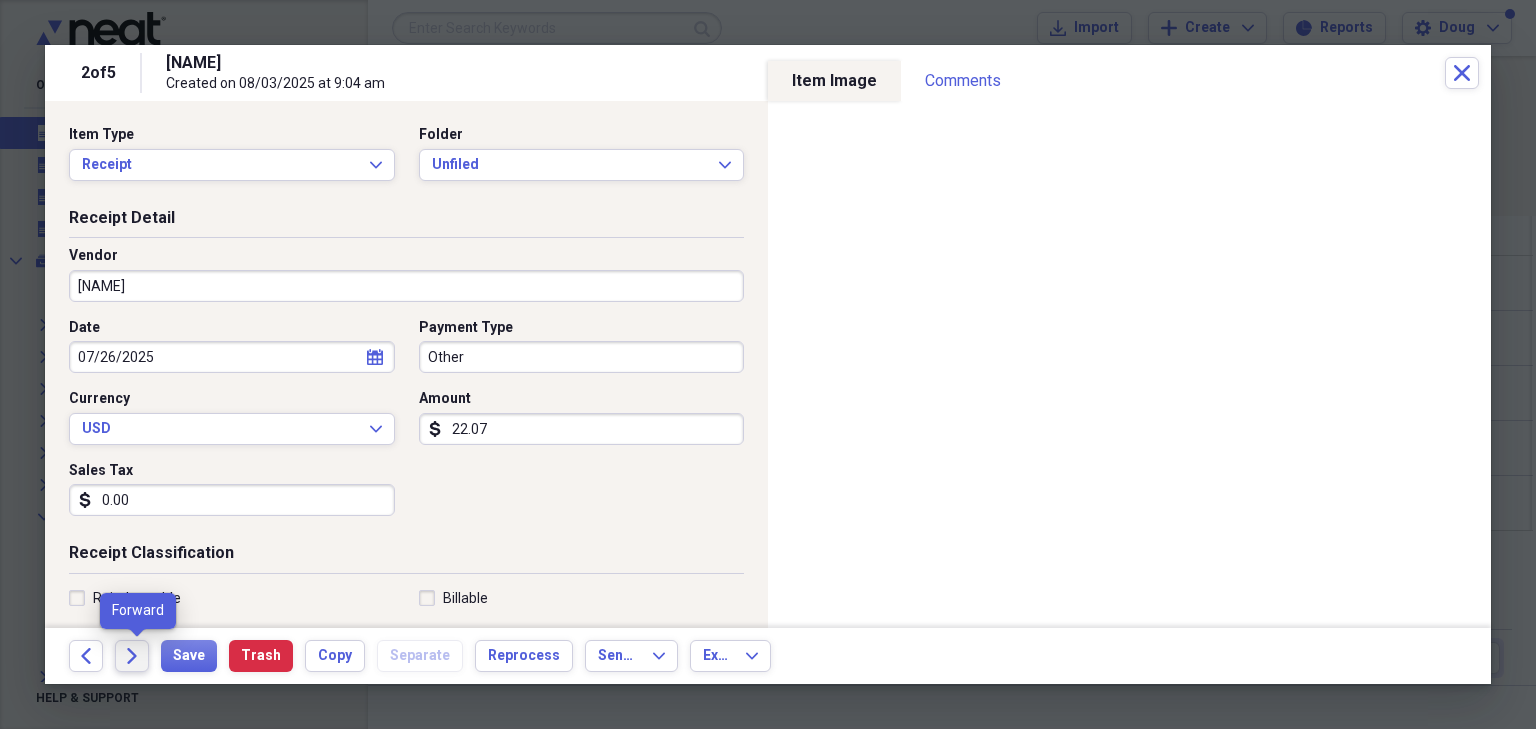 click 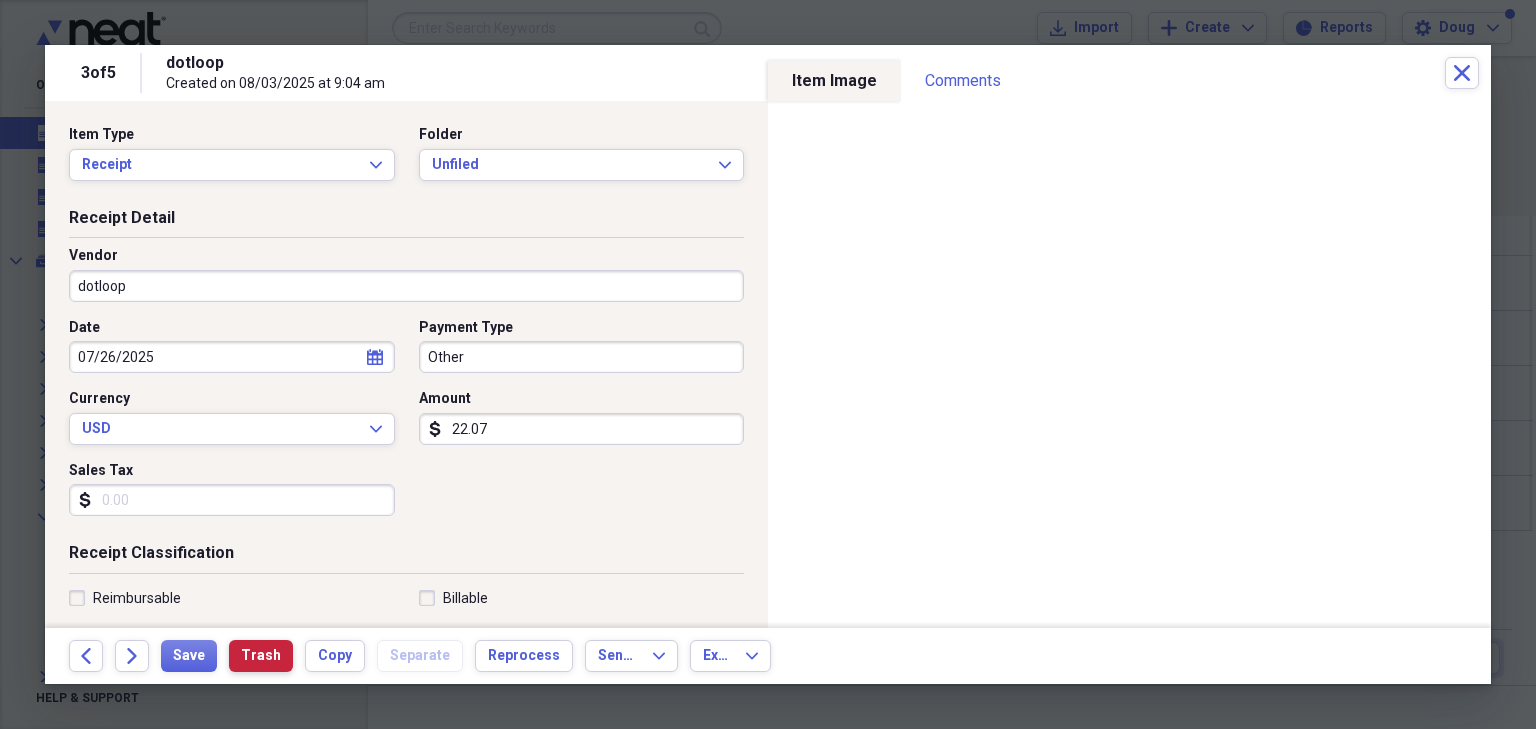 click on "Trash" at bounding box center [261, 656] 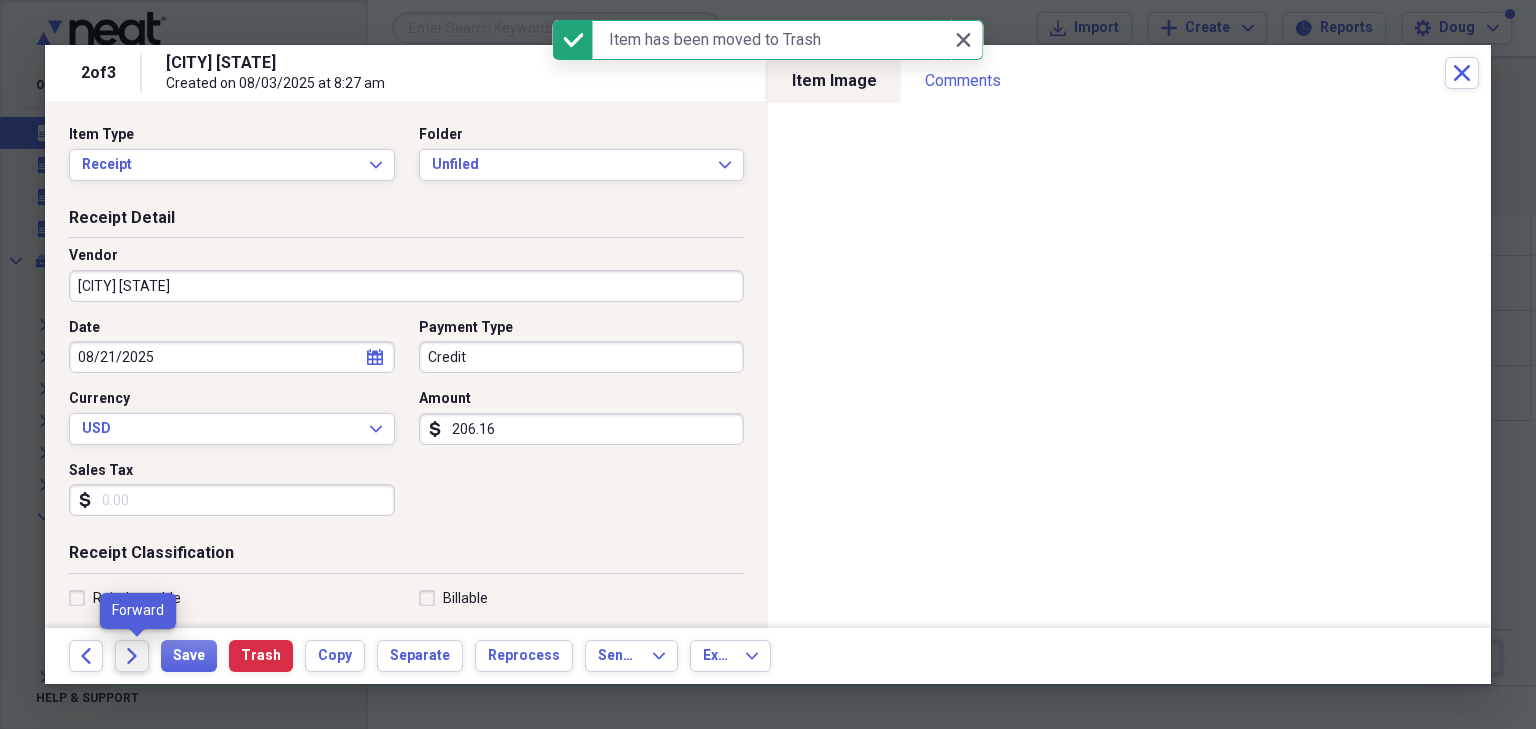 click on "Forward" 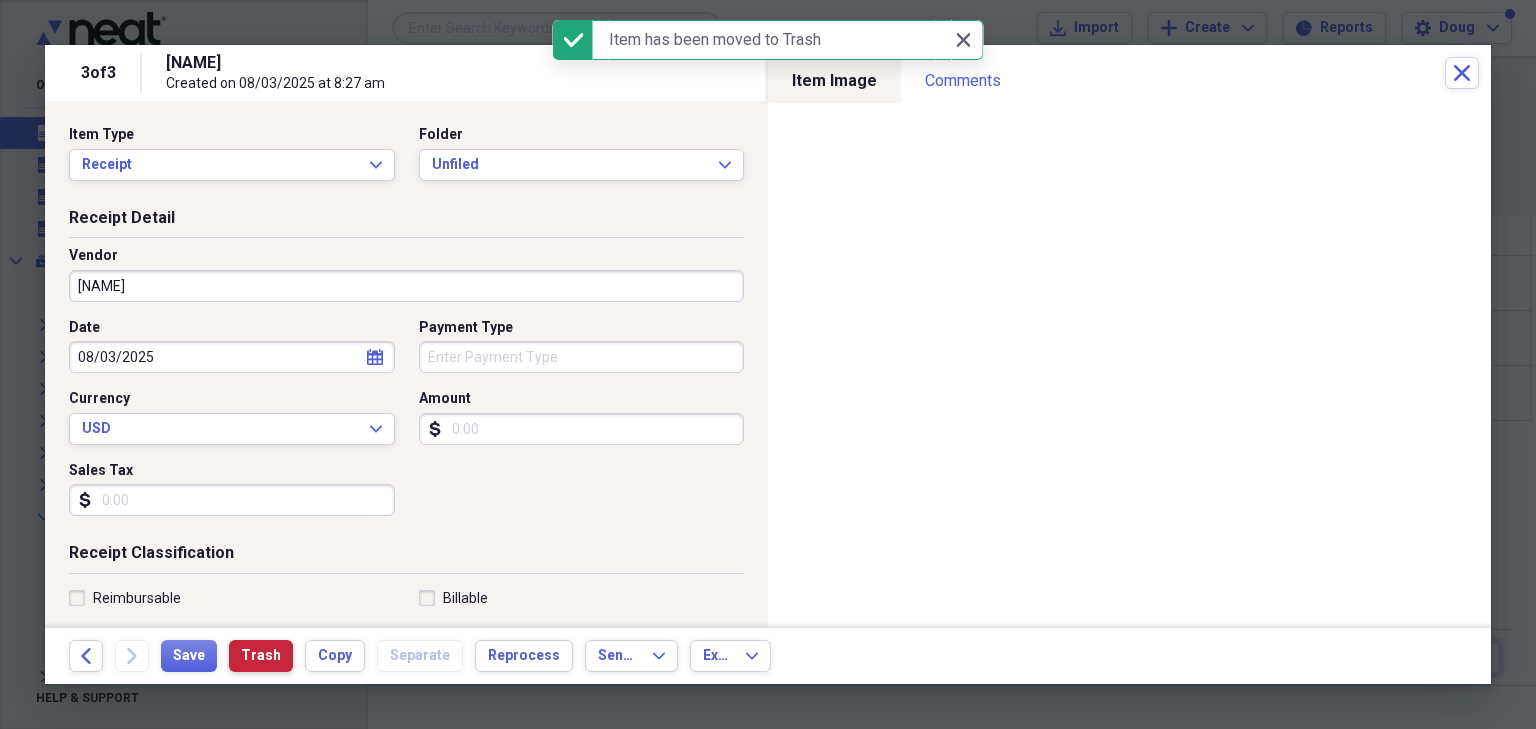 click on "Trash" at bounding box center [261, 656] 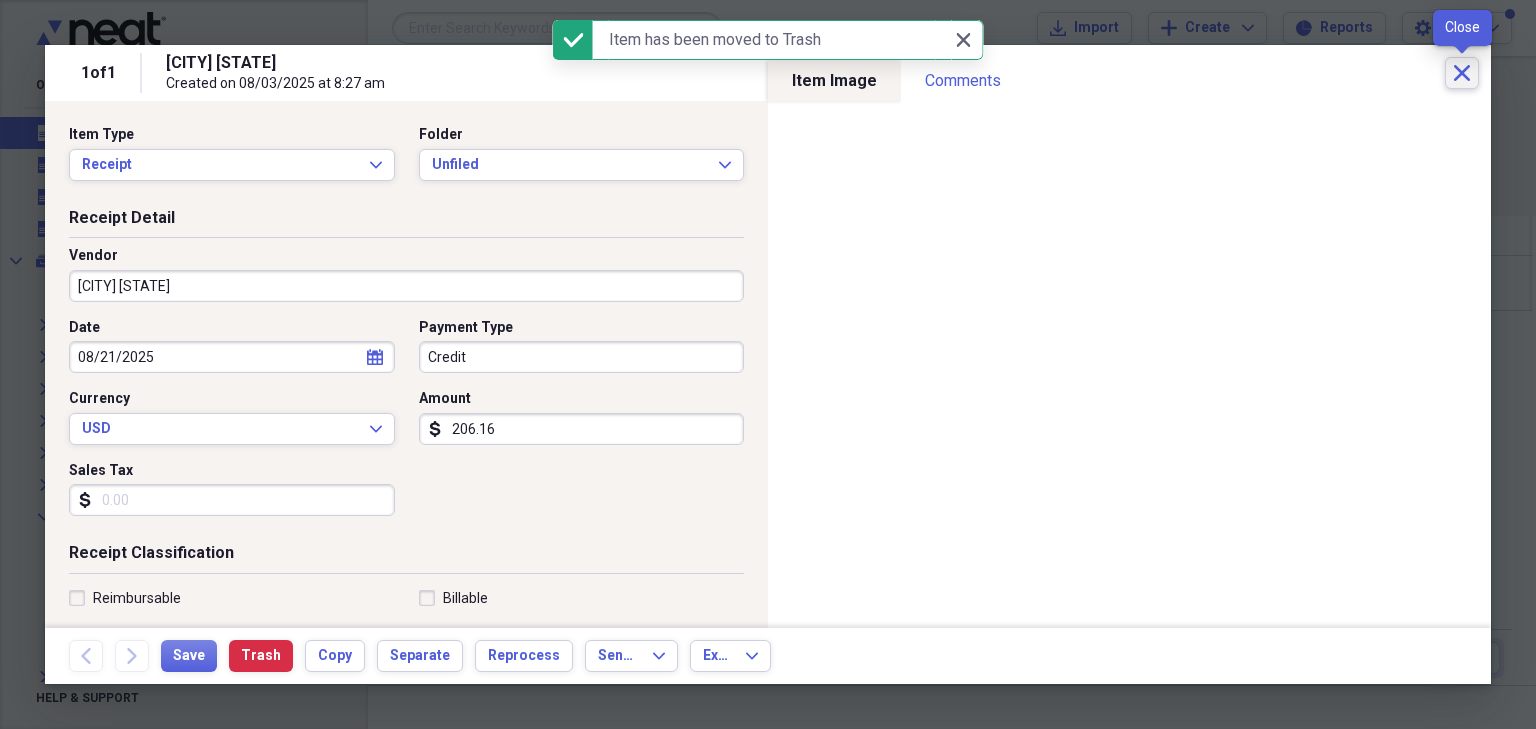 click on "Close" 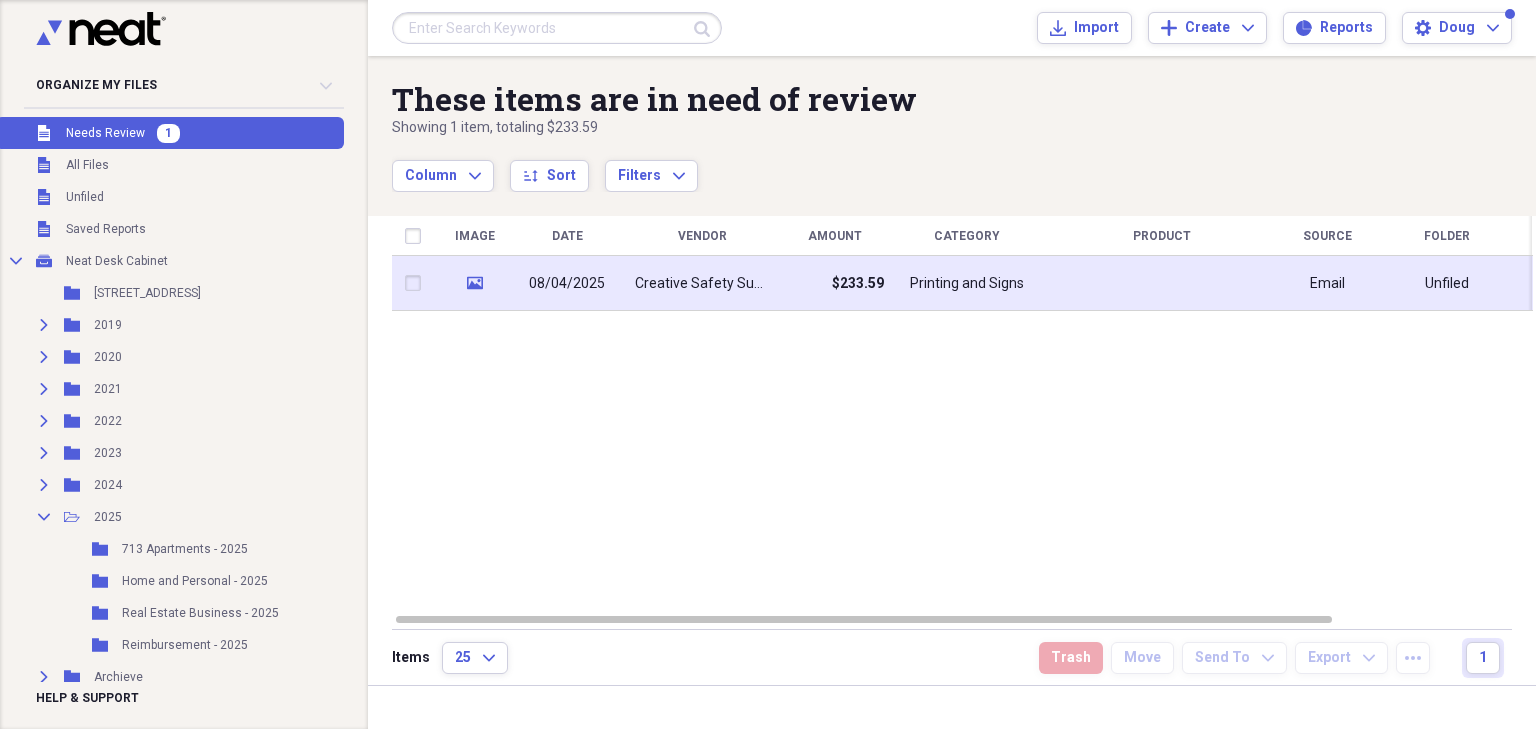 click on "Creative Safety Supply" at bounding box center [702, 284] 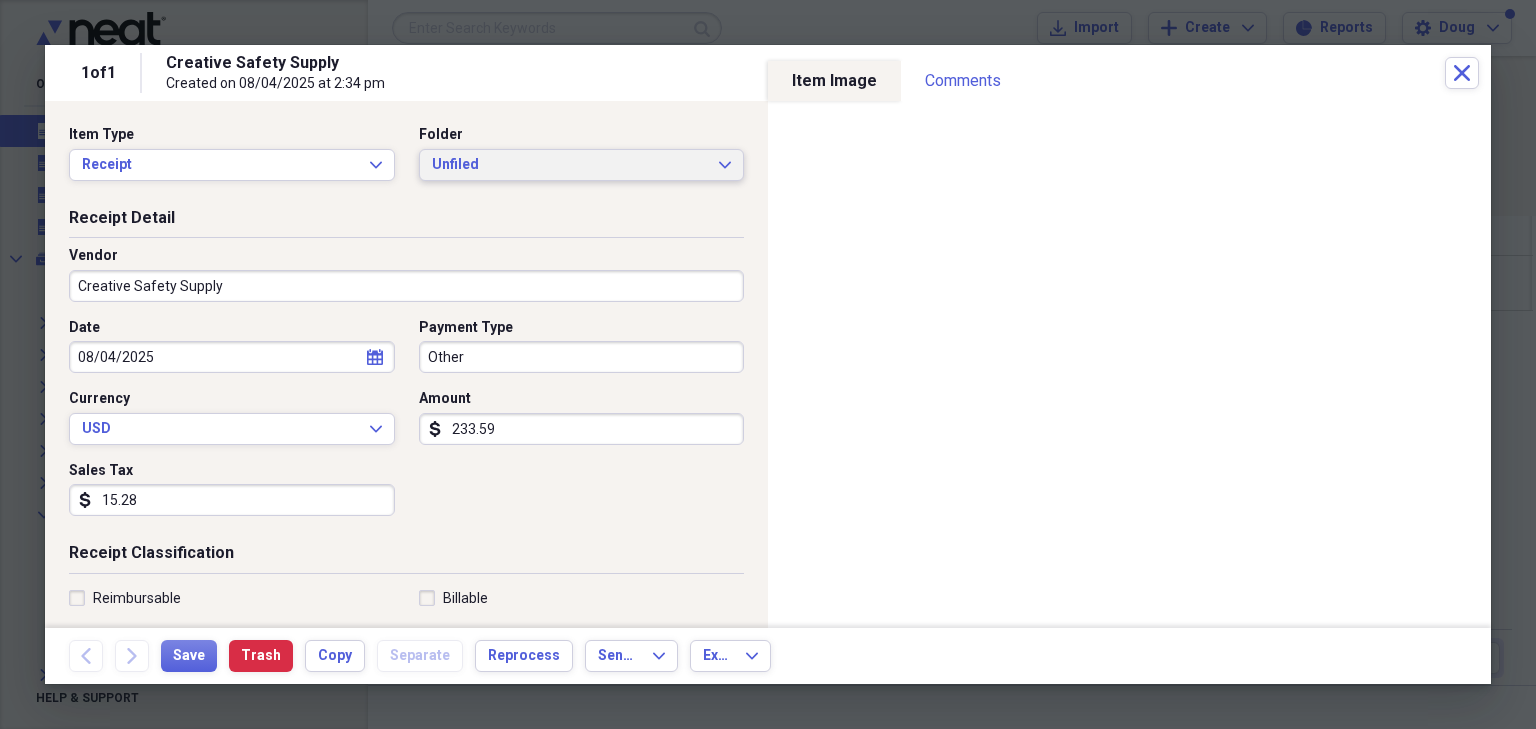 click on "Unfiled" at bounding box center (570, 165) 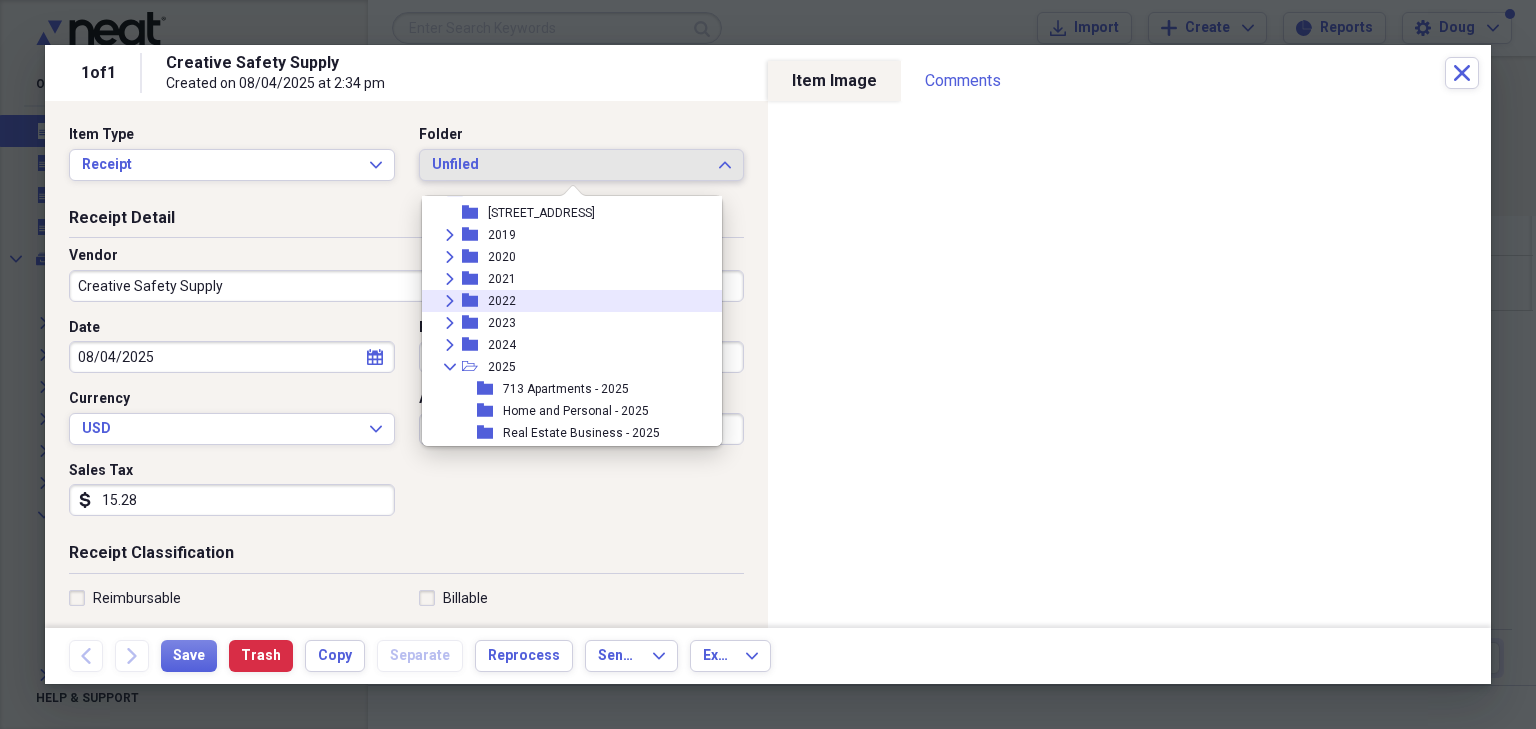 scroll, scrollTop: 80, scrollLeft: 0, axis: vertical 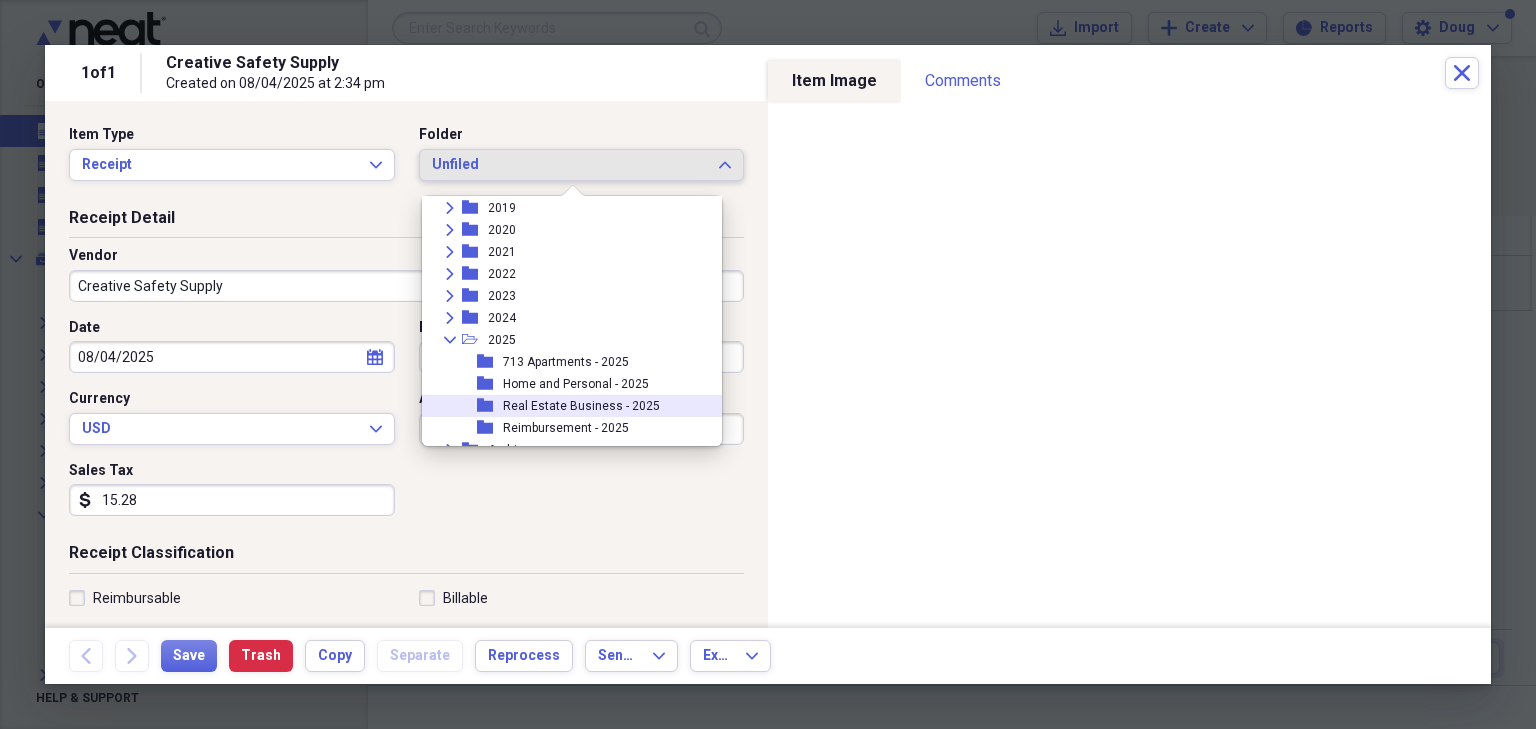 click on "Real Estate Business - 2025" at bounding box center [581, 406] 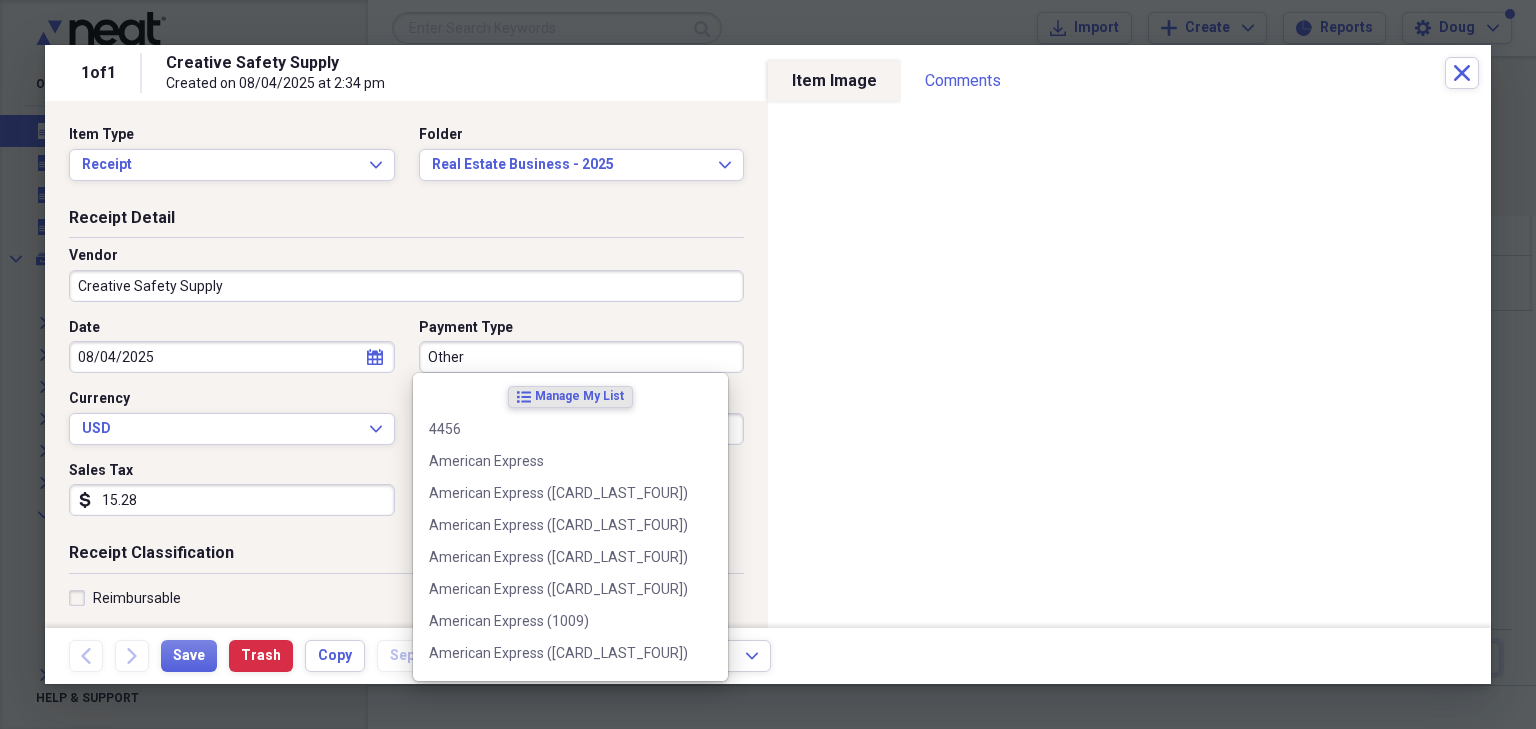 click on "Other" at bounding box center (582, 357) 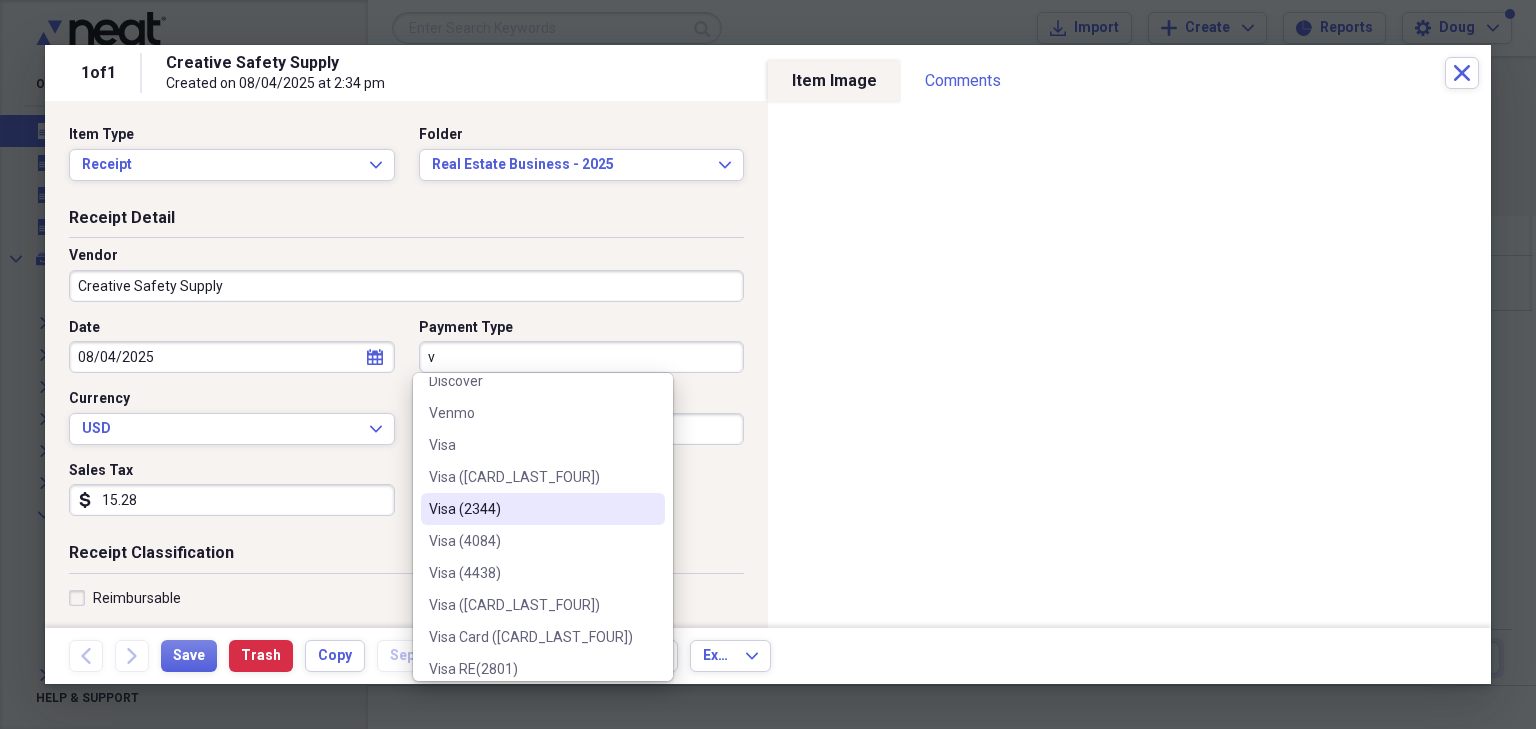 scroll, scrollTop: 92, scrollLeft: 0, axis: vertical 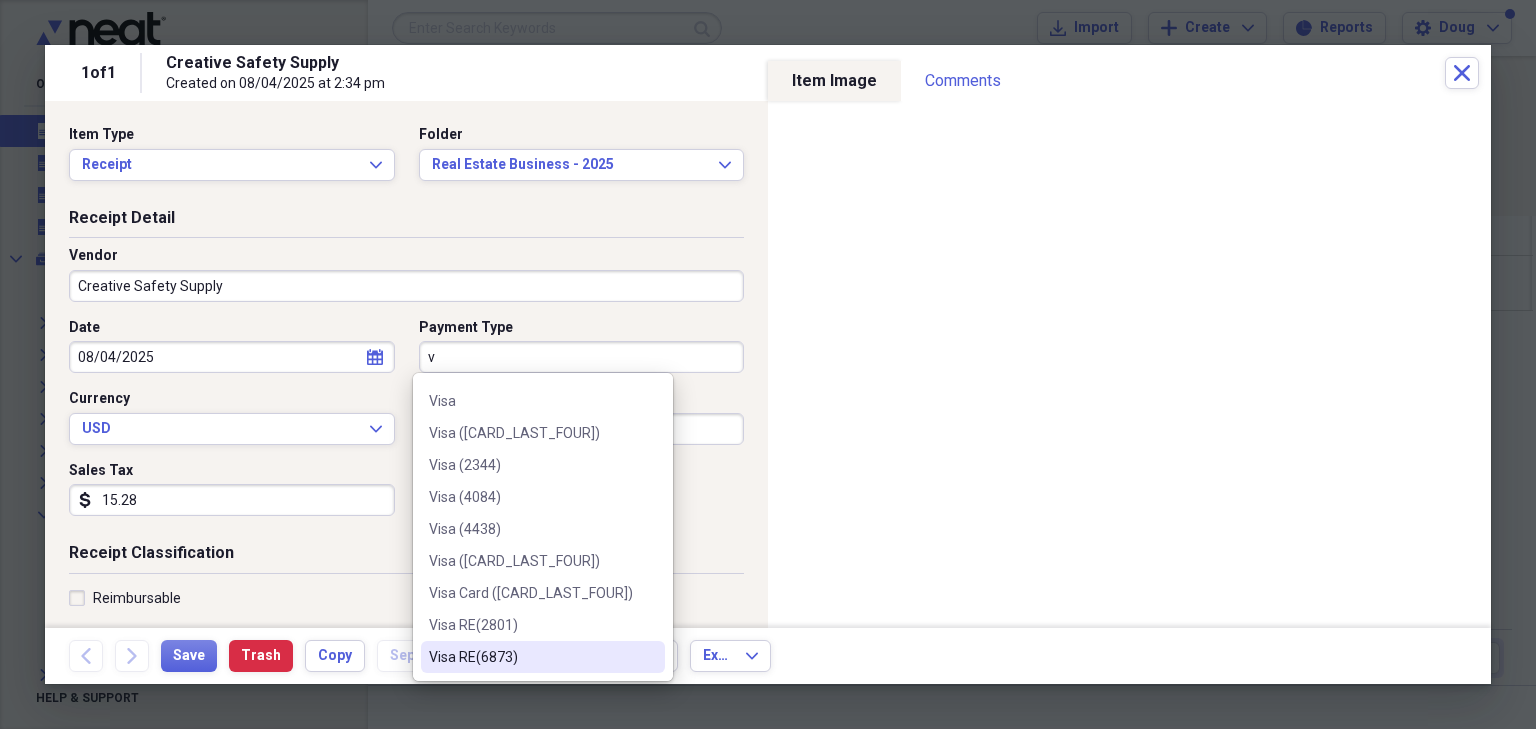 drag, startPoint x: 499, startPoint y: 660, endPoint x: 273, endPoint y: 526, distance: 262.7394 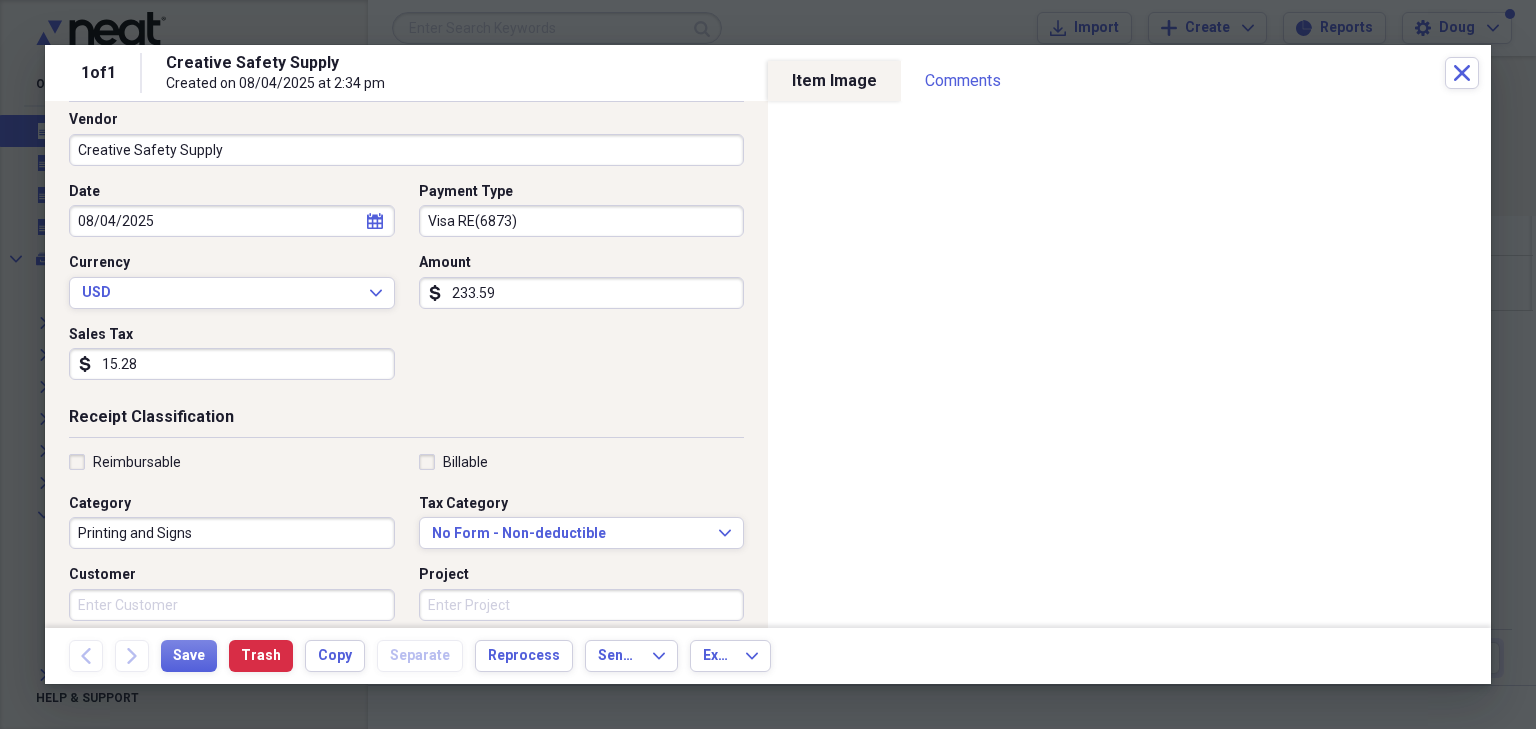 scroll, scrollTop: 160, scrollLeft: 0, axis: vertical 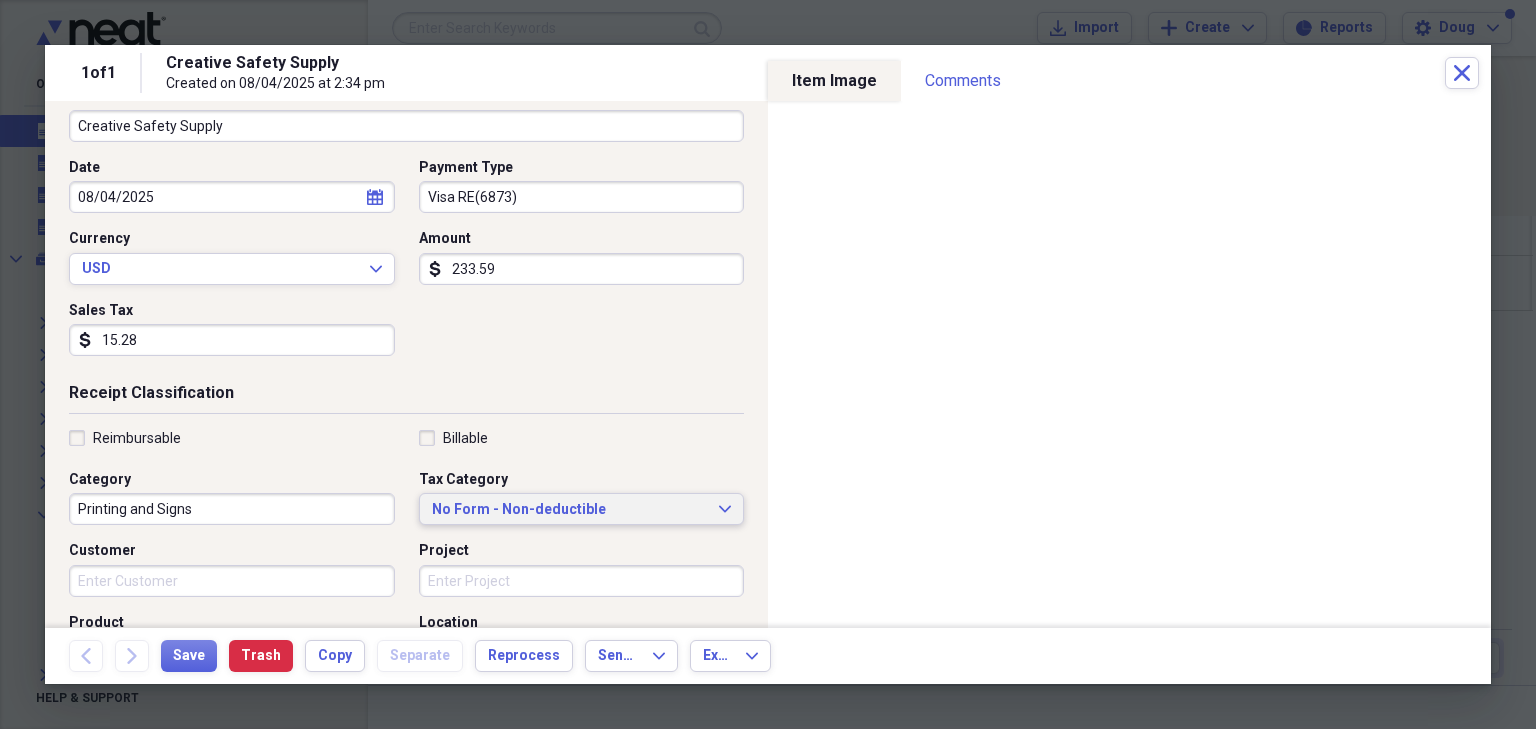 click on "No Form - Non-deductible" at bounding box center (570, 510) 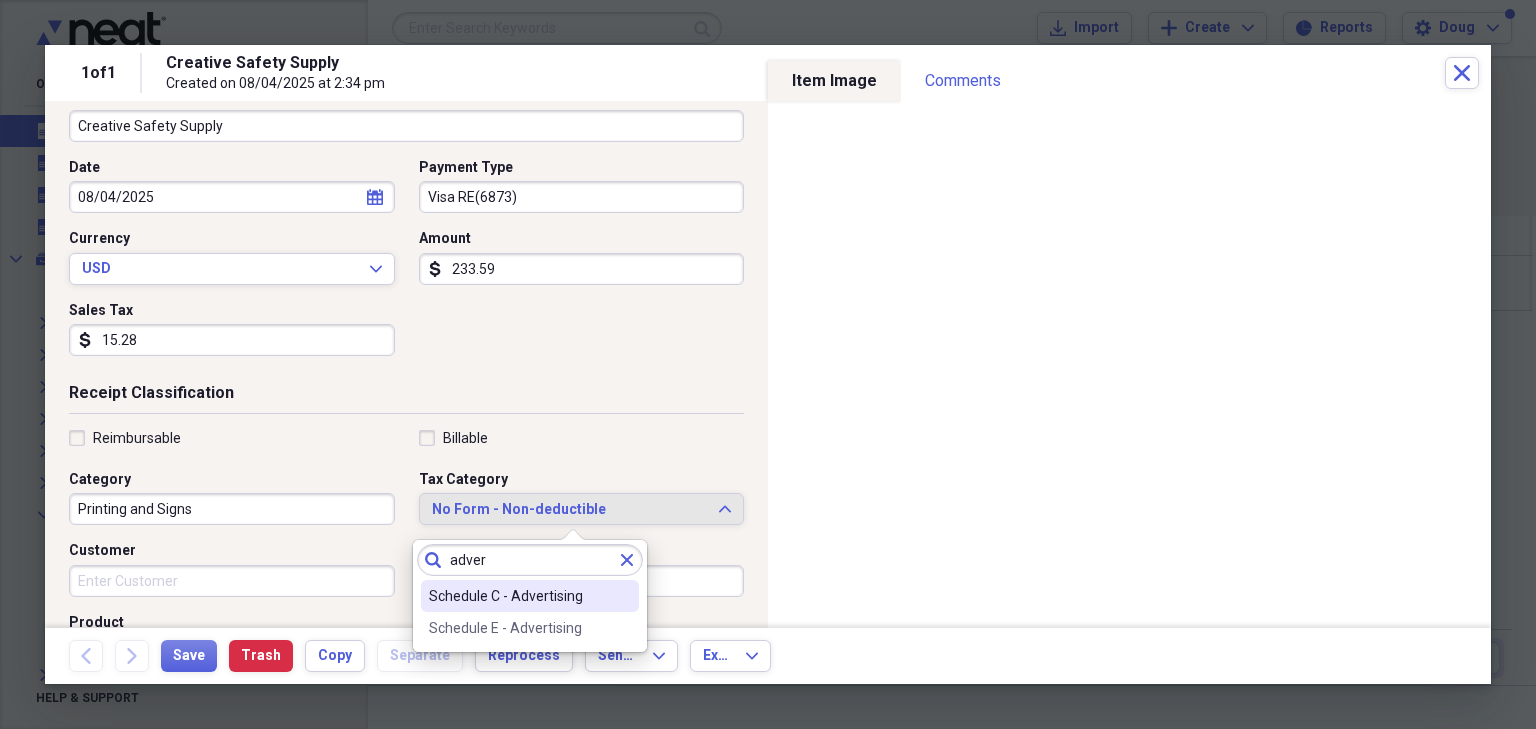 type on "adver" 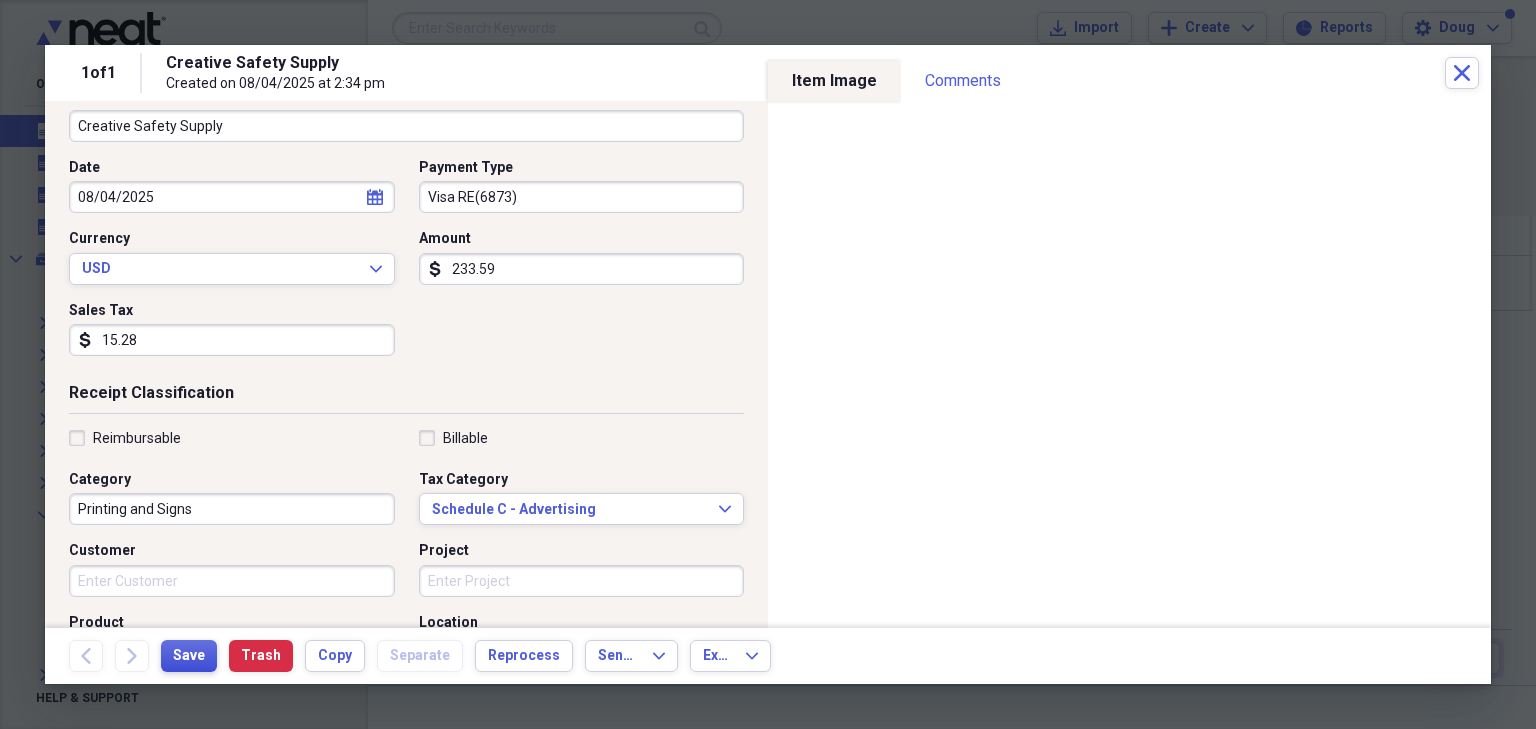 click on "Save" at bounding box center (189, 656) 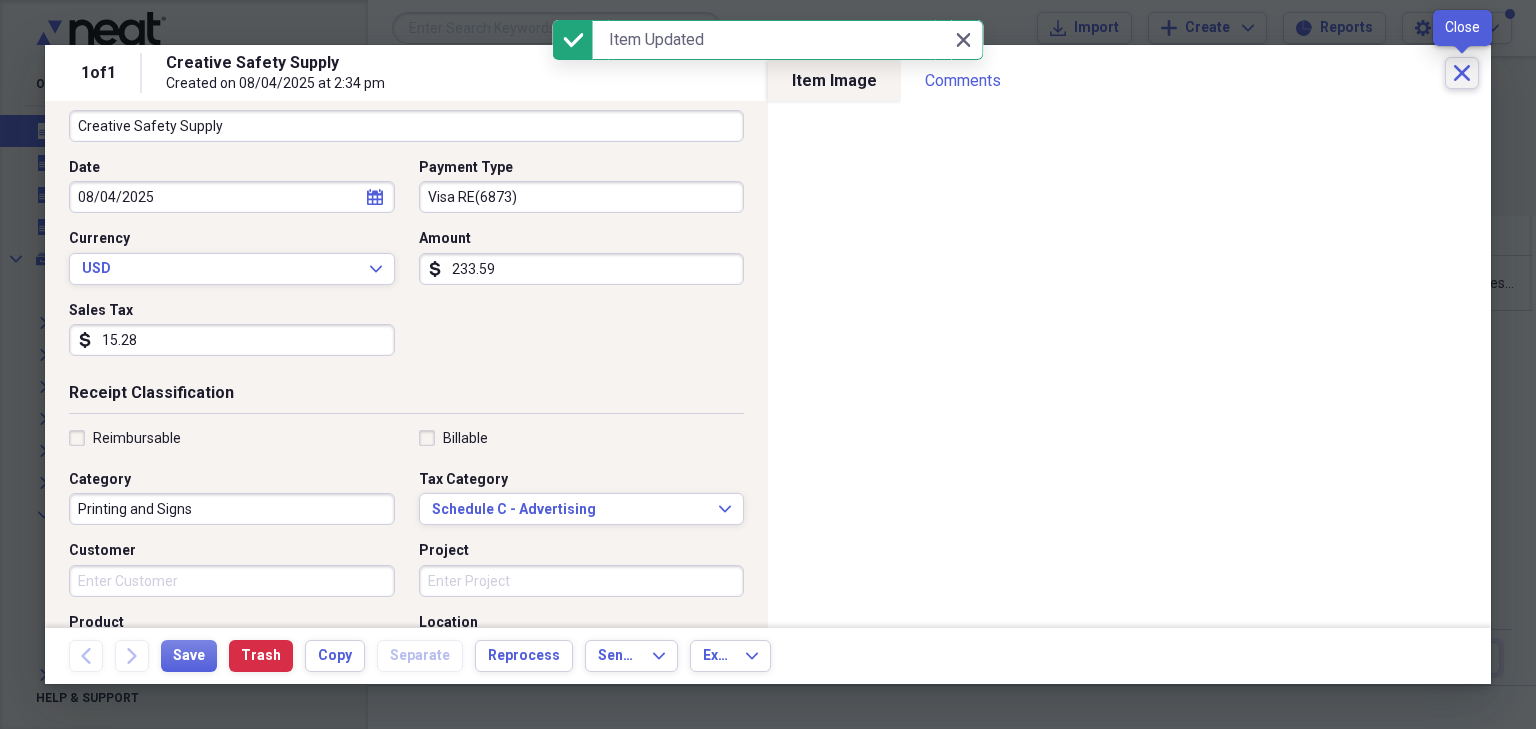click on "Close" 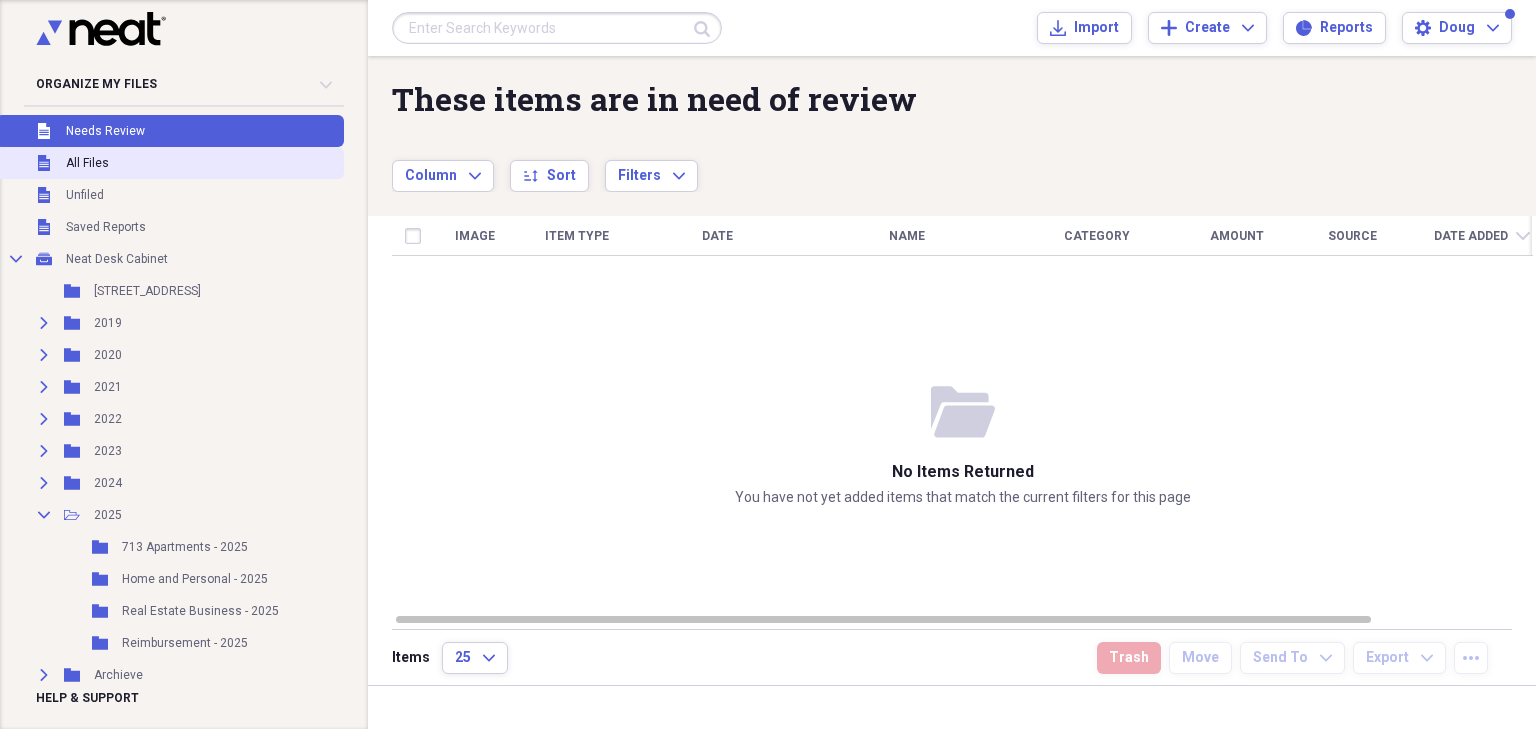 click on "Unfiled All Files" at bounding box center (170, 163) 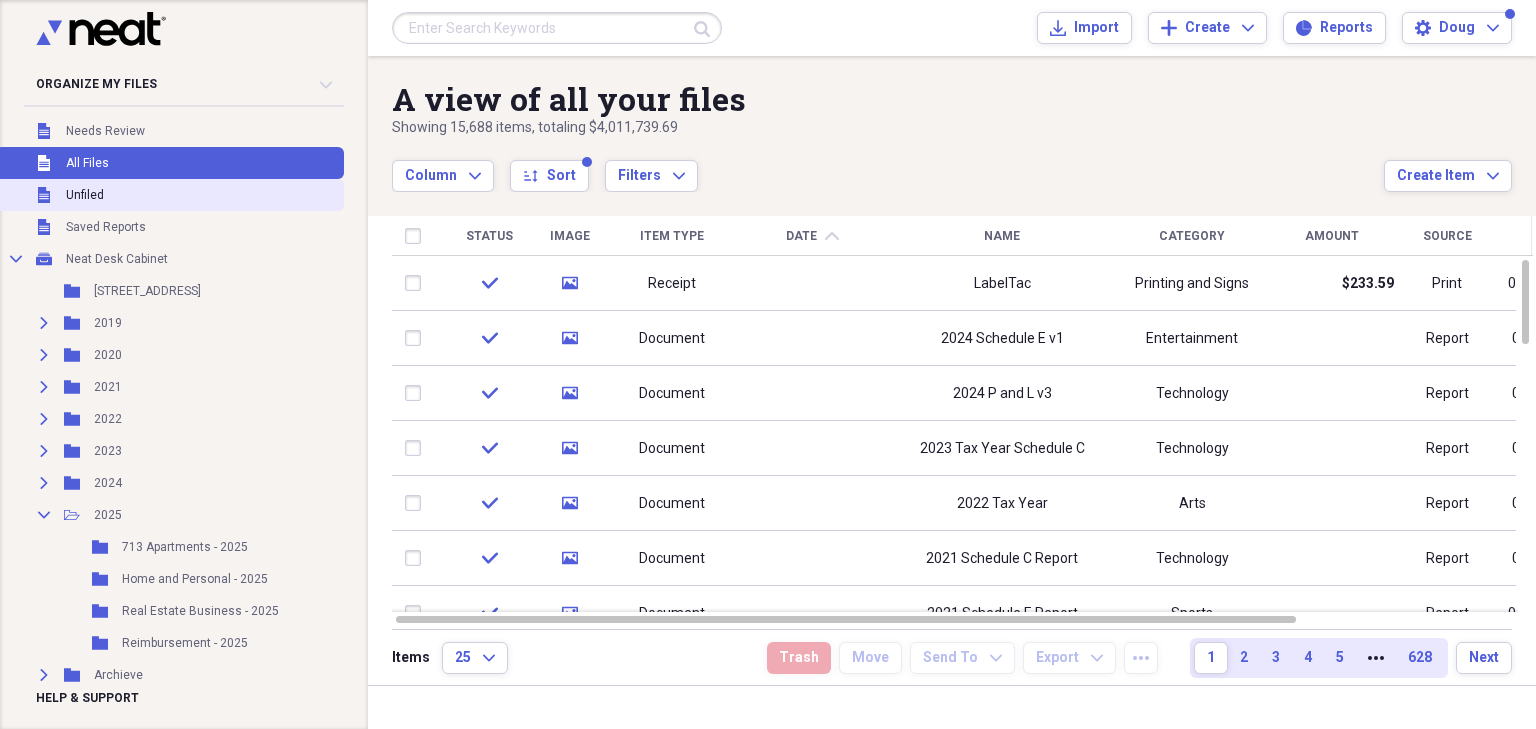 click on "Unfiled" at bounding box center (85, 195) 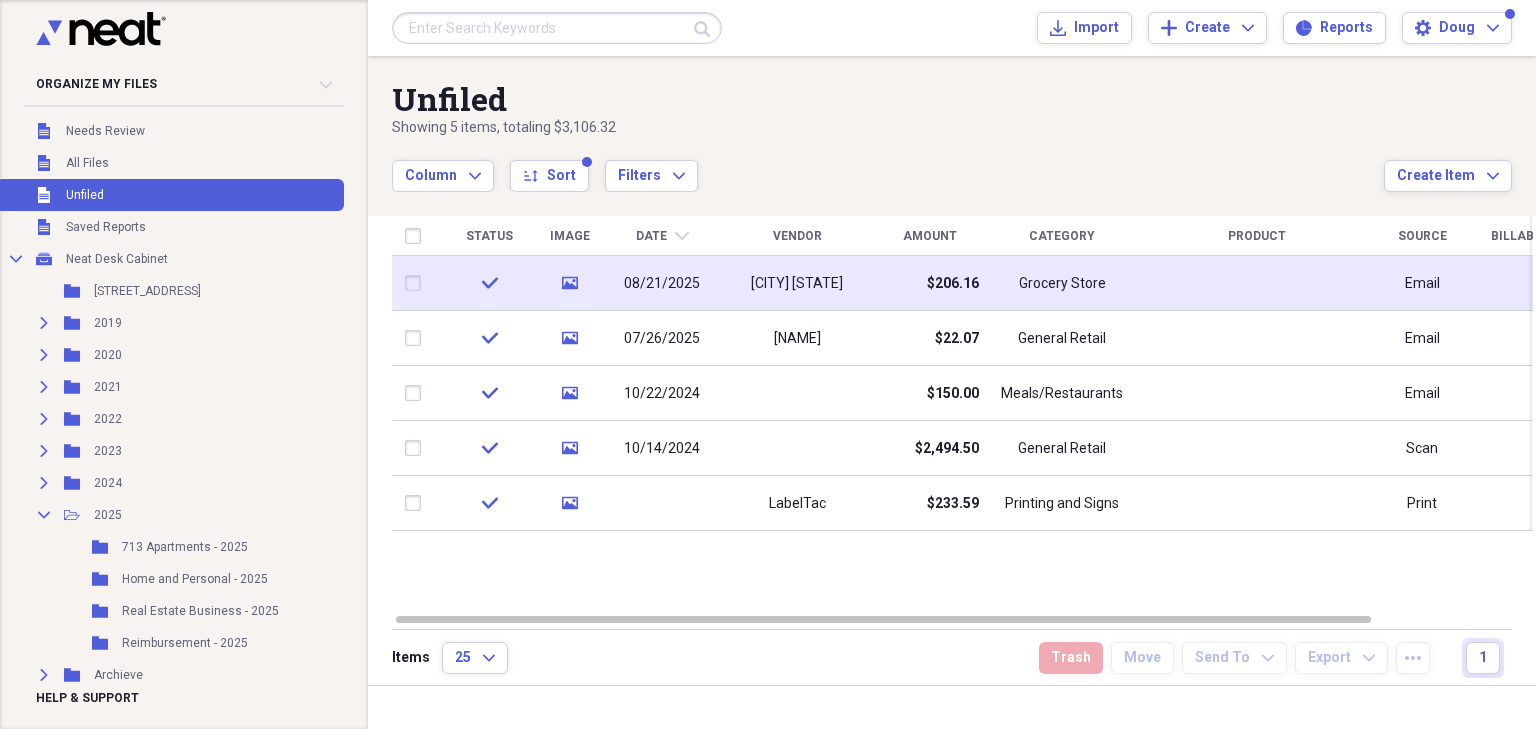 click on "[CITY] [STATE]" at bounding box center (797, 284) 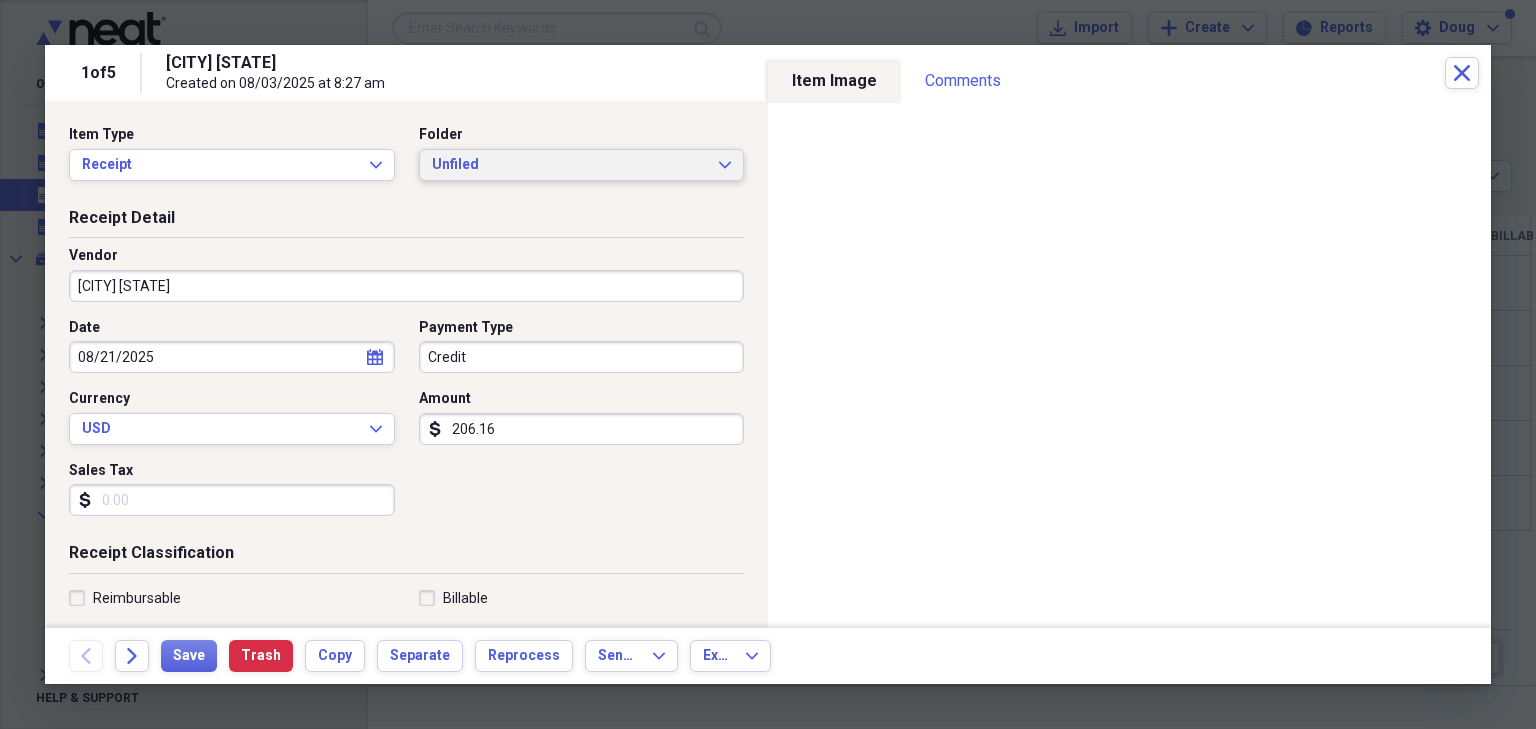 click on "Unfiled" at bounding box center [570, 165] 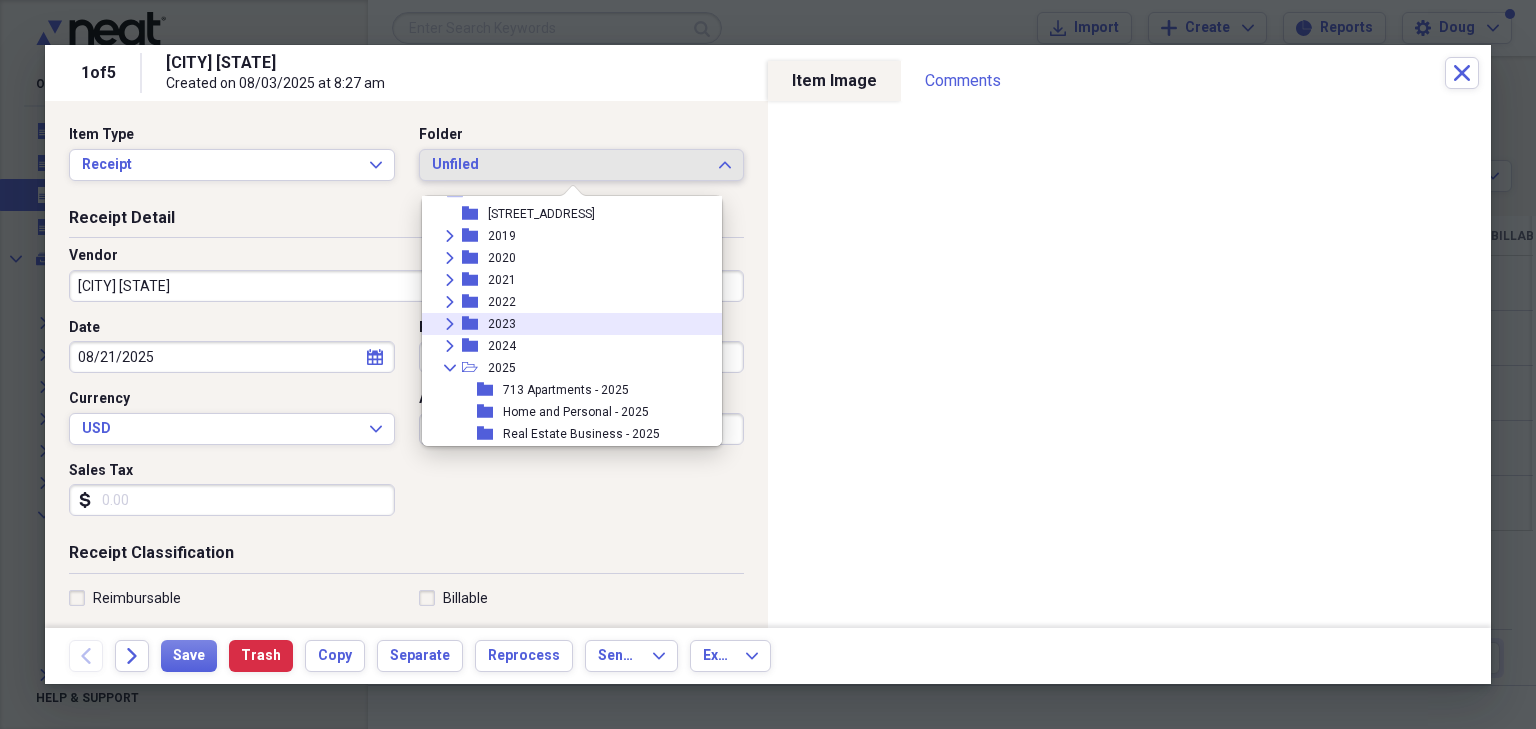 scroll, scrollTop: 80, scrollLeft: 0, axis: vertical 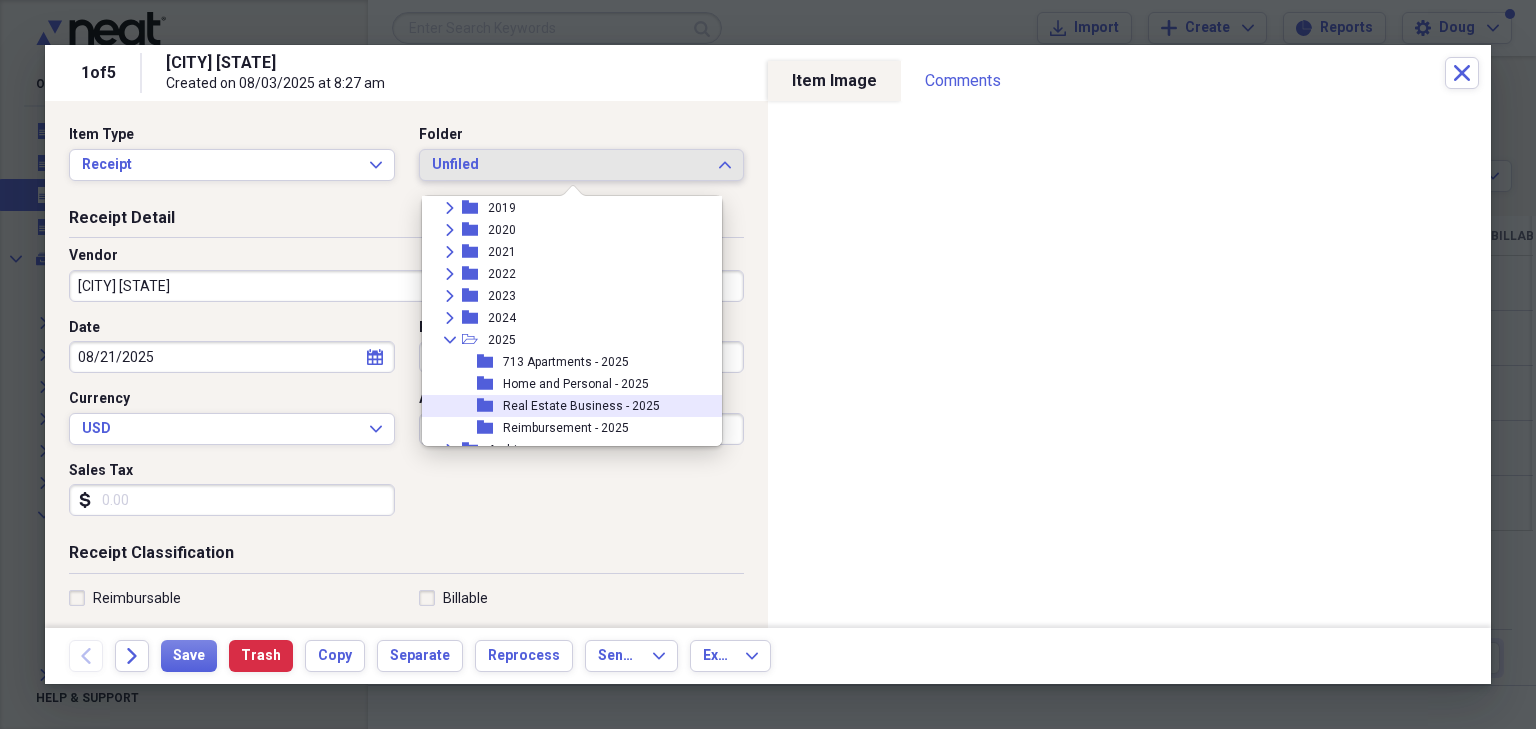 click on "Real Estate Business - 2025" at bounding box center [581, 406] 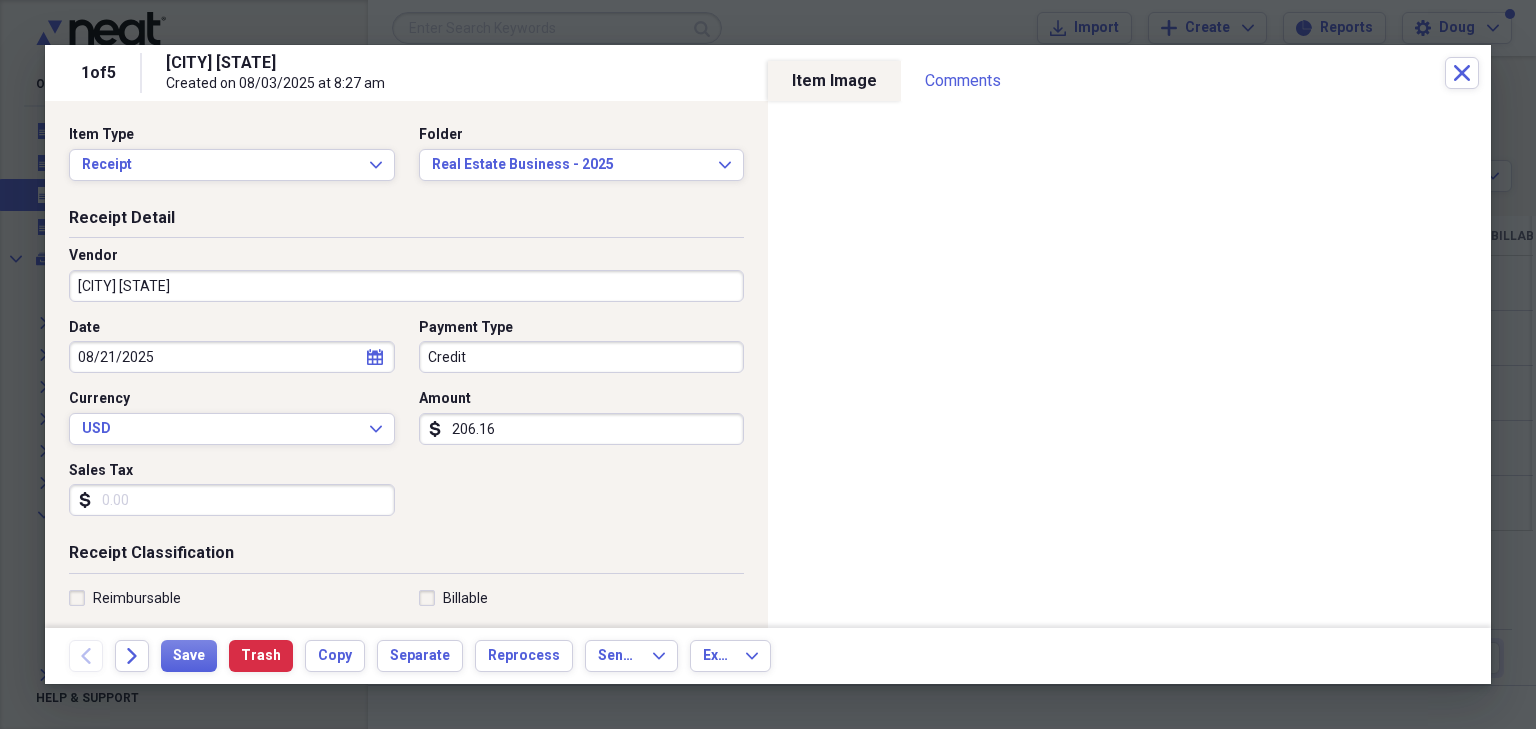 click on "[CITY] [STATE]" at bounding box center [406, 286] 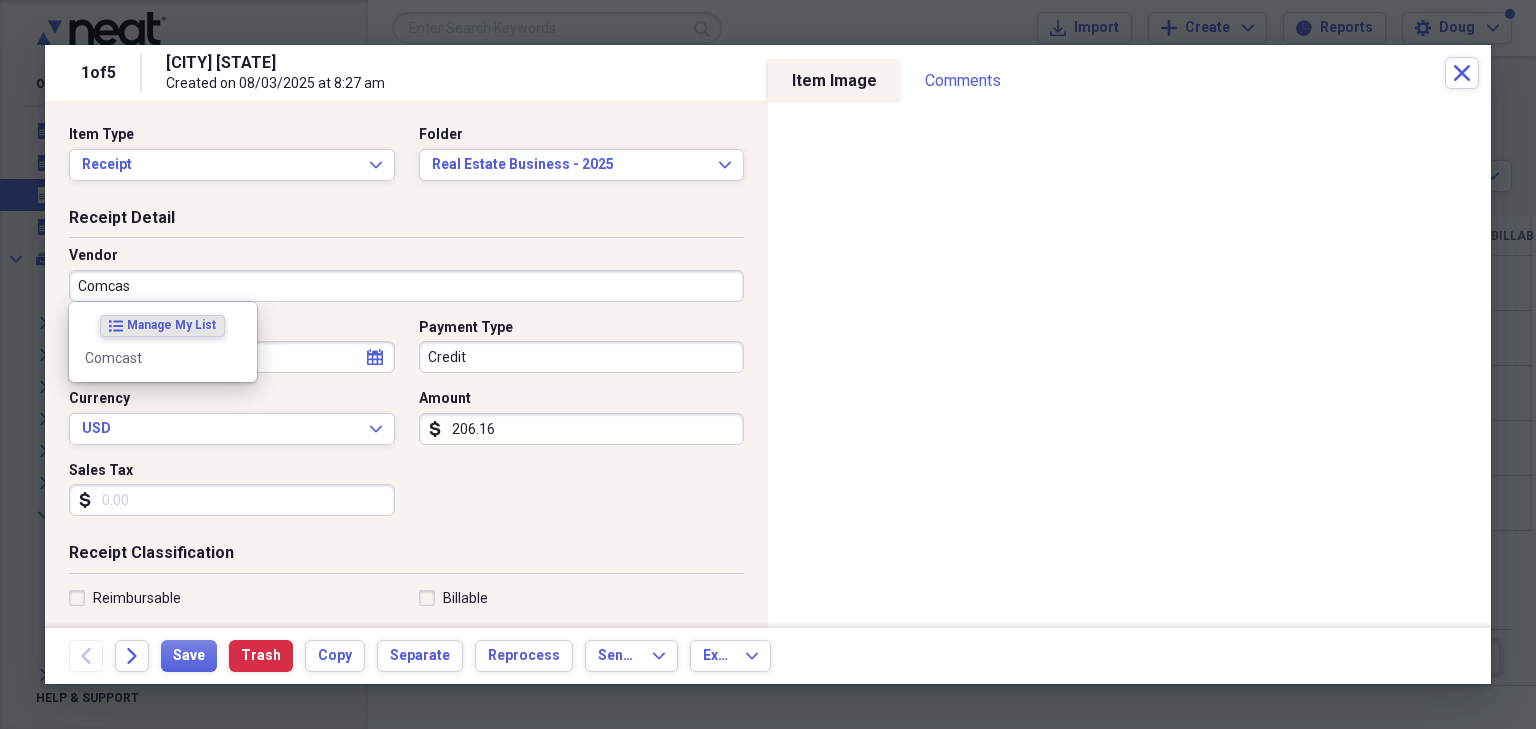 type on "Comcast" 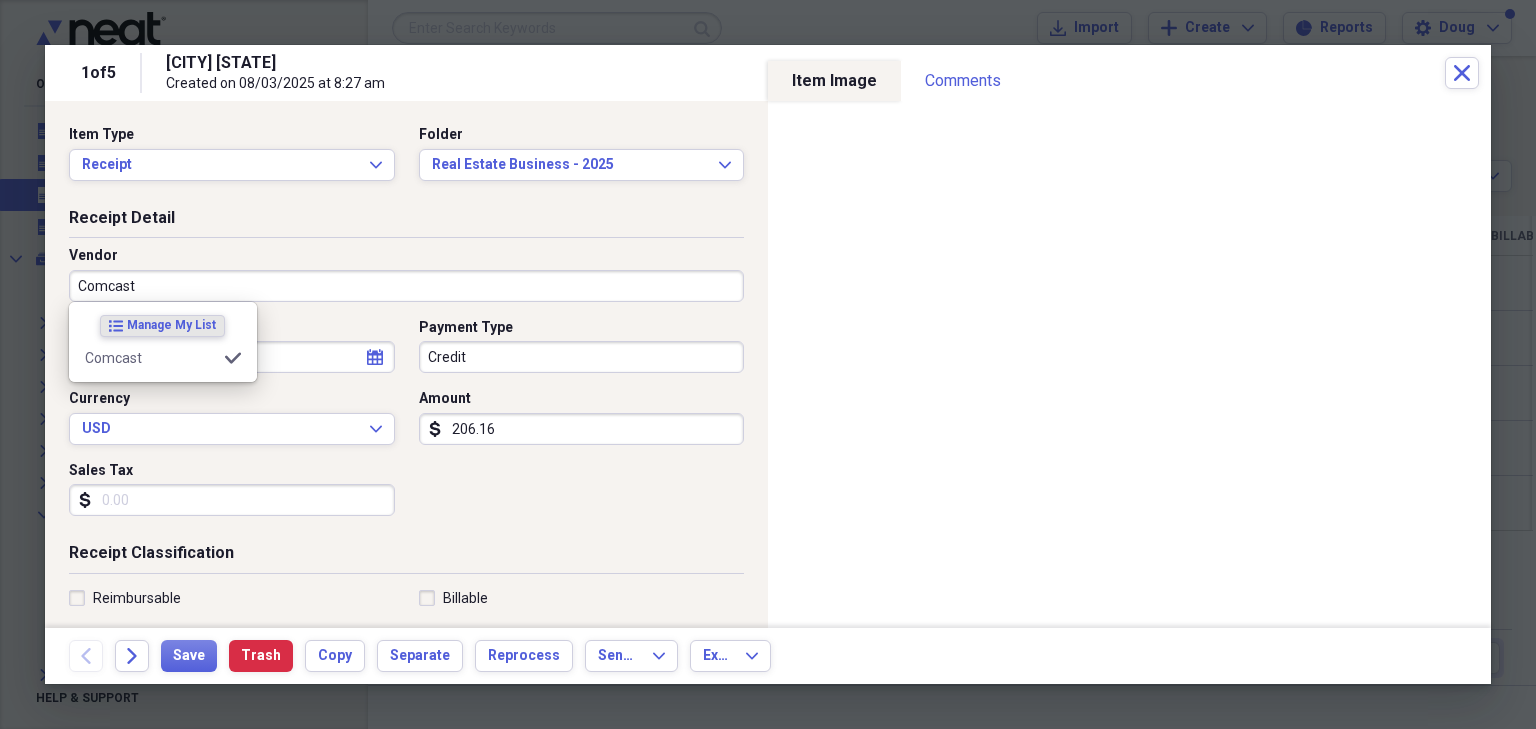 type on "Internet Service" 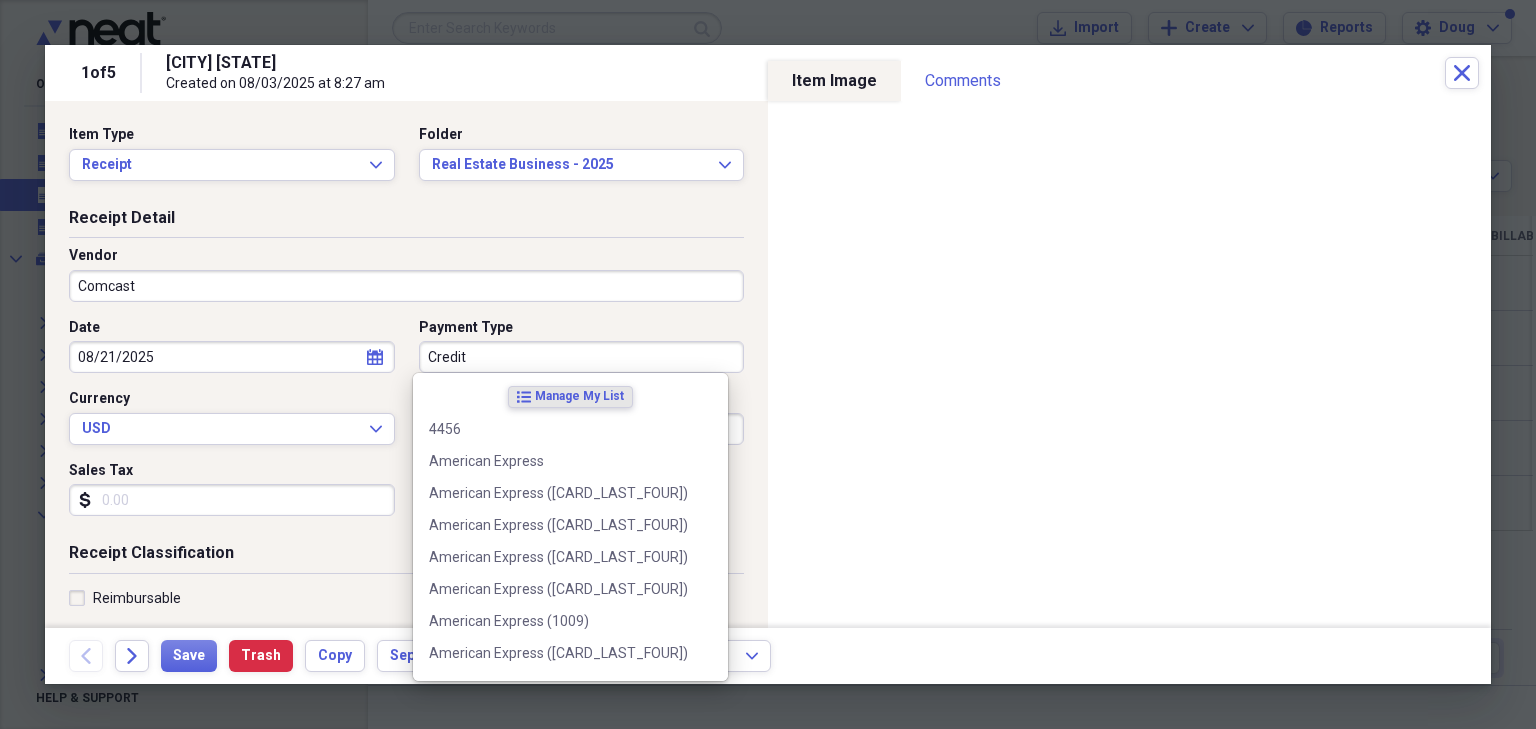 click on "Credit" at bounding box center [582, 357] 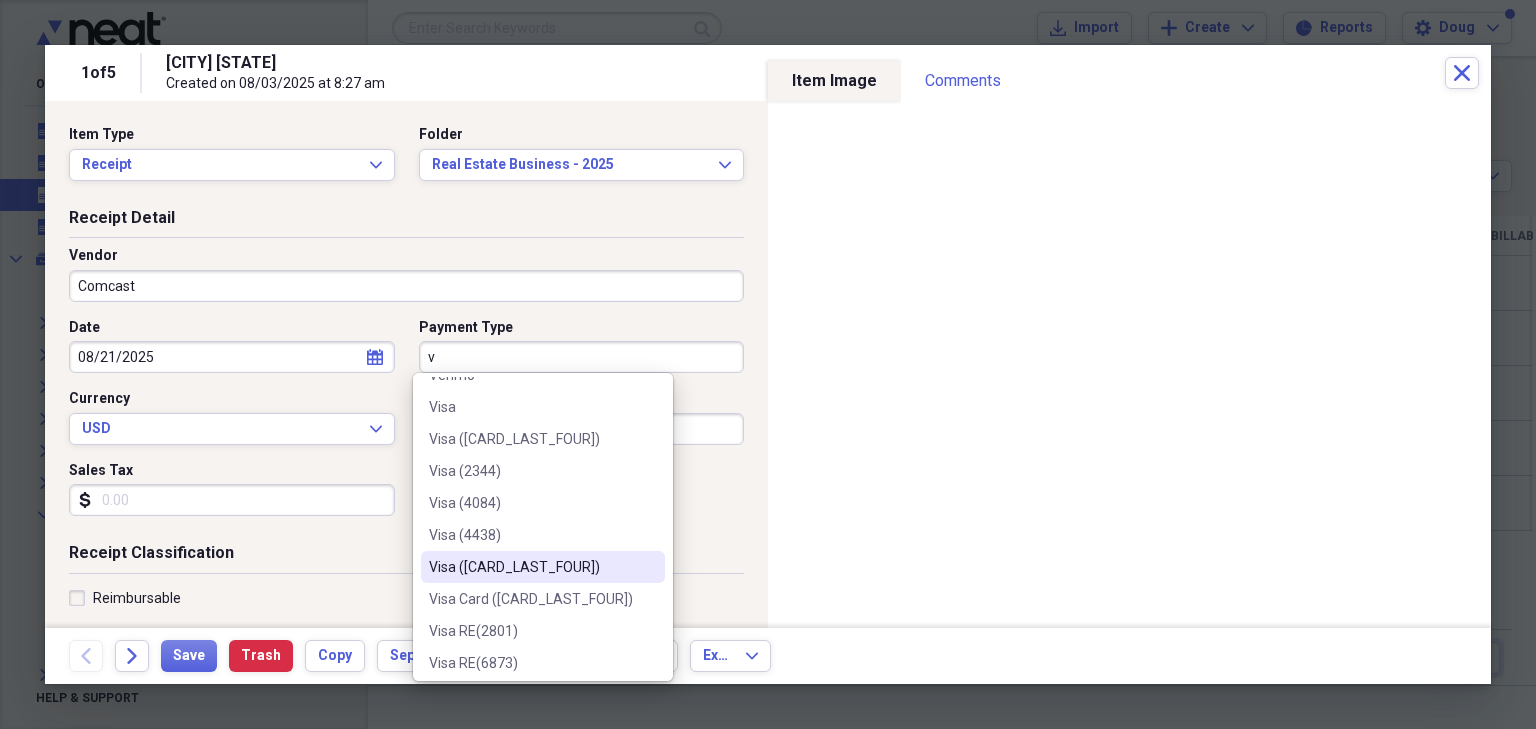 scroll, scrollTop: 92, scrollLeft: 0, axis: vertical 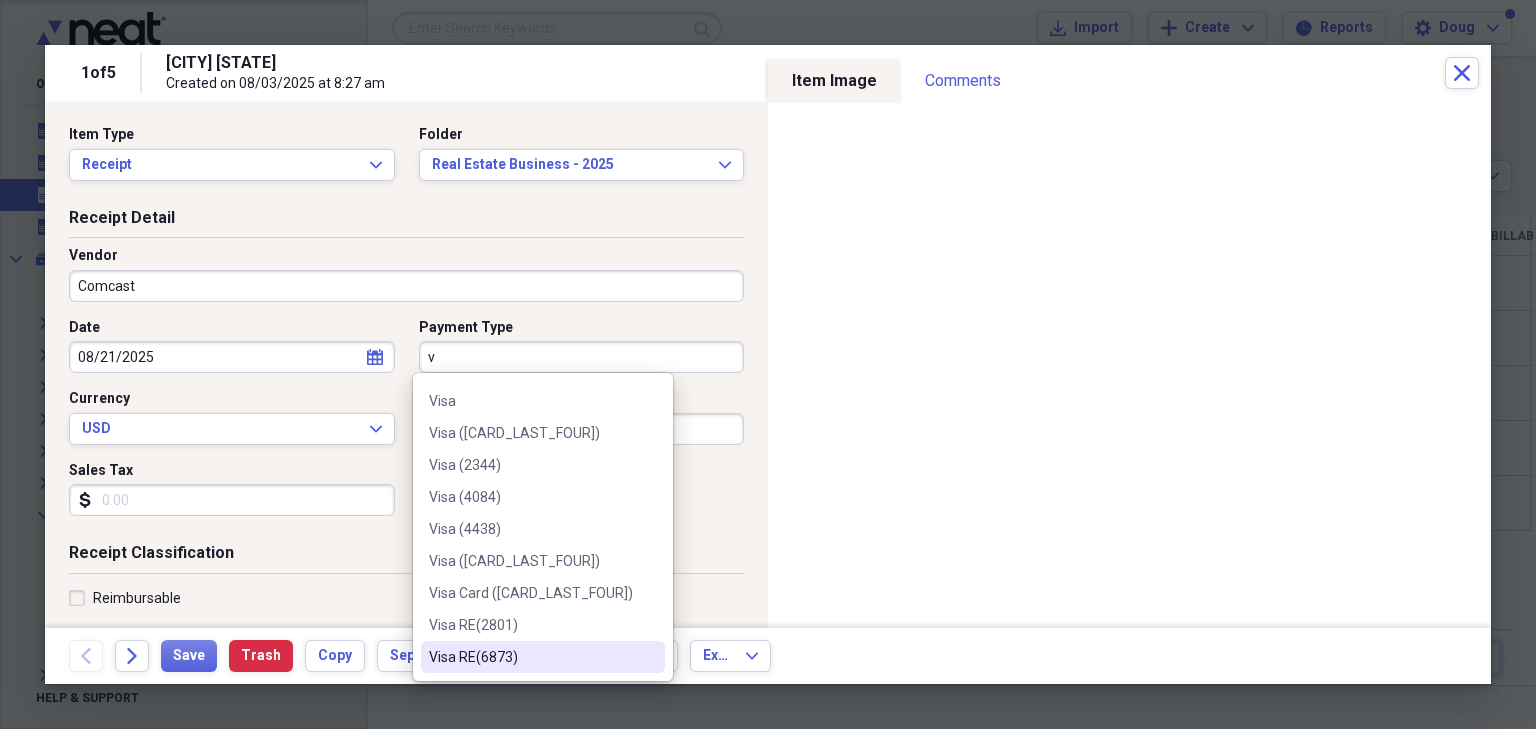 click on "Visa RE(6873)" at bounding box center (531, 657) 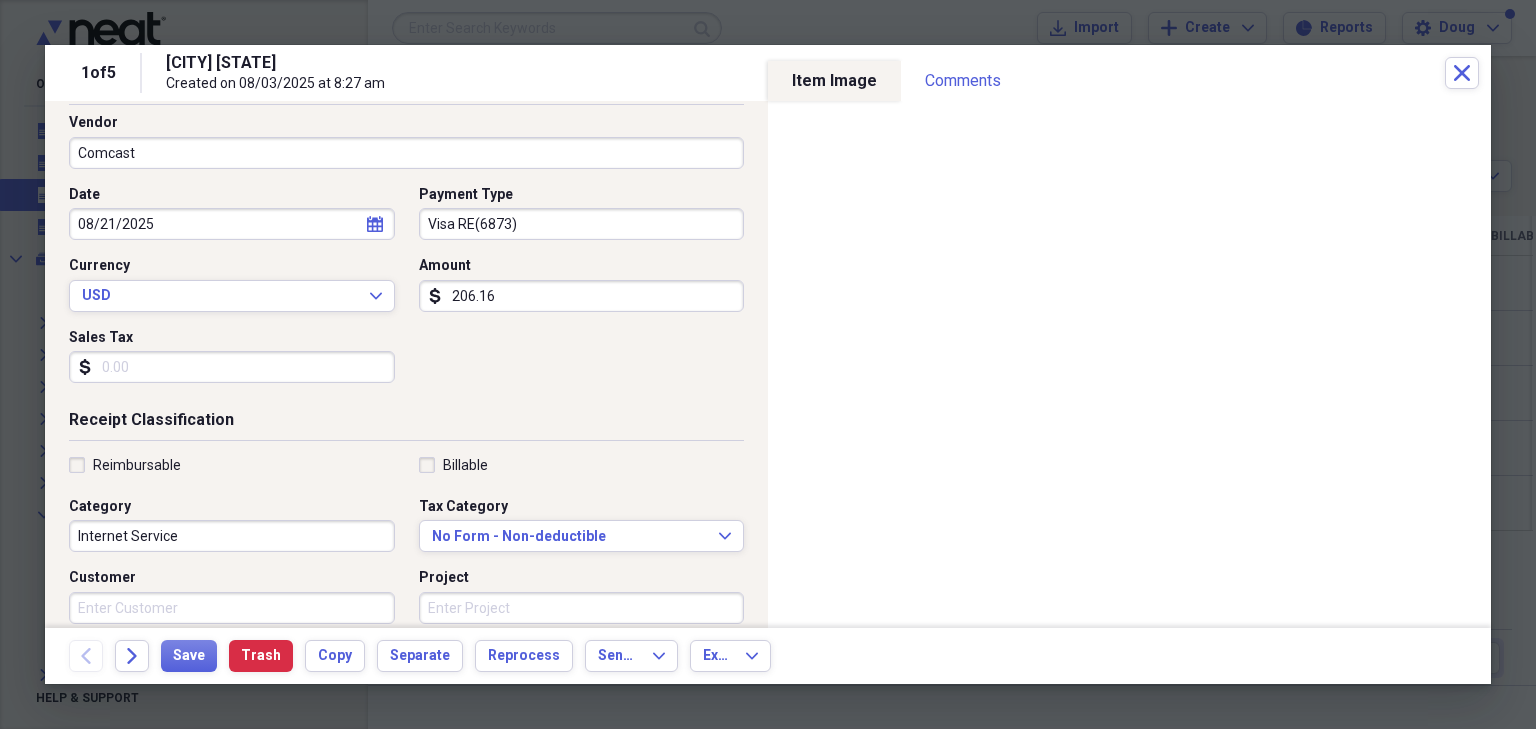scroll, scrollTop: 160, scrollLeft: 0, axis: vertical 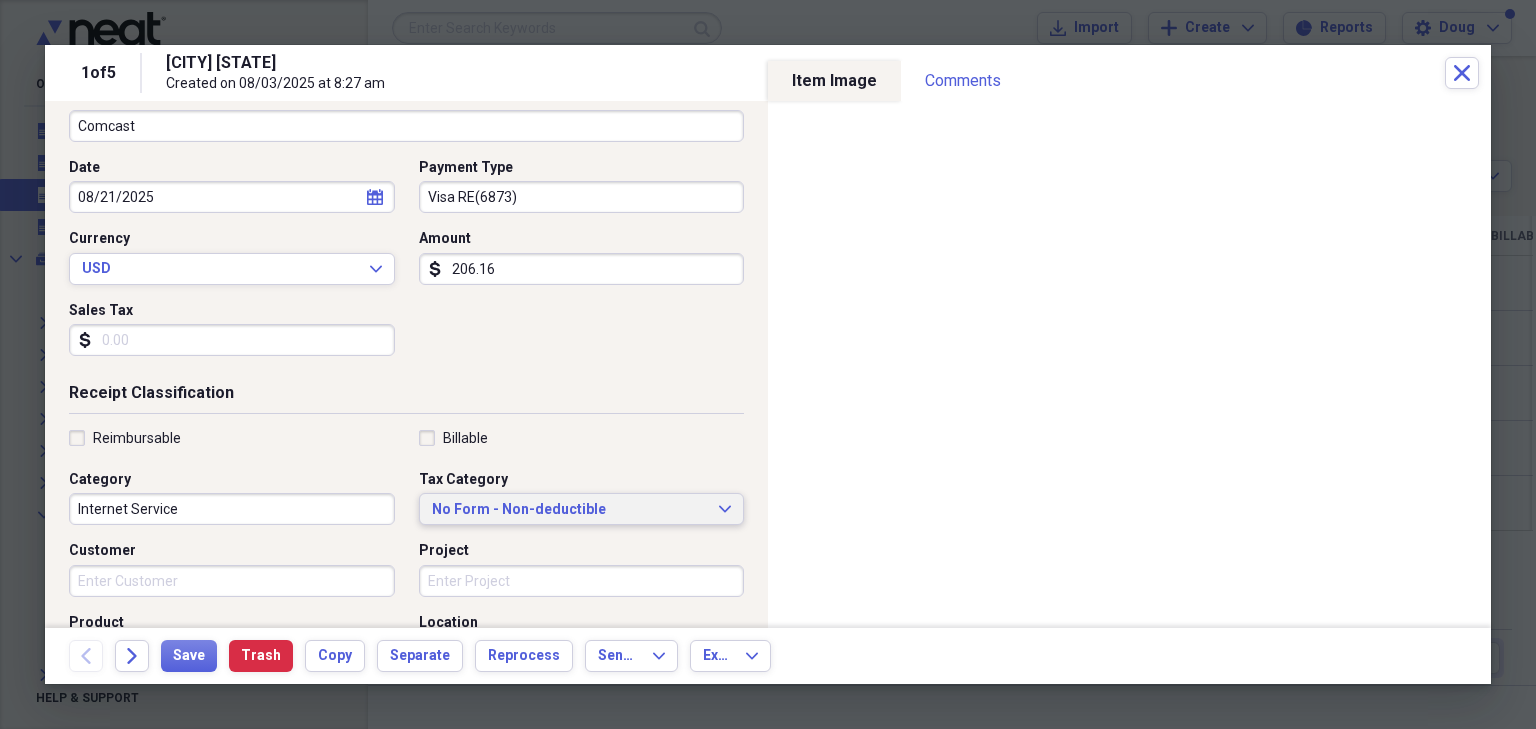 click on "No Form - Non-deductible" at bounding box center (570, 510) 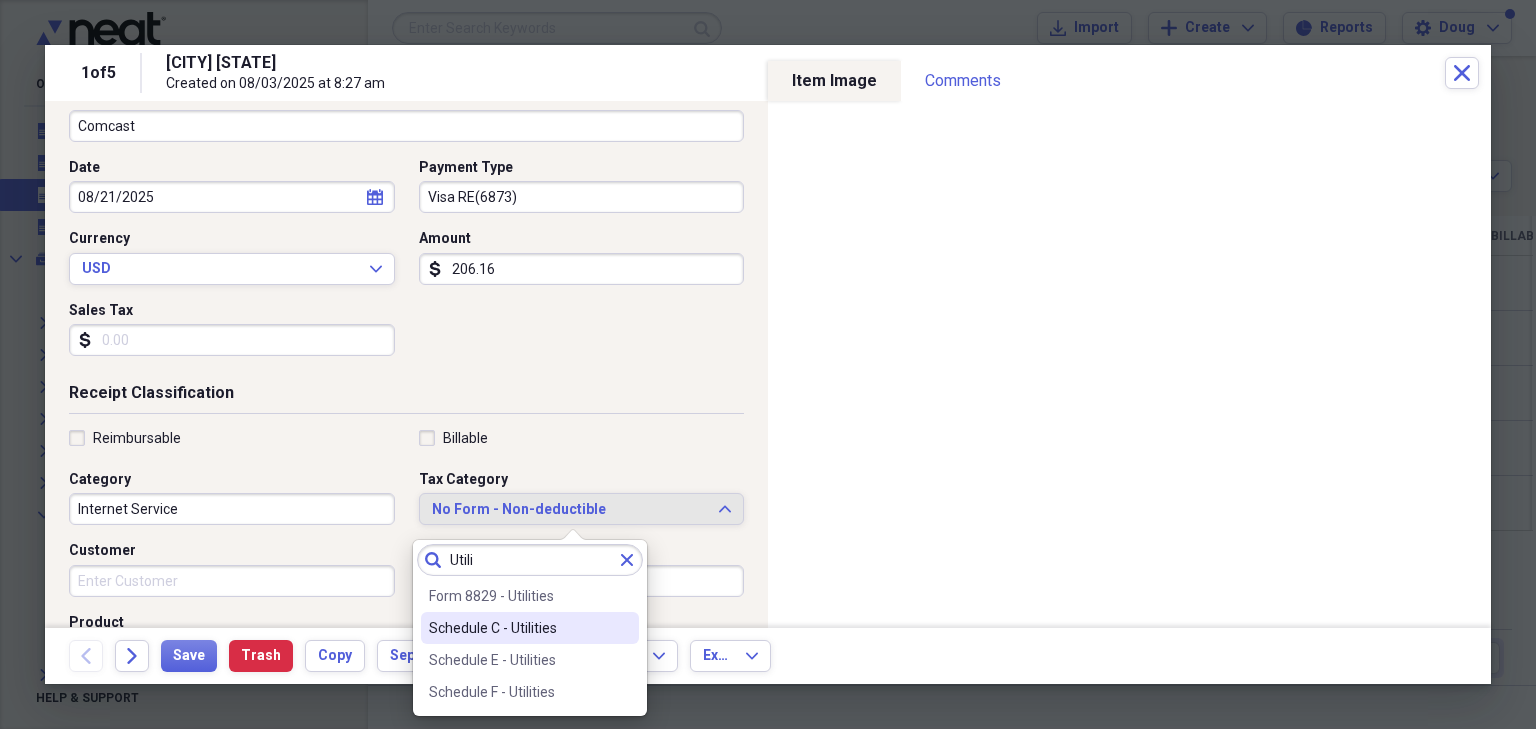 type on "Utili" 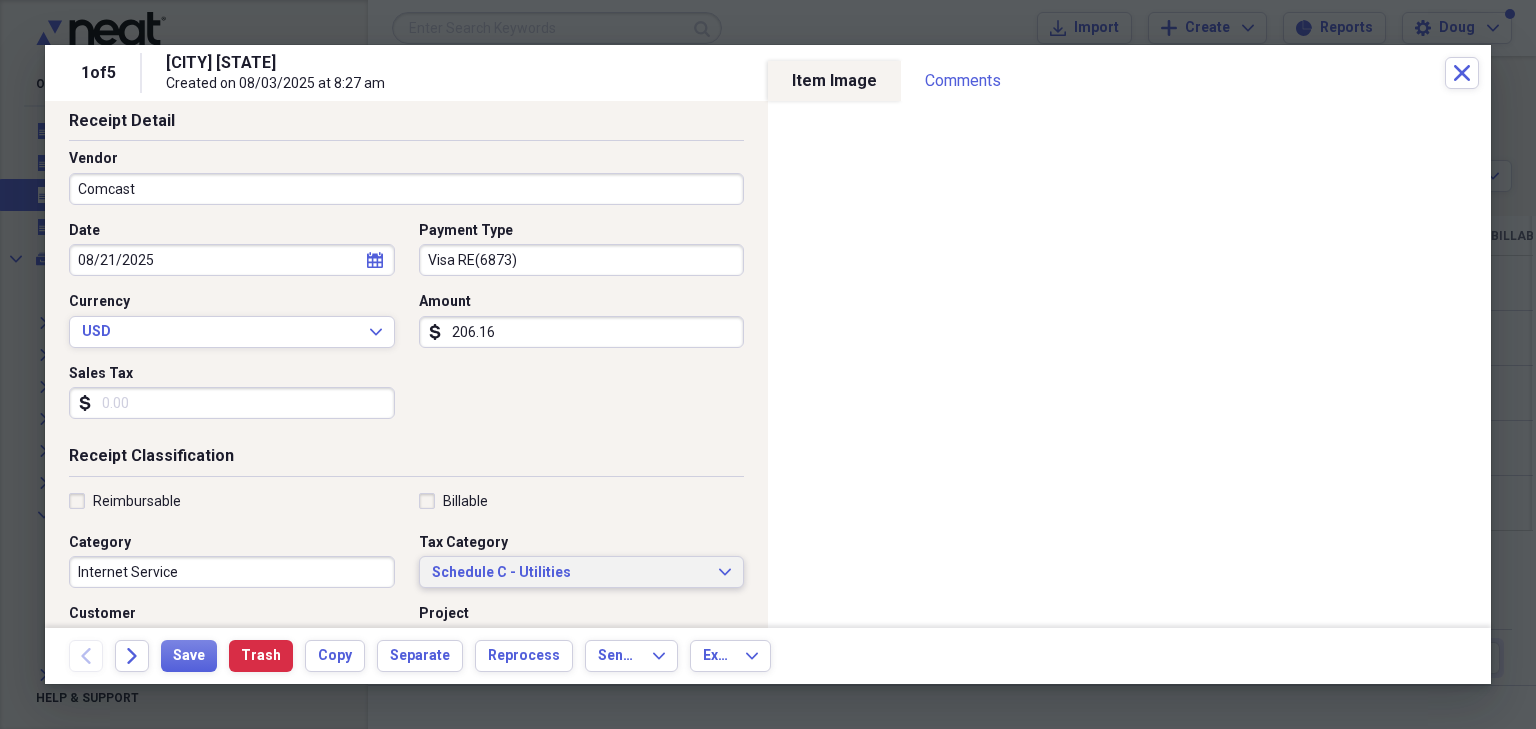 scroll, scrollTop: 80, scrollLeft: 0, axis: vertical 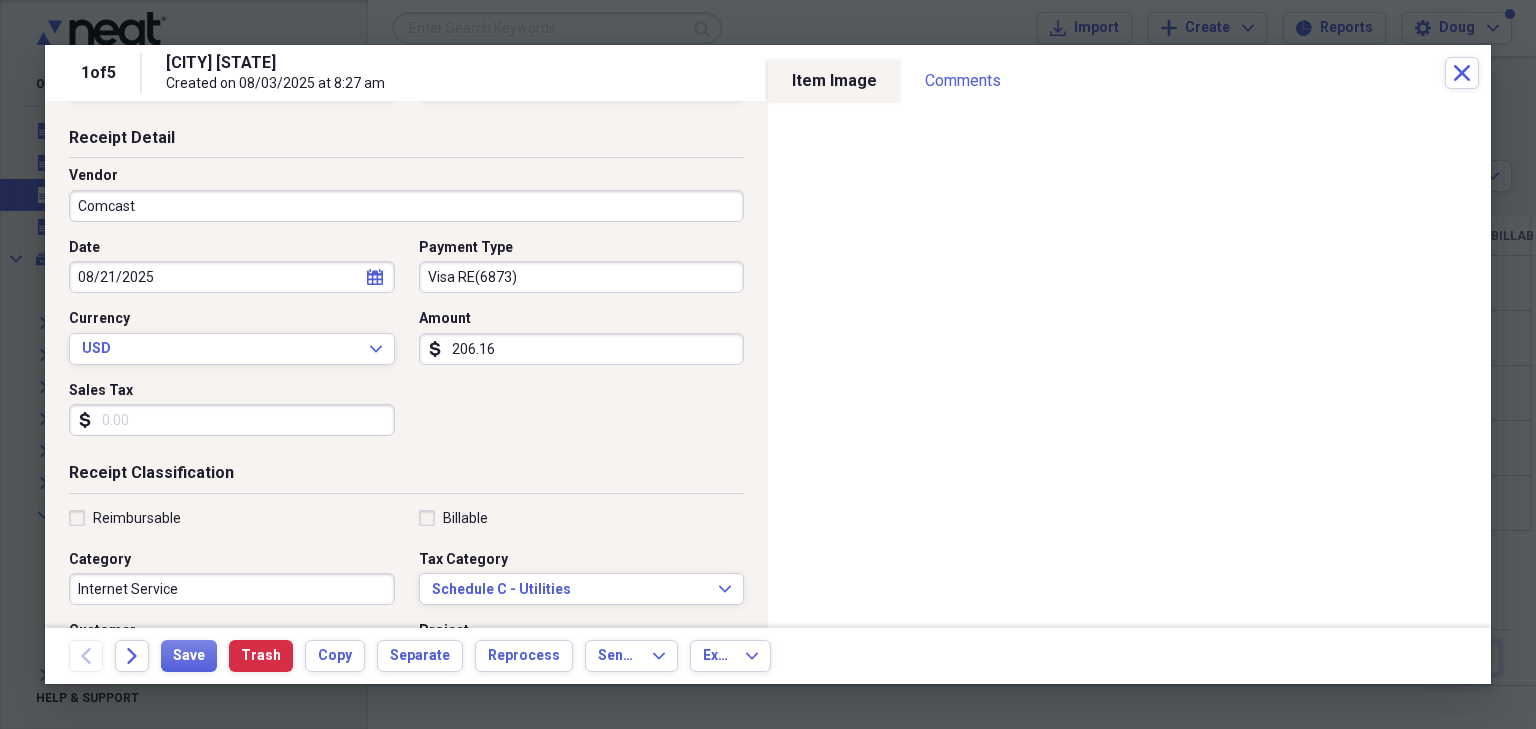 select on "7" 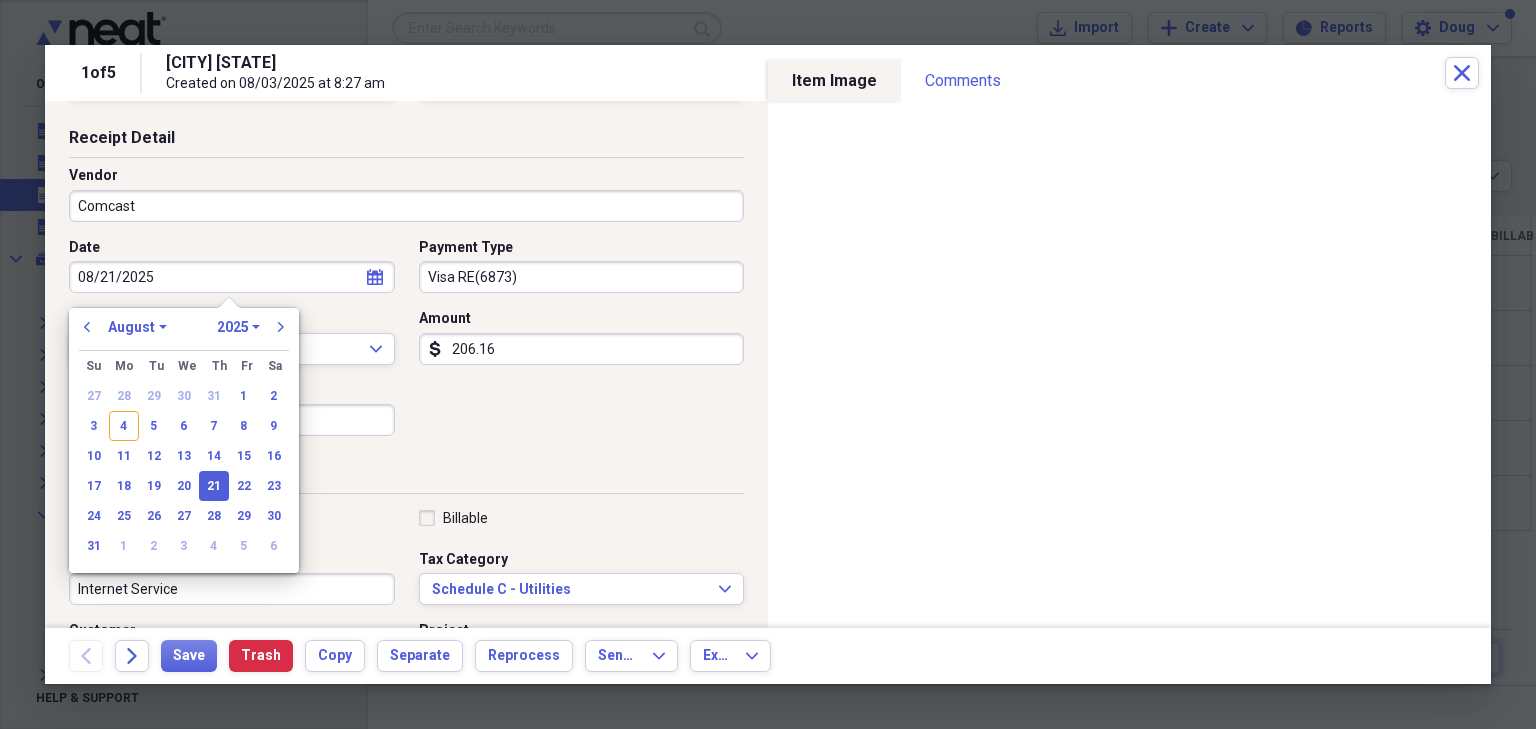 click on "08/21/2025" at bounding box center [232, 277] 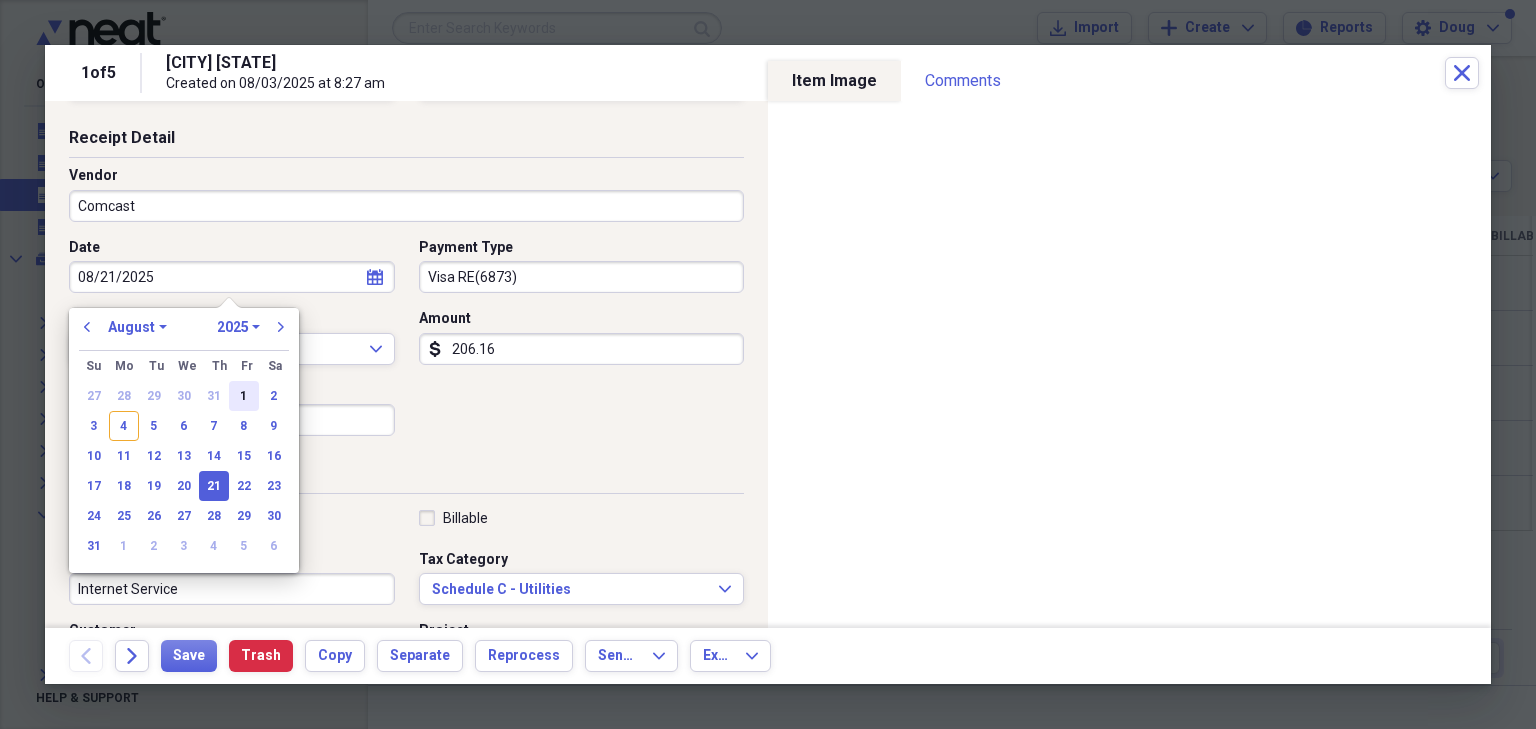 click on "1" at bounding box center (244, 396) 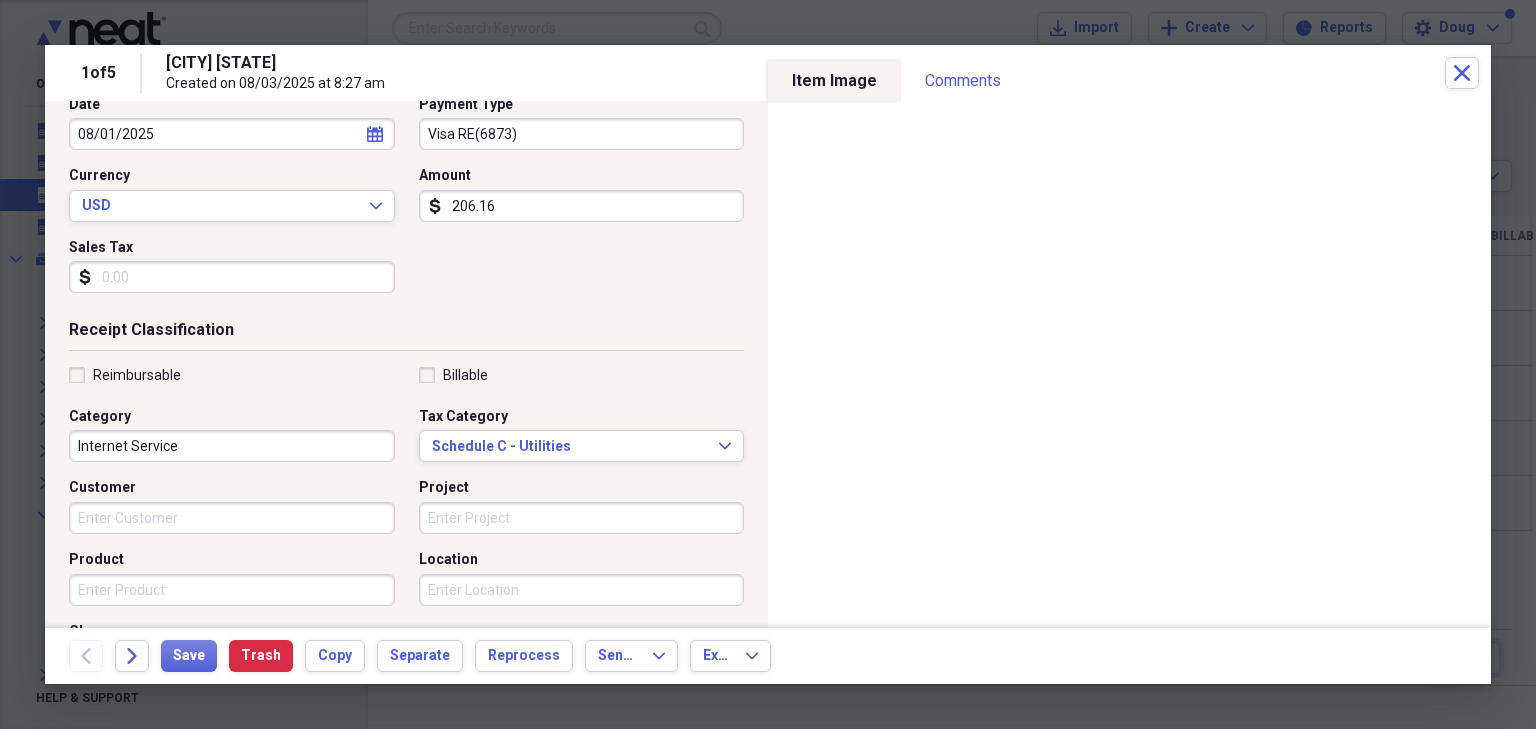 scroll, scrollTop: 240, scrollLeft: 0, axis: vertical 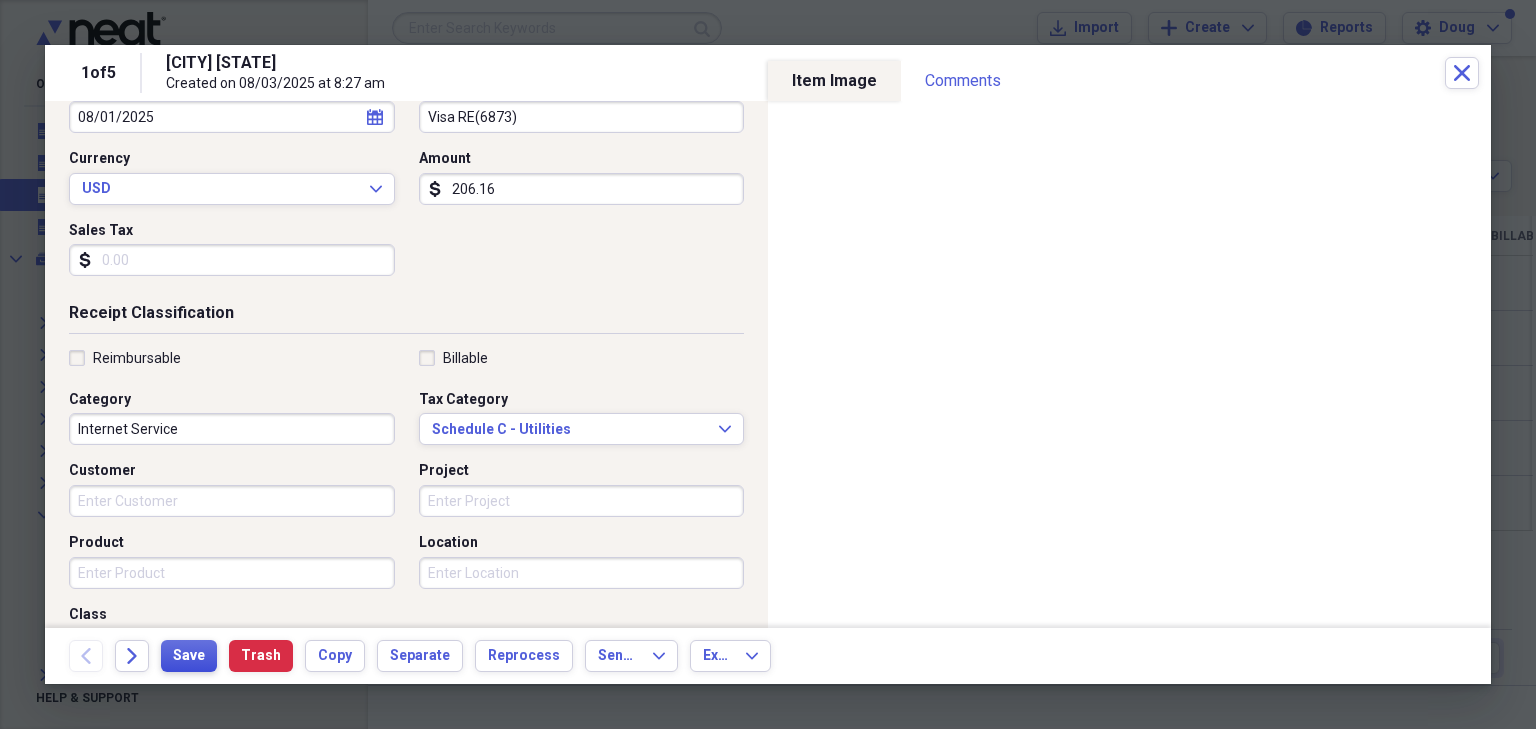 click on "Save" at bounding box center [189, 656] 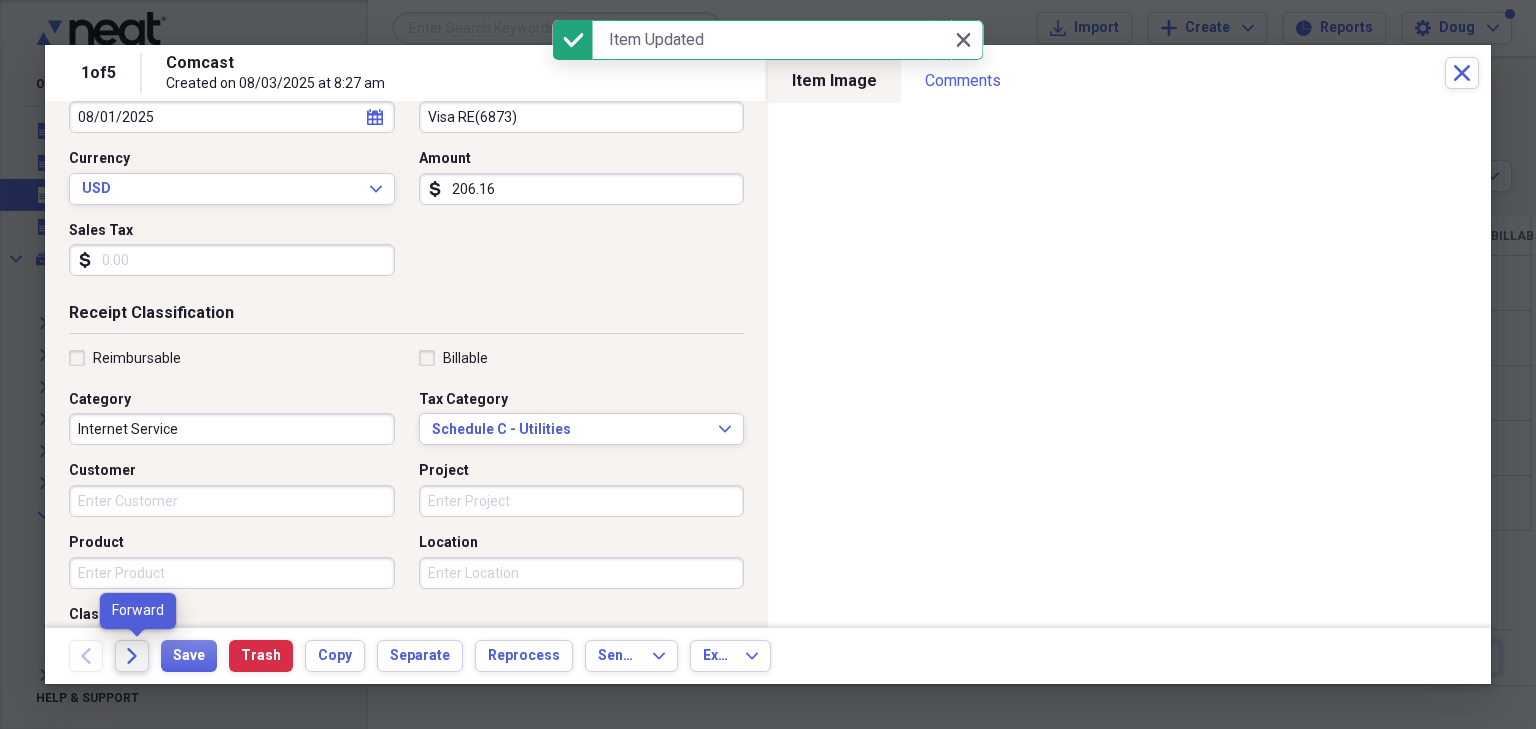 click 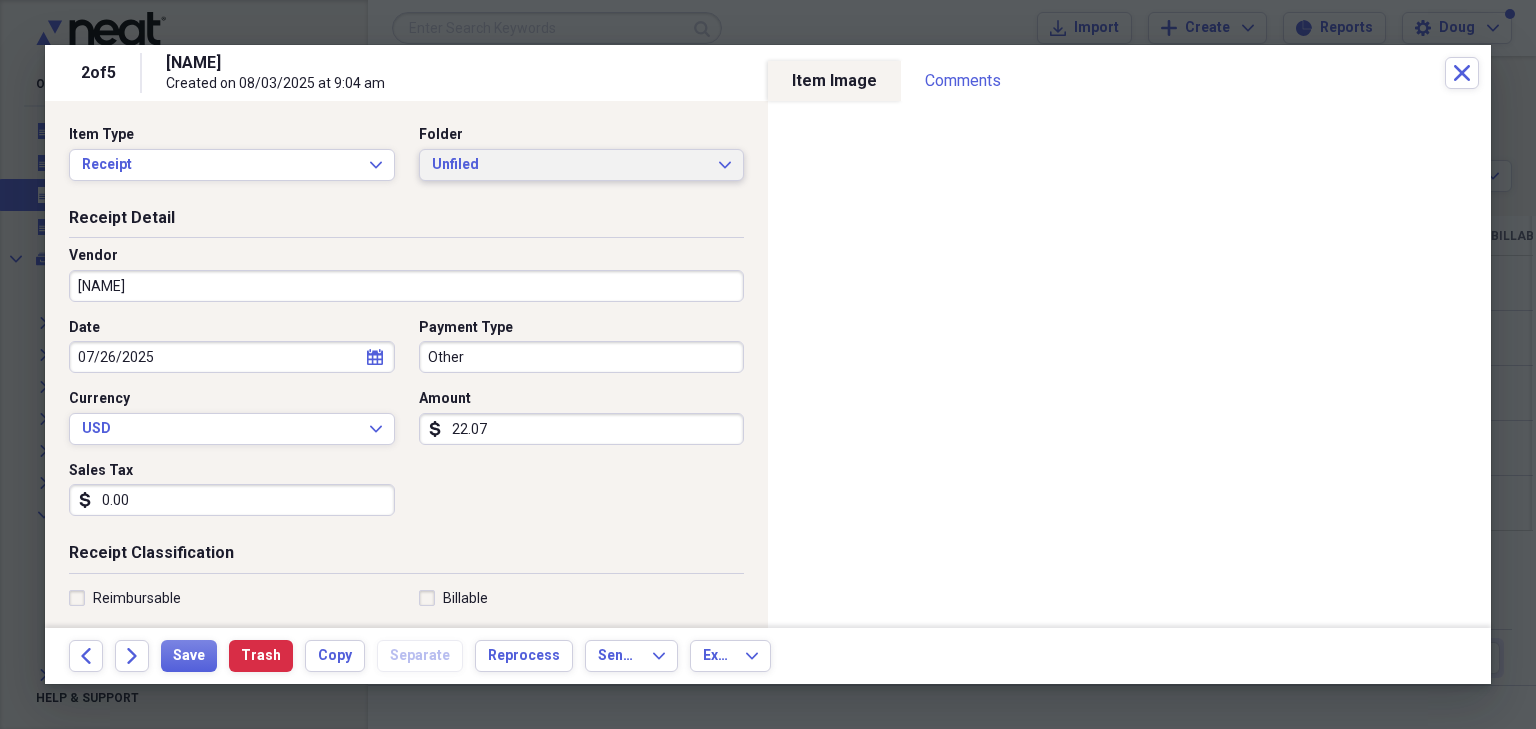 click on "Unfiled" at bounding box center (570, 165) 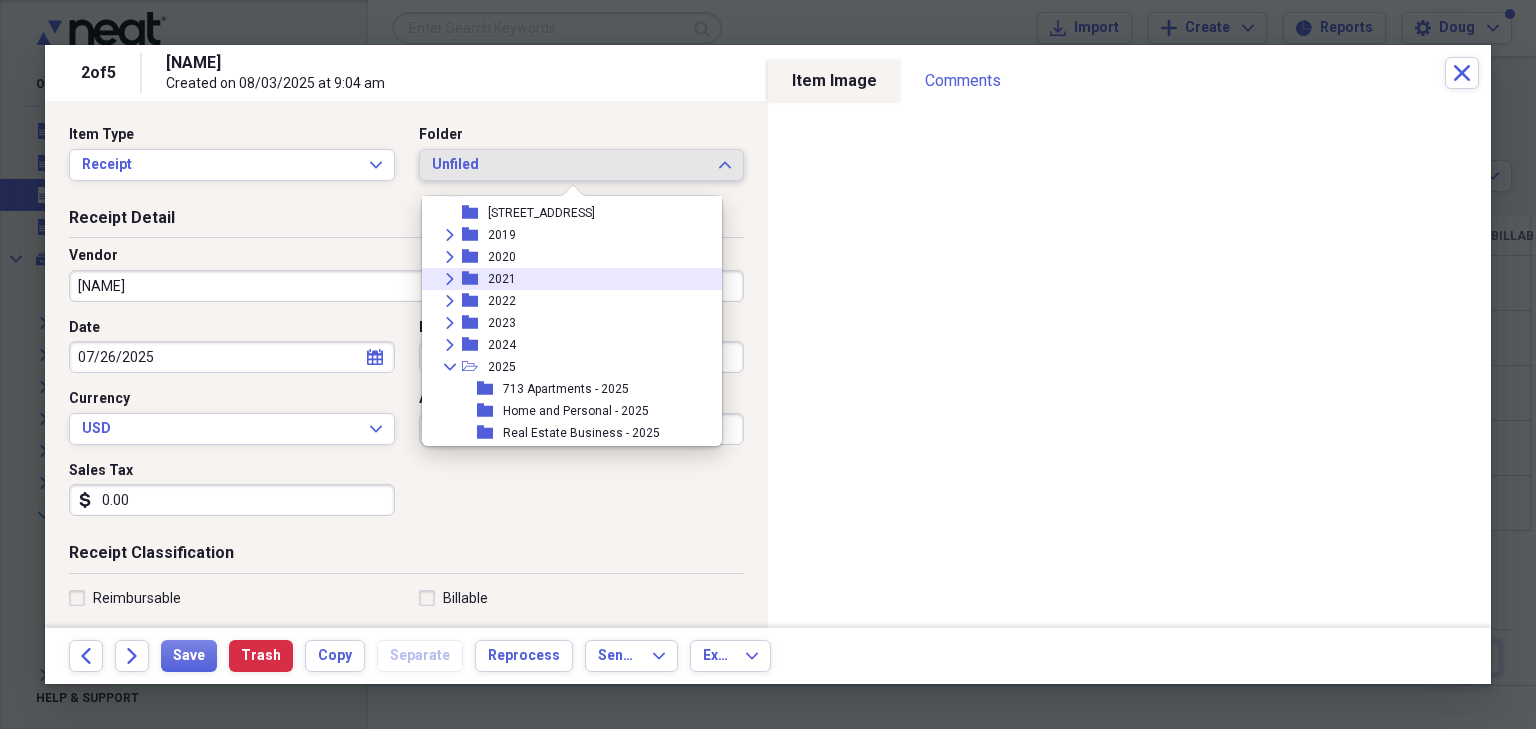 scroll, scrollTop: 80, scrollLeft: 0, axis: vertical 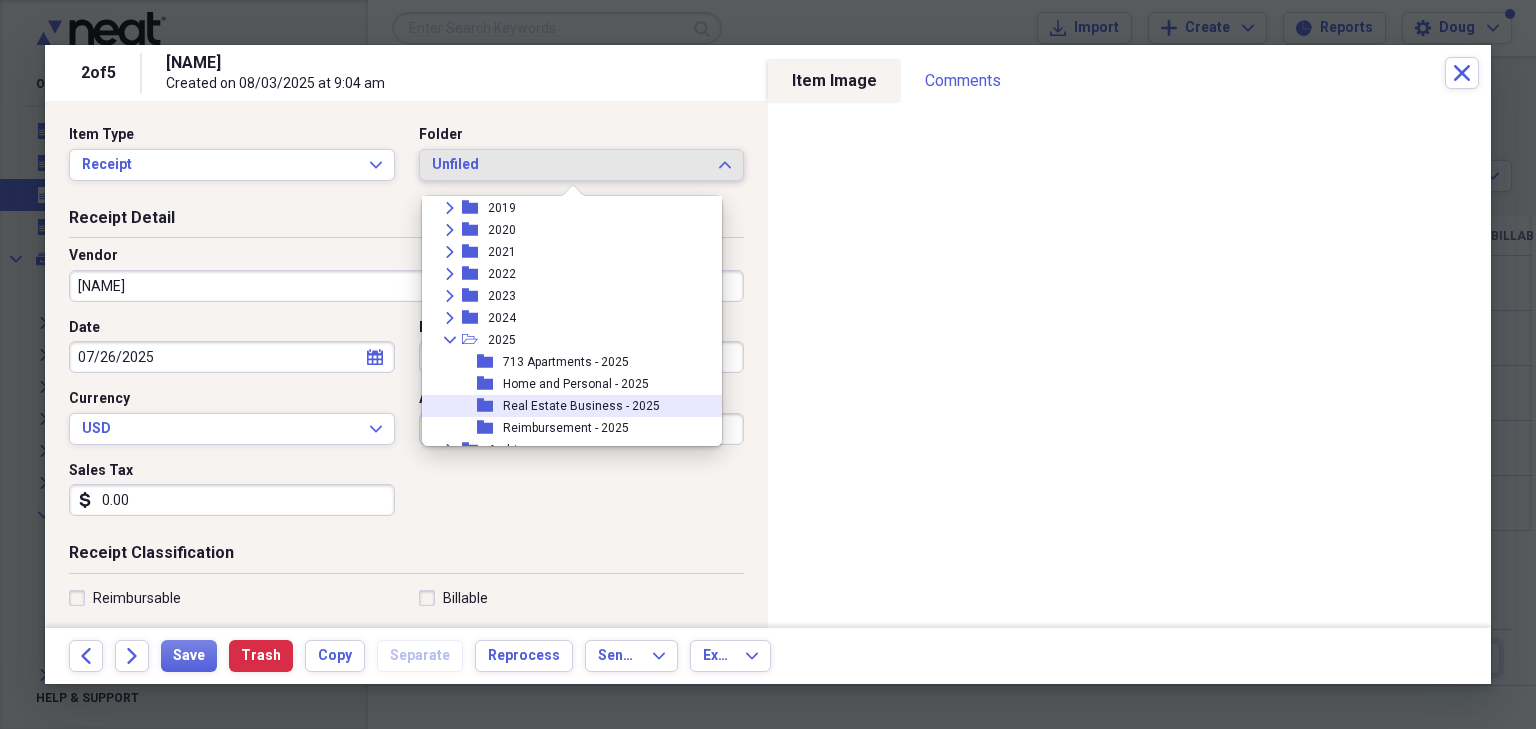 click on "Real Estate Business - 2025" at bounding box center (581, 406) 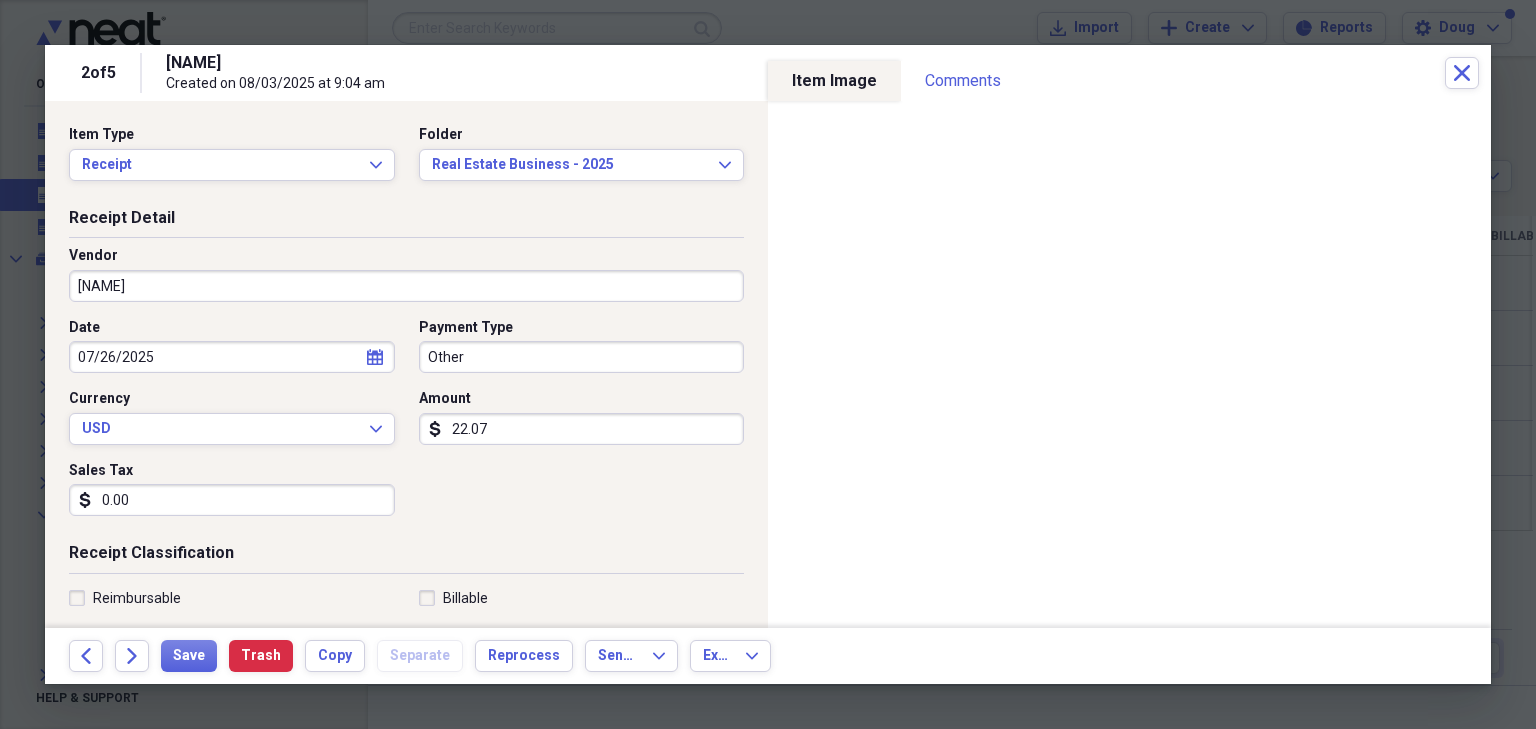 click on "[NAME]" at bounding box center [406, 286] 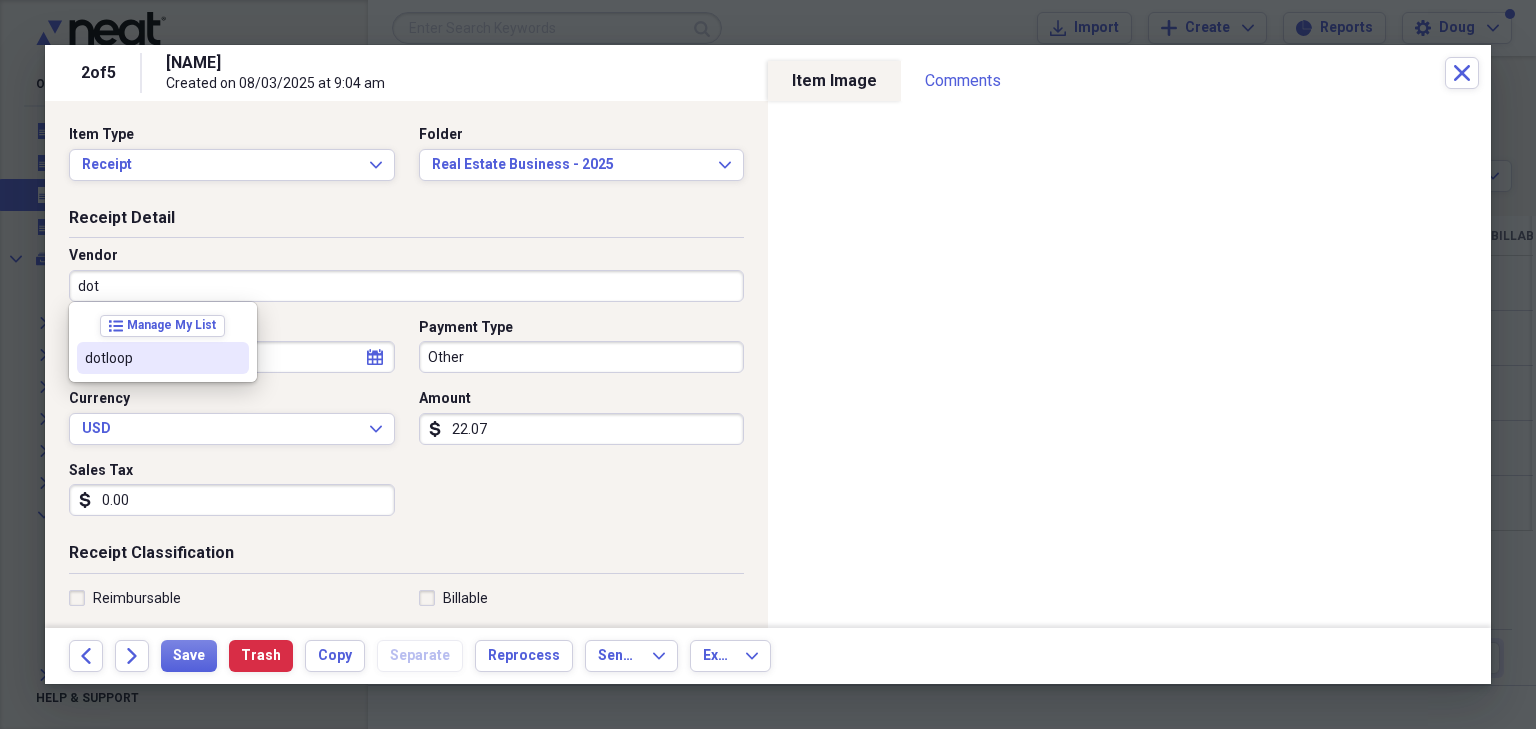 click on "dotloop" at bounding box center [151, 358] 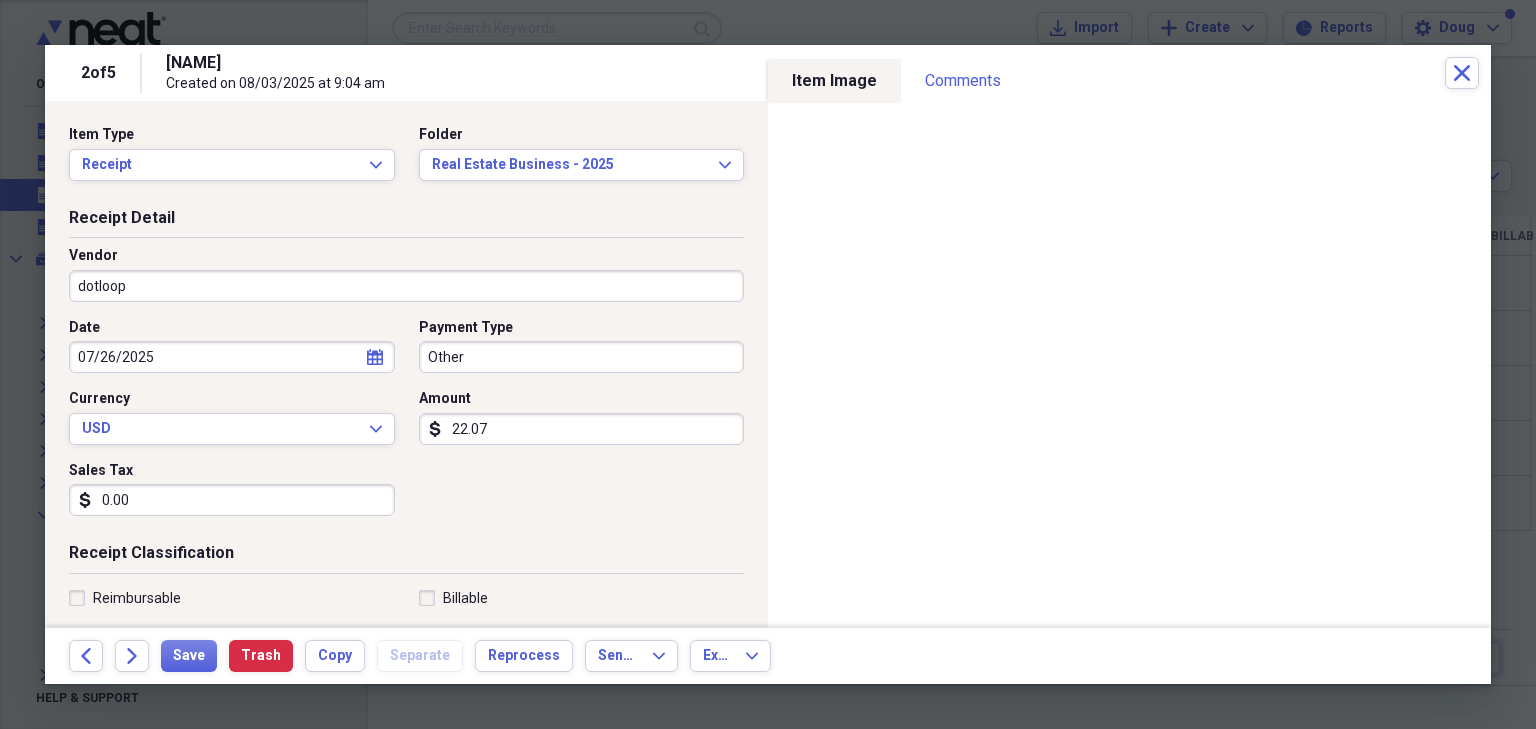 type on "Software/Support" 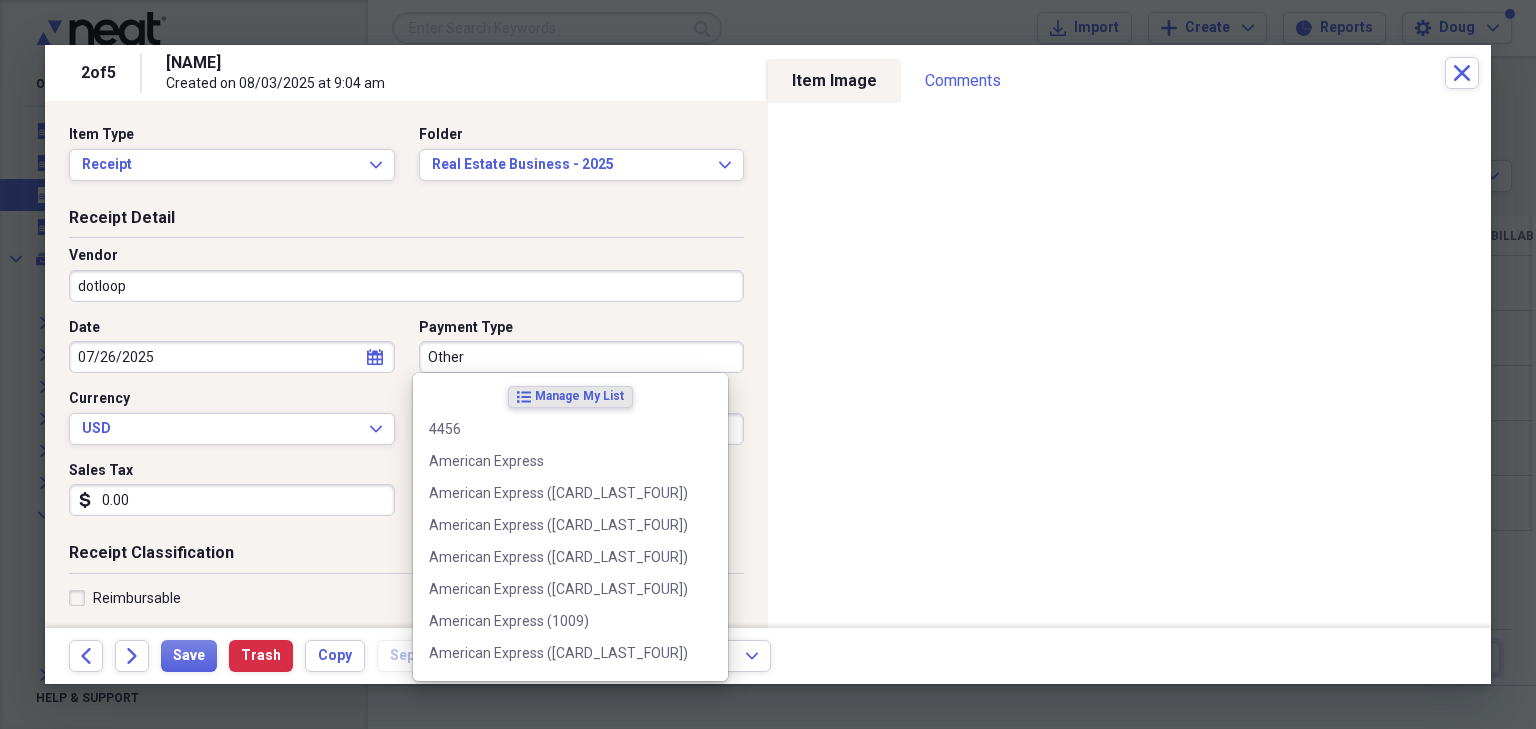 click on "Other" at bounding box center [582, 357] 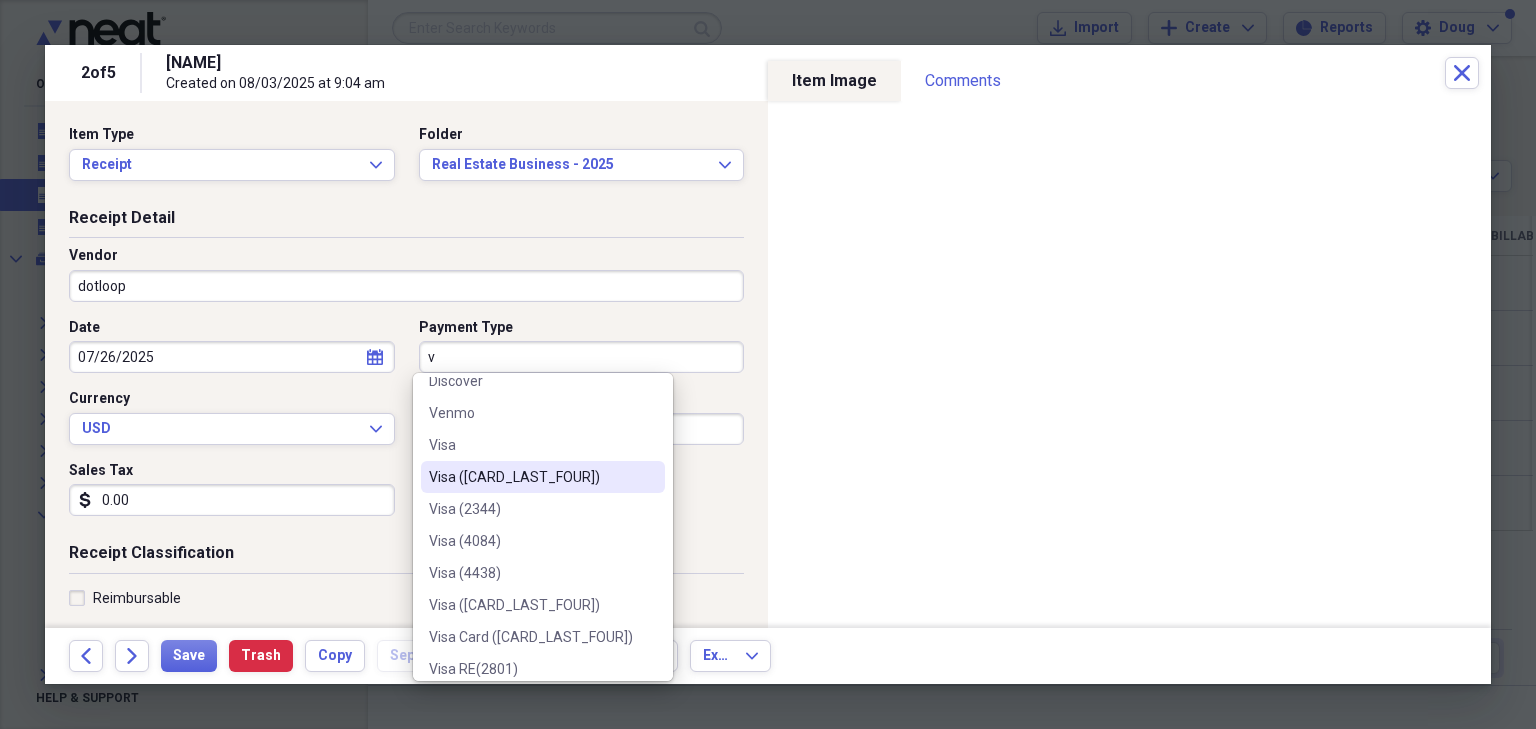 scroll, scrollTop: 92, scrollLeft: 0, axis: vertical 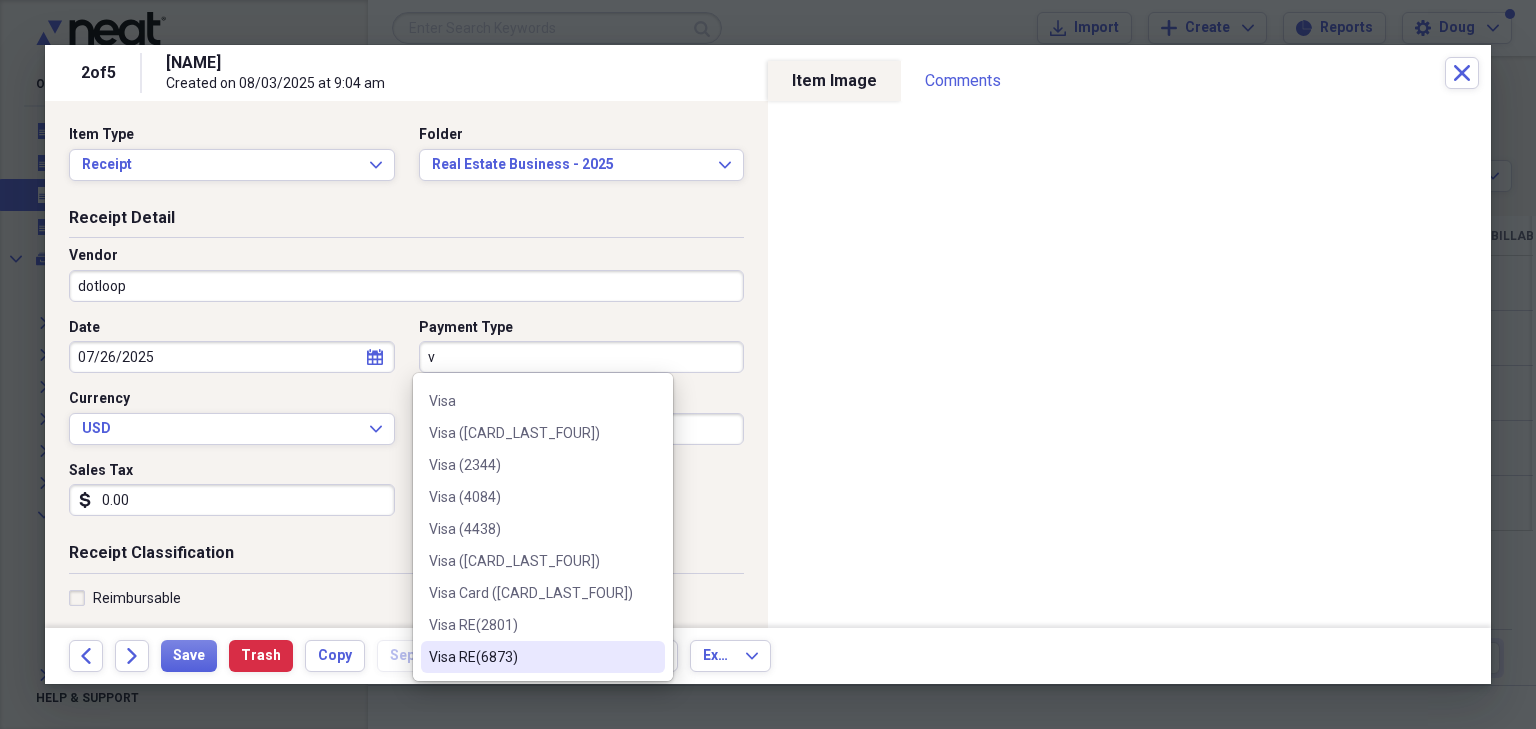 click on "Visa RE(6873)" at bounding box center [531, 657] 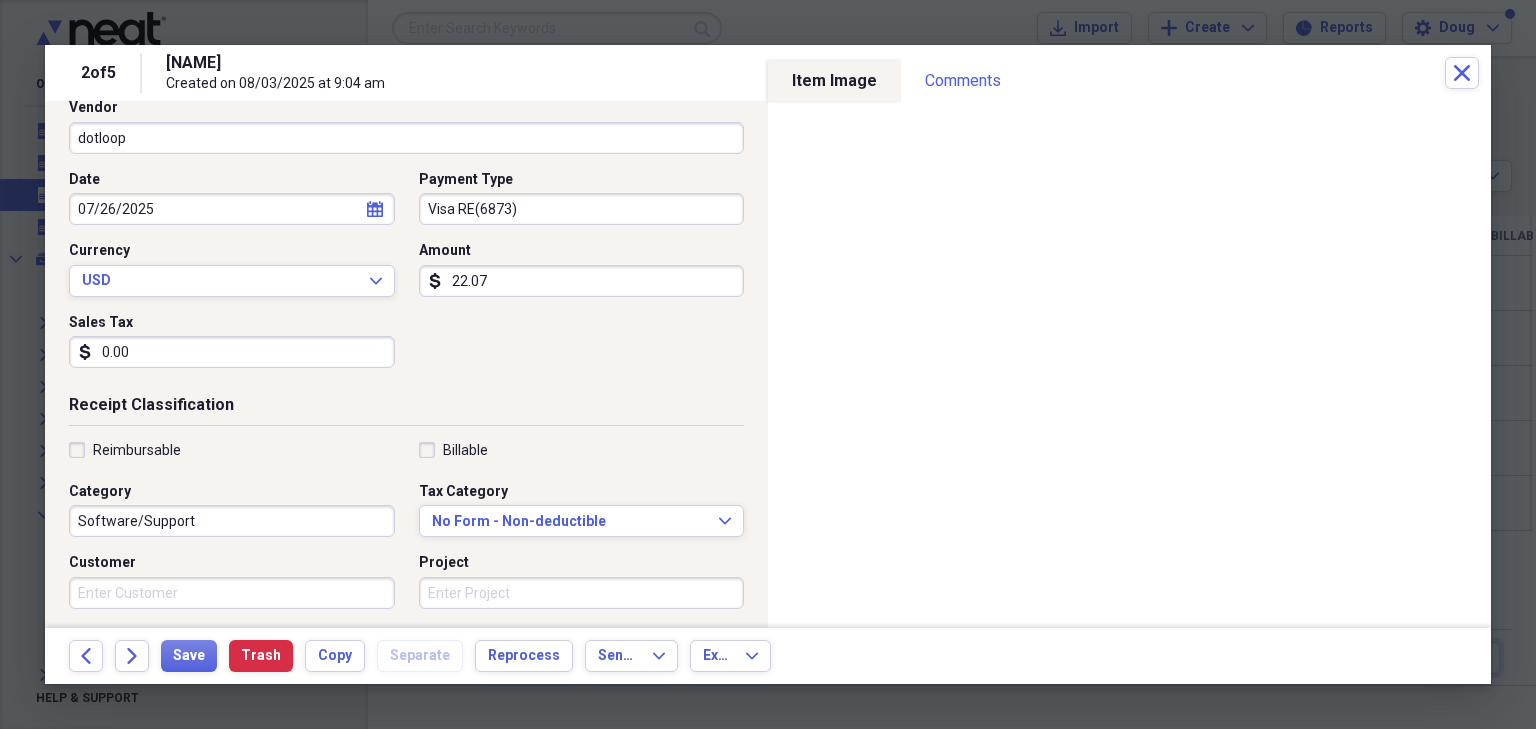 scroll, scrollTop: 160, scrollLeft: 0, axis: vertical 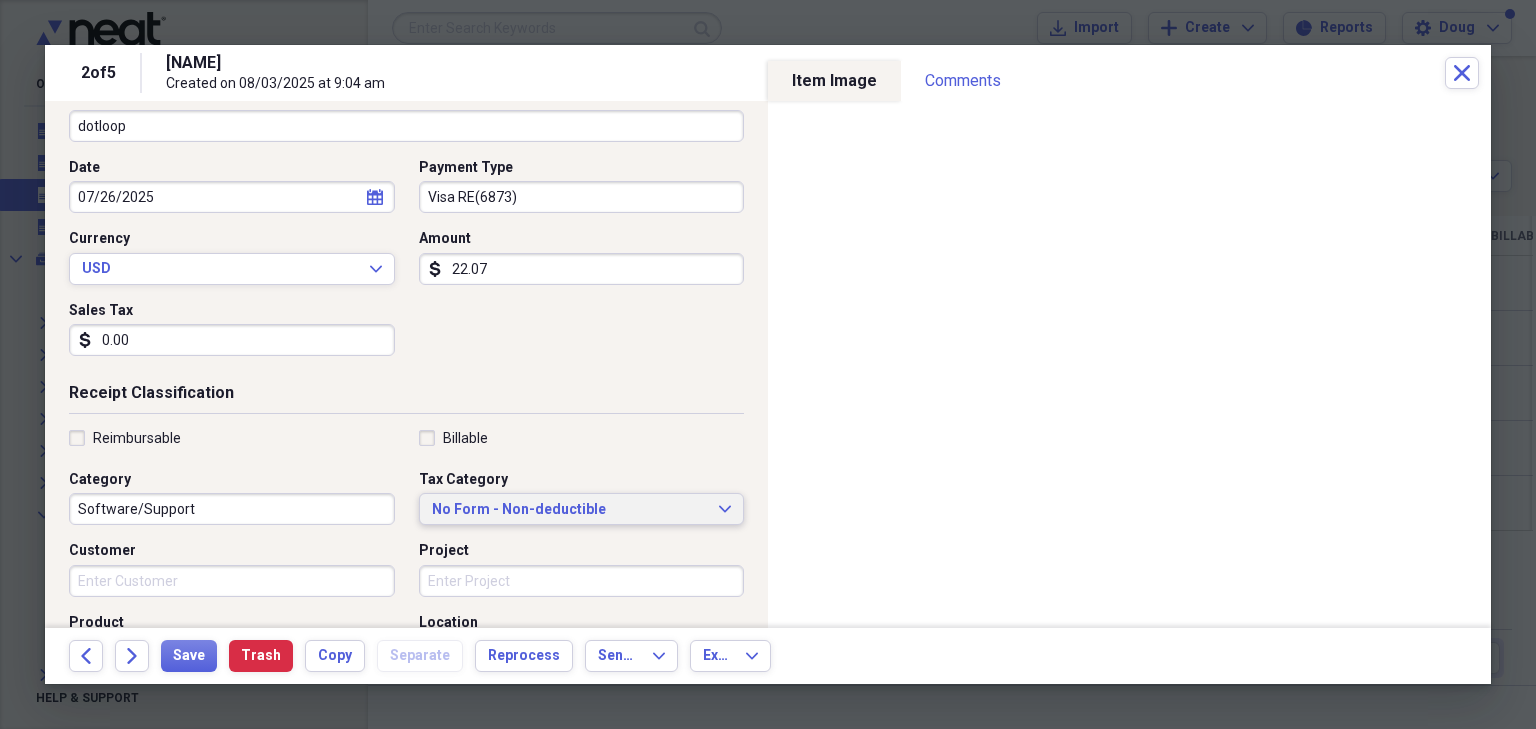 click on "No Form - Non-deductible" at bounding box center [570, 510] 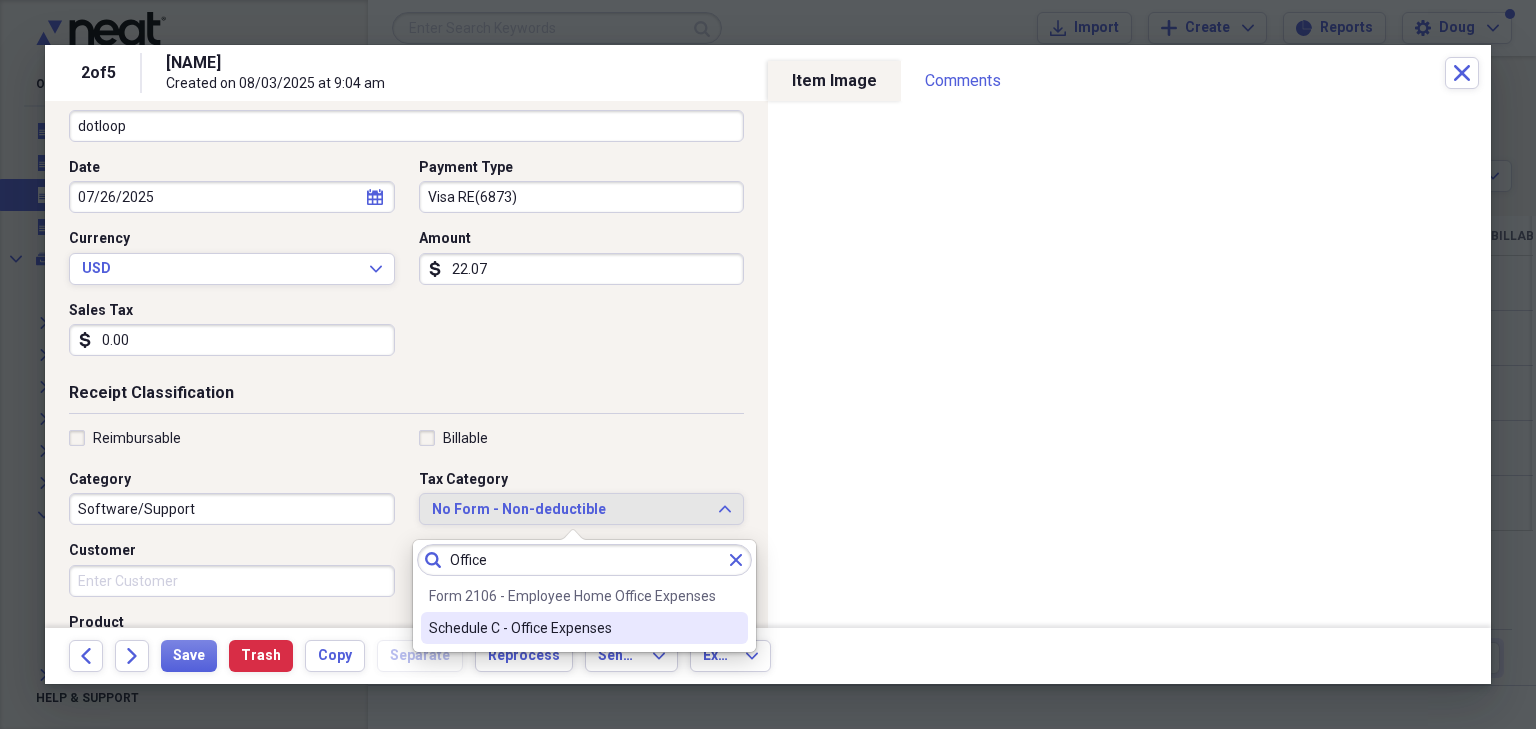 type on "Office" 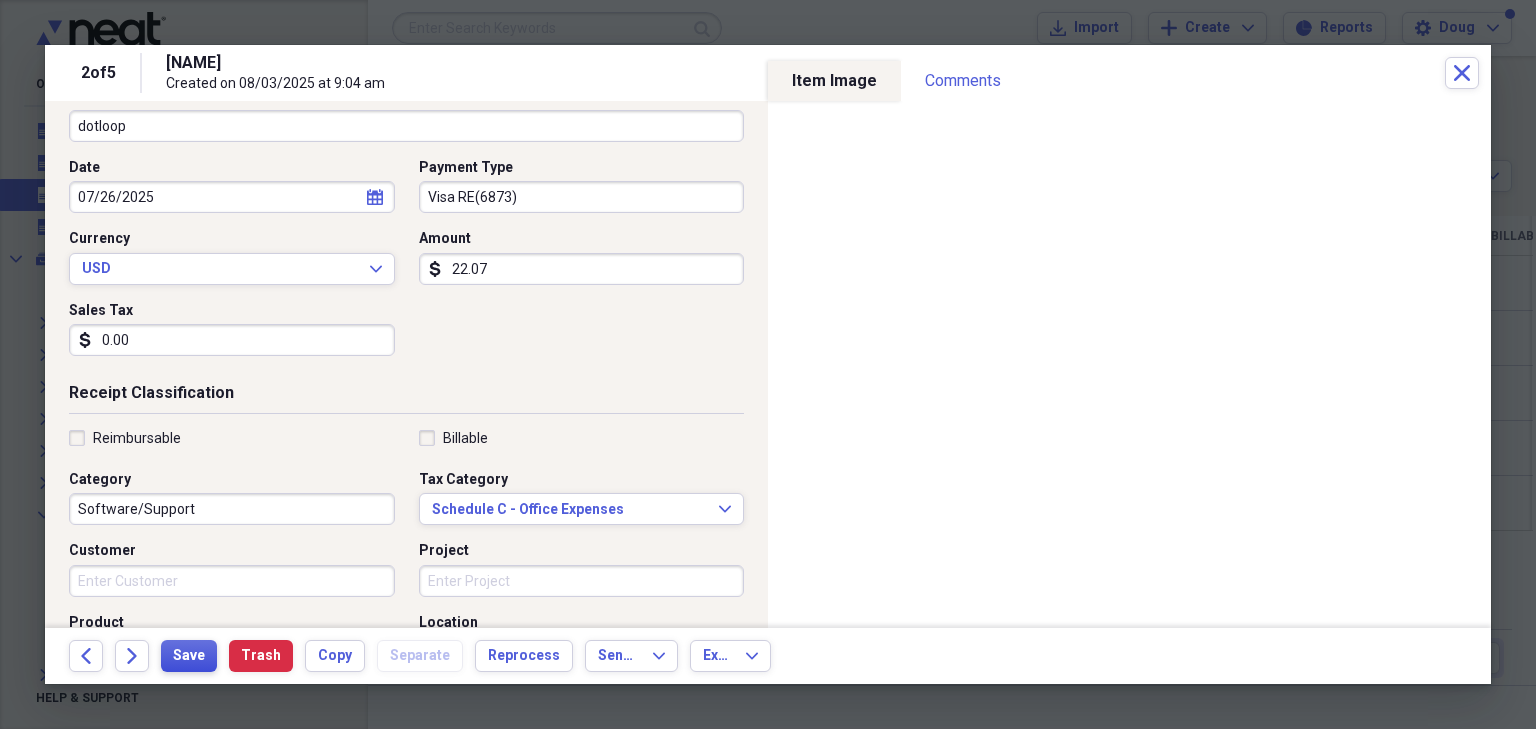 click on "Save" at bounding box center (189, 656) 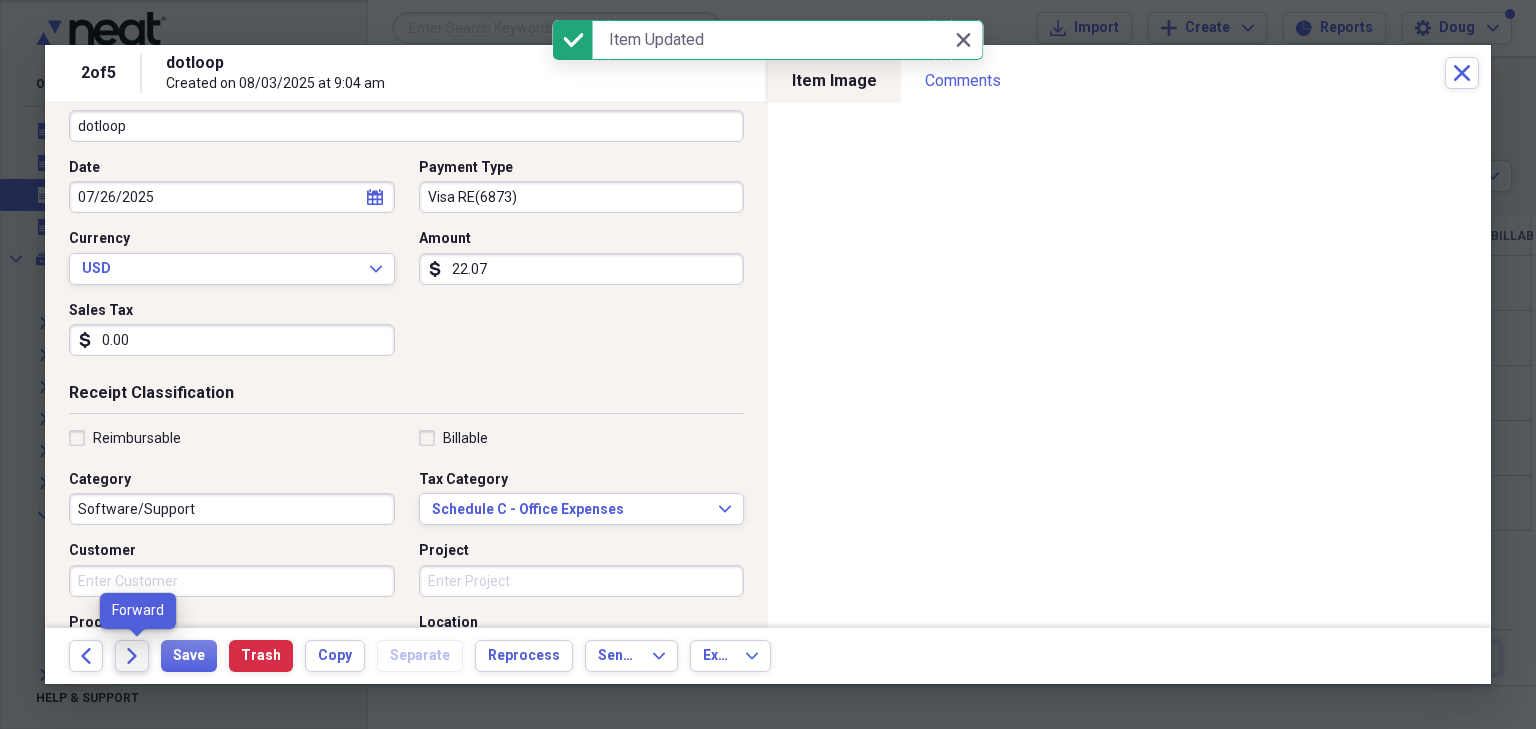 click on "Forward" 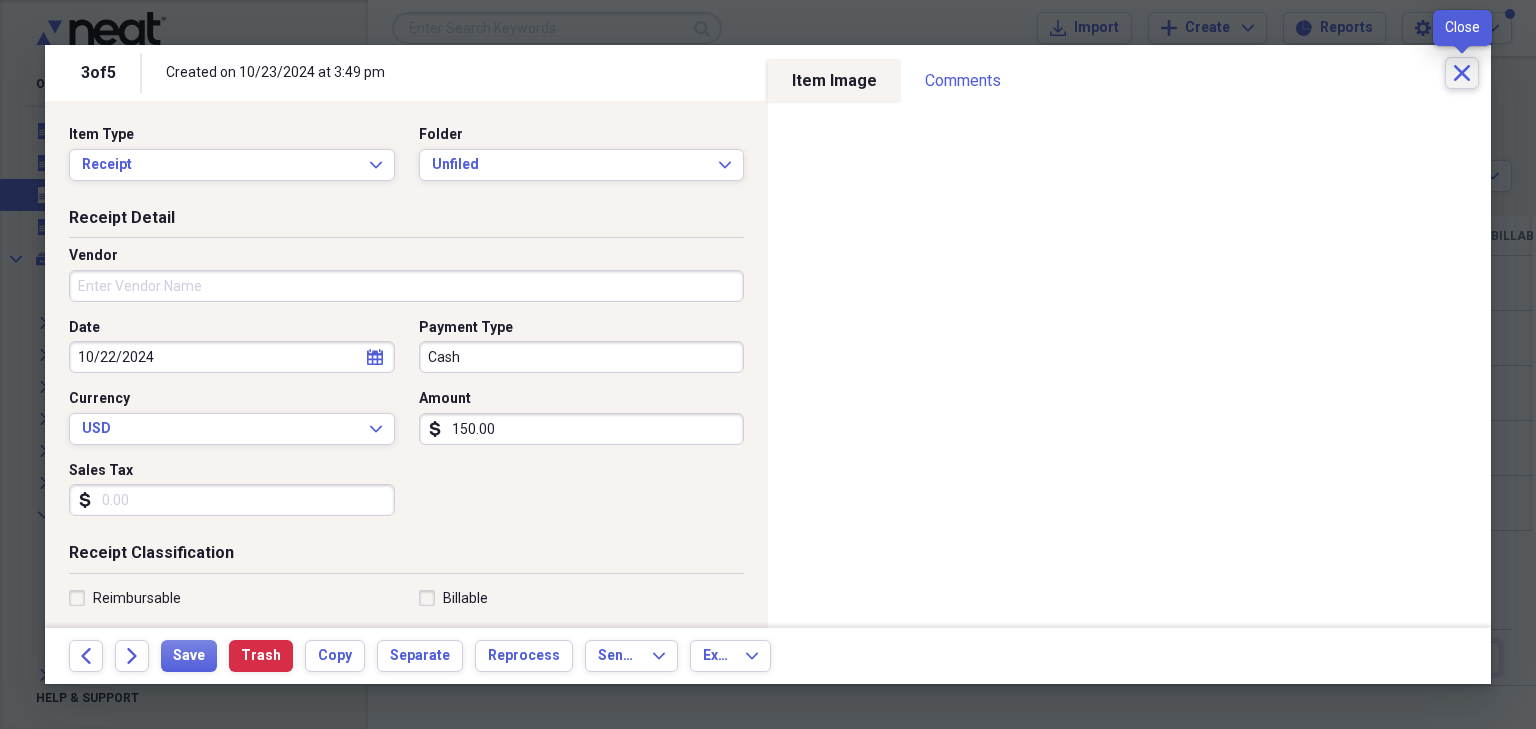 click on "Close" at bounding box center (1462, 73) 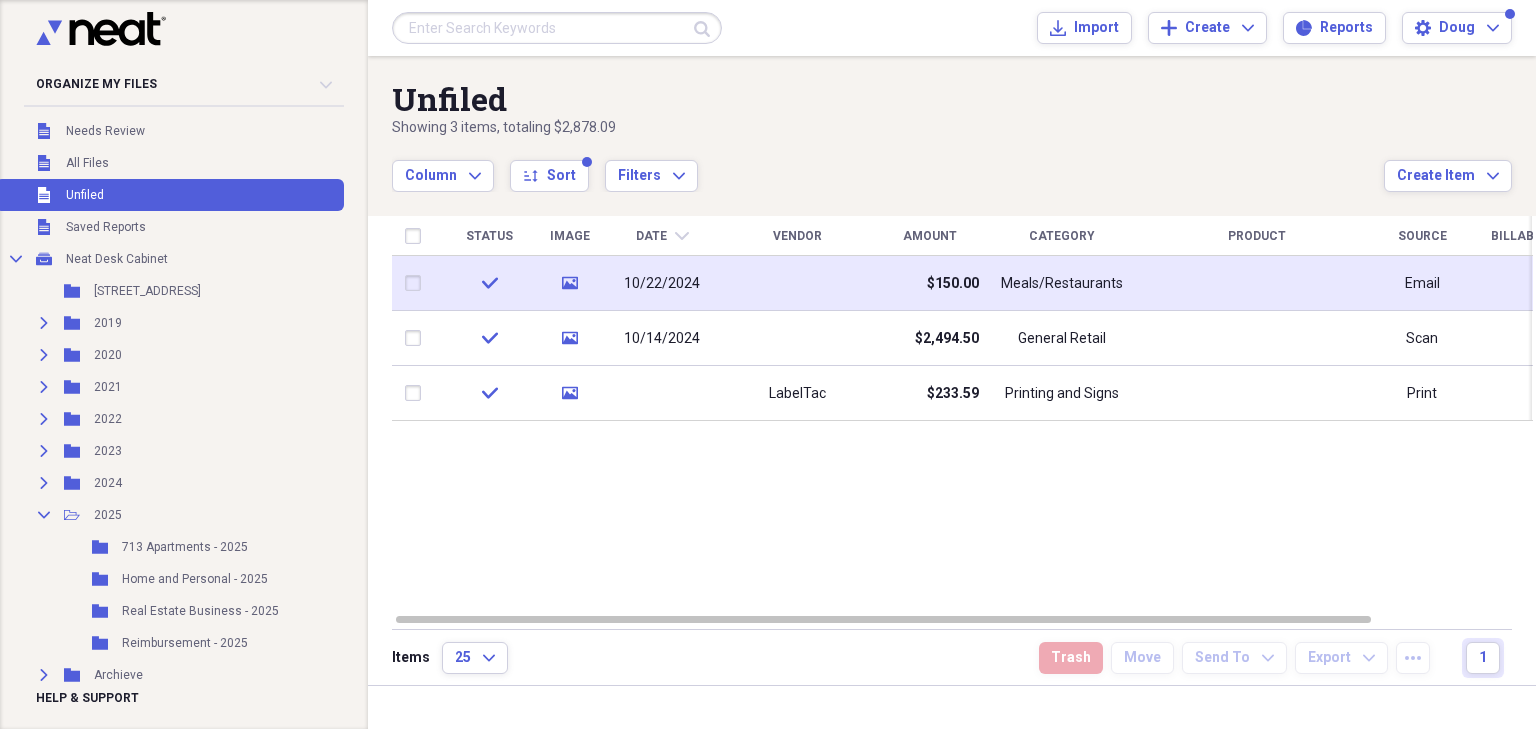 click on "10/22/2024" at bounding box center (662, 283) 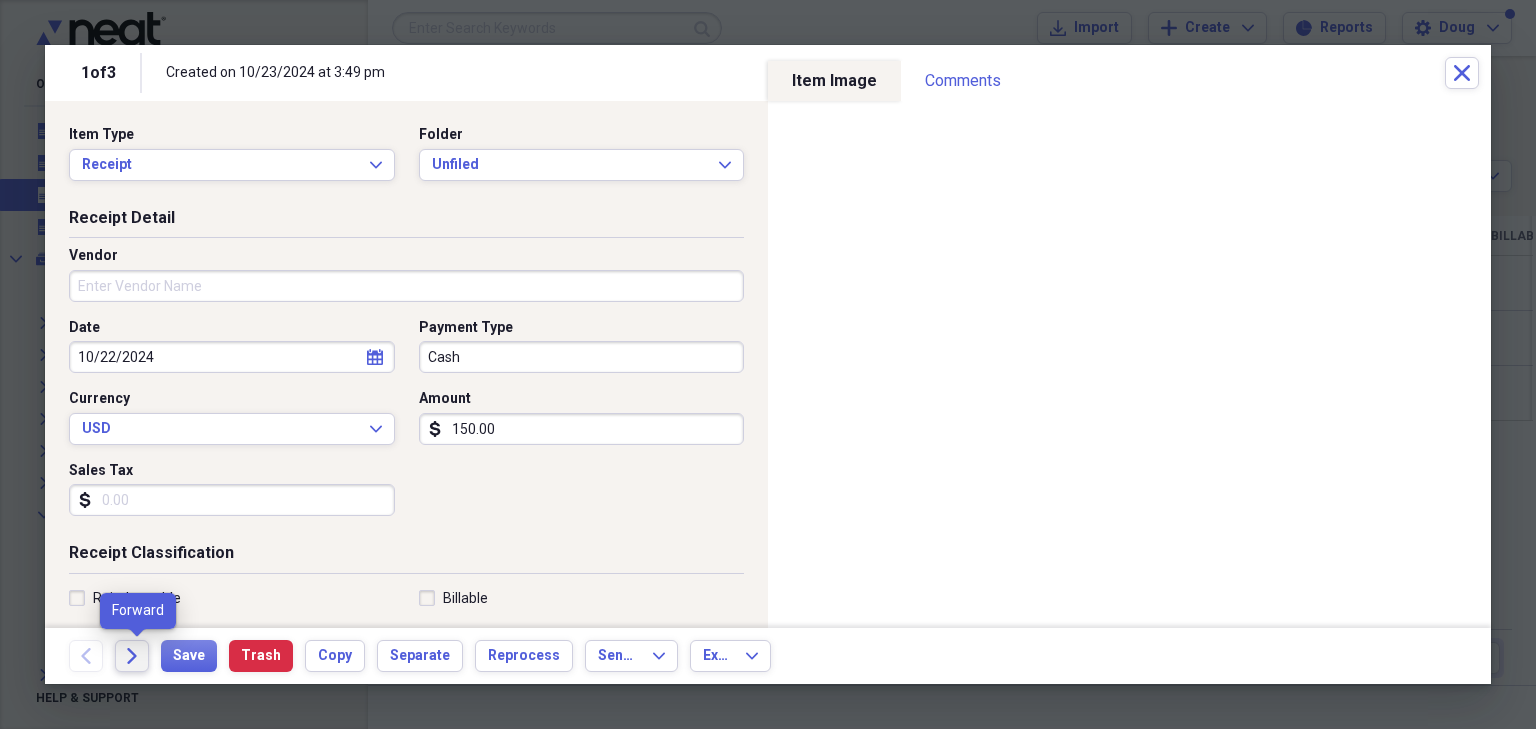 click 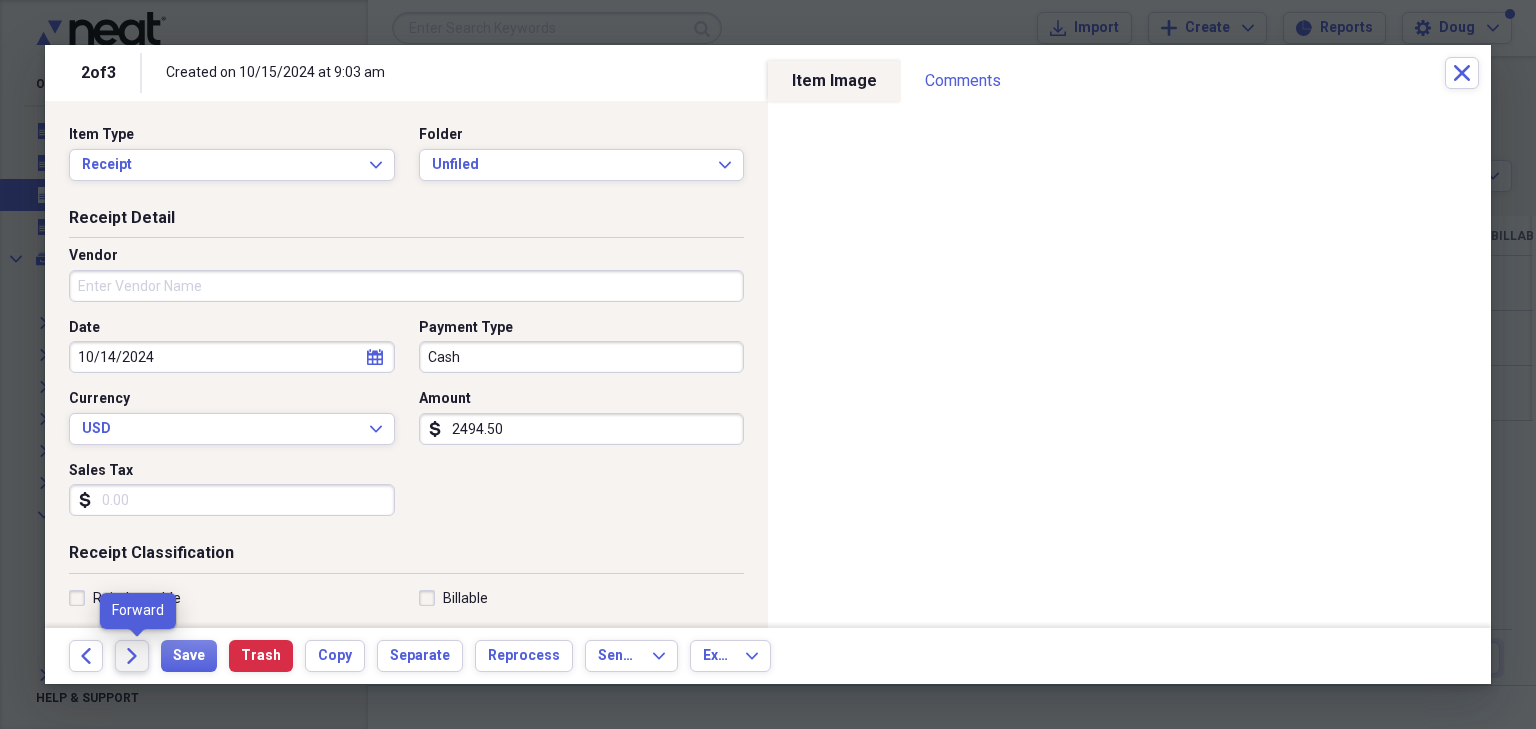 click 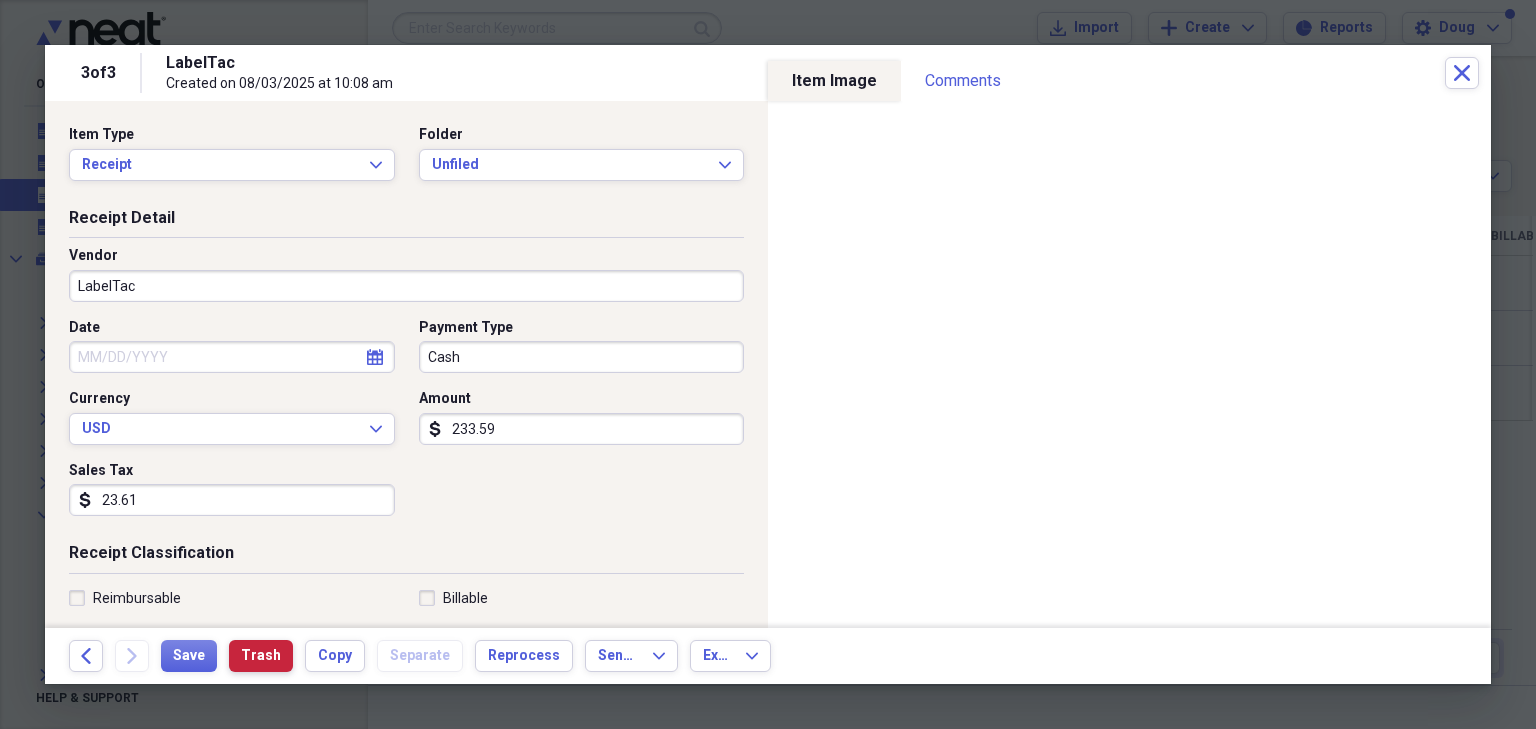 click on "Trash" at bounding box center (261, 656) 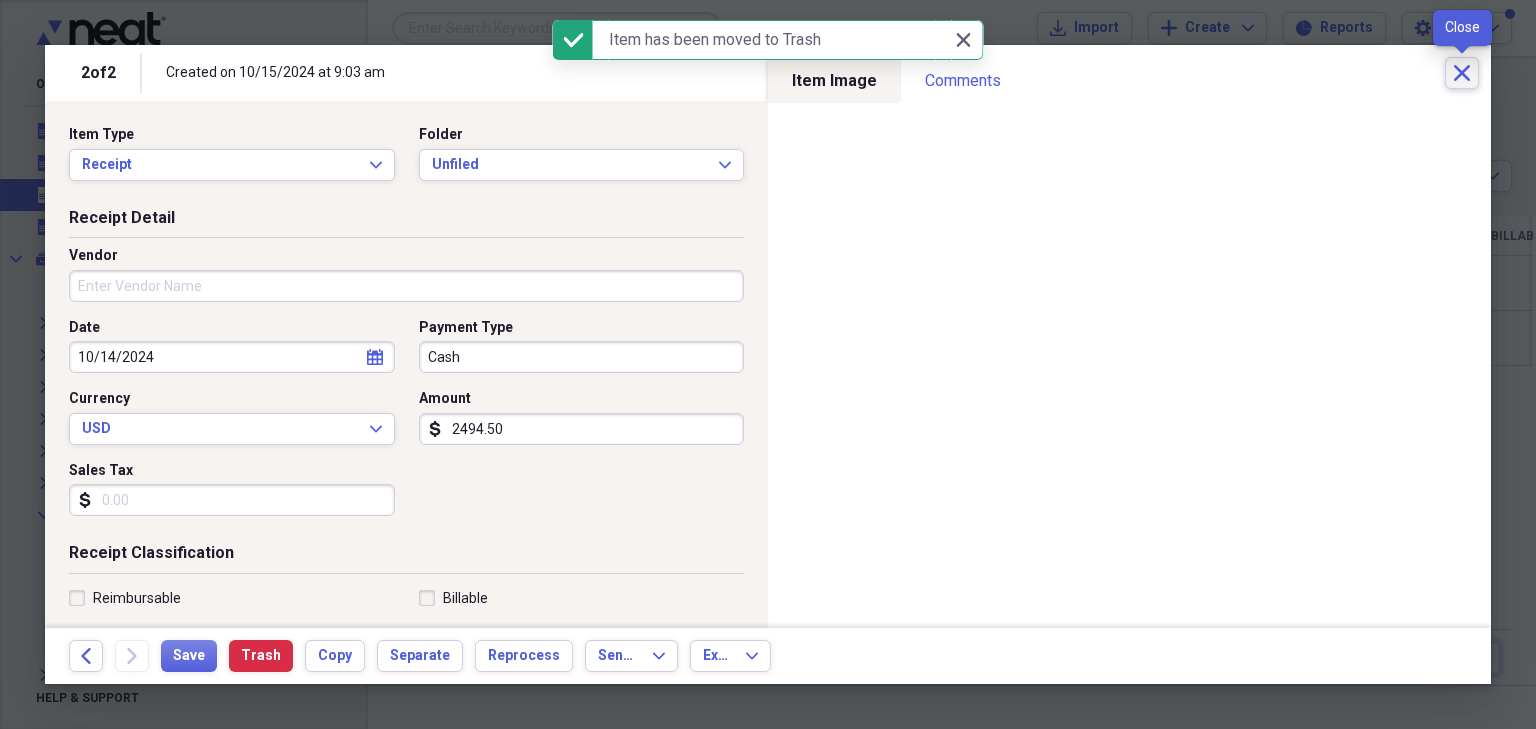 click on "Close" at bounding box center [1462, 73] 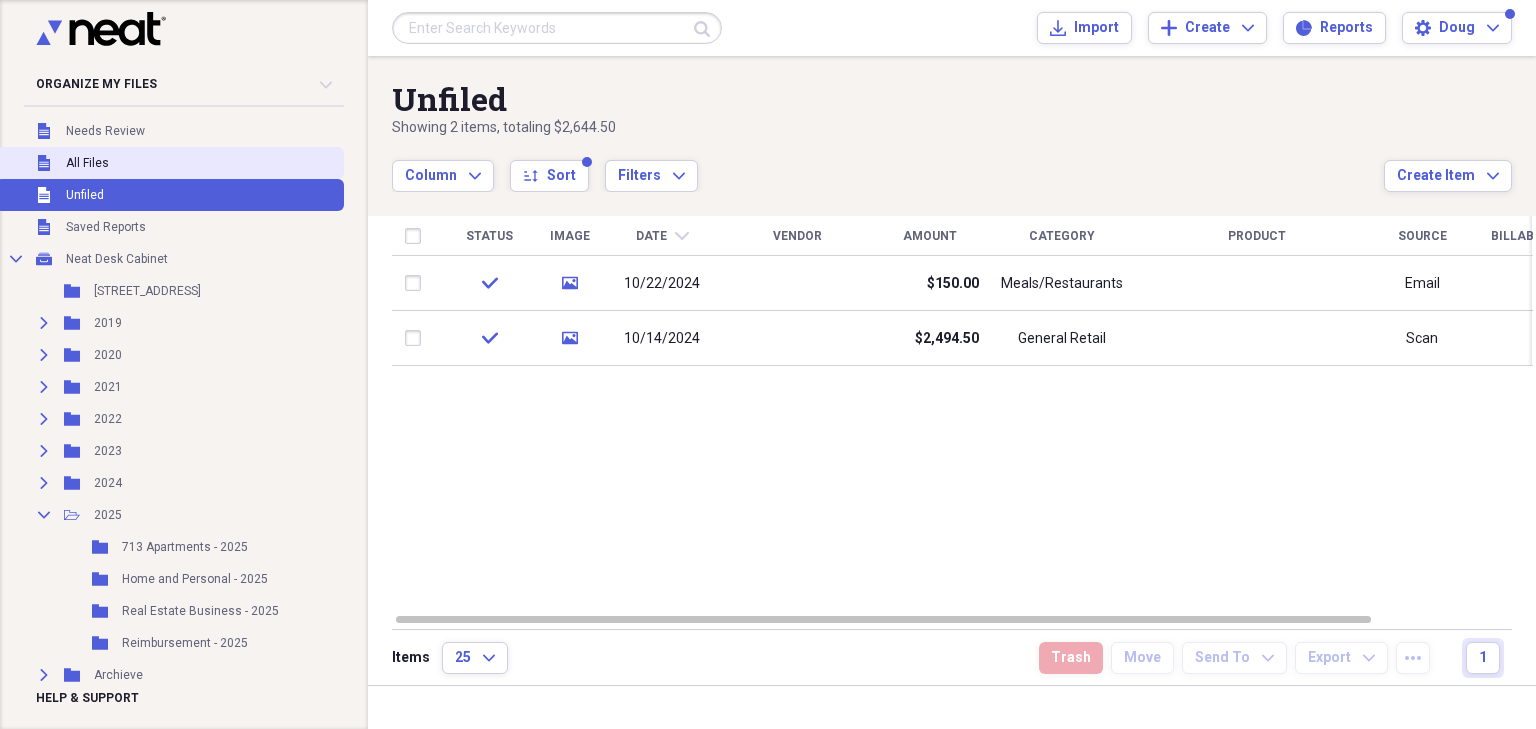 click on "All Files" at bounding box center (87, 163) 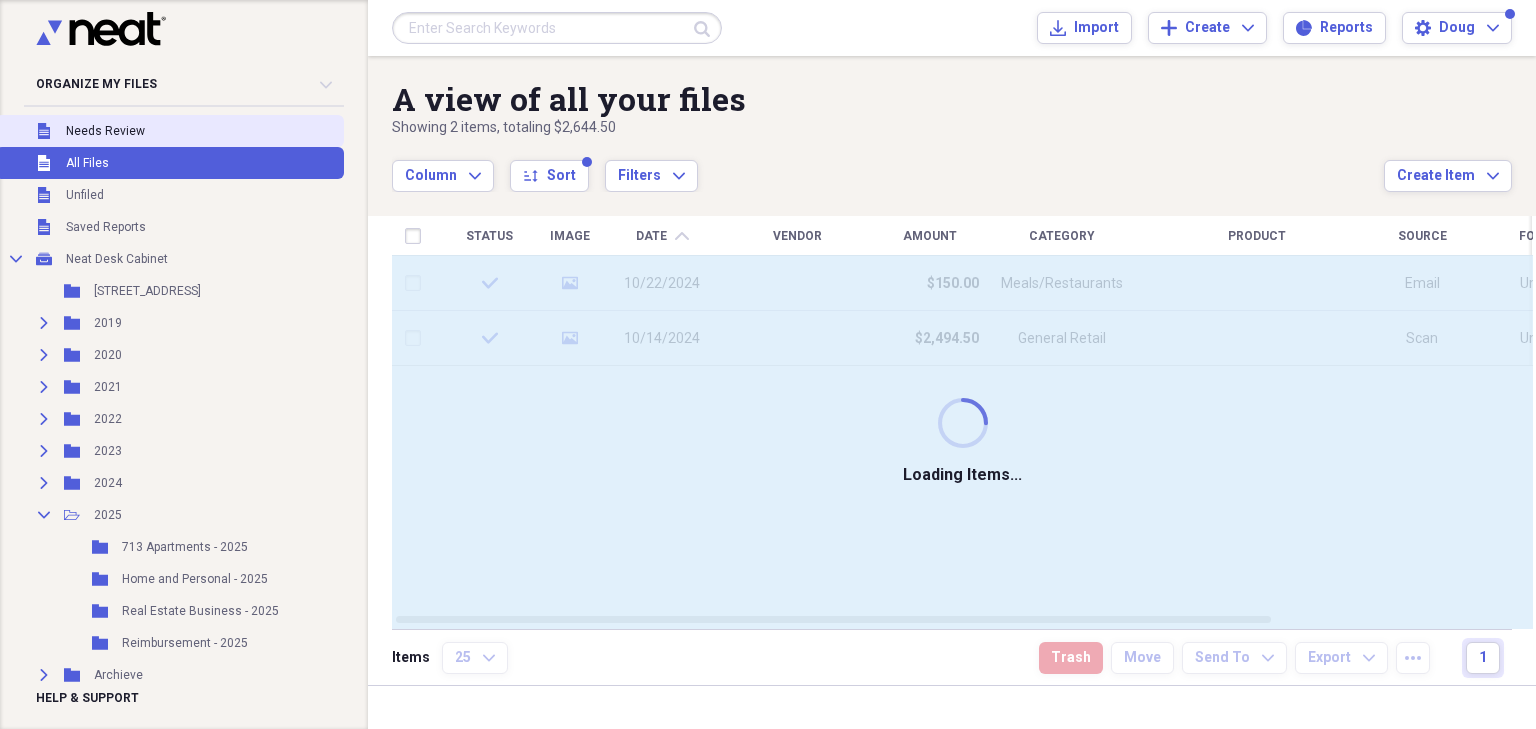 click on "Unfiled Needs Review" at bounding box center [170, 131] 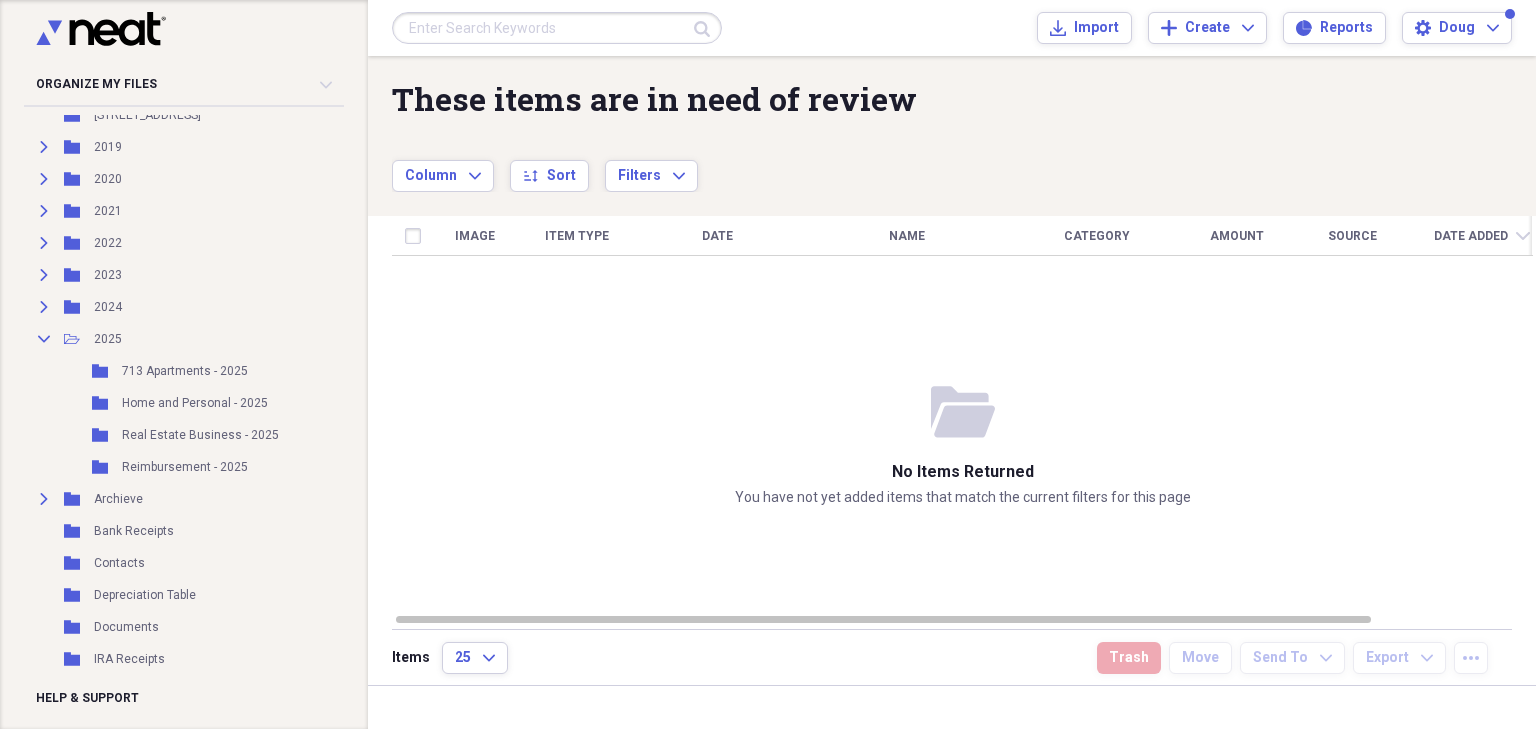 scroll, scrollTop: 240, scrollLeft: 0, axis: vertical 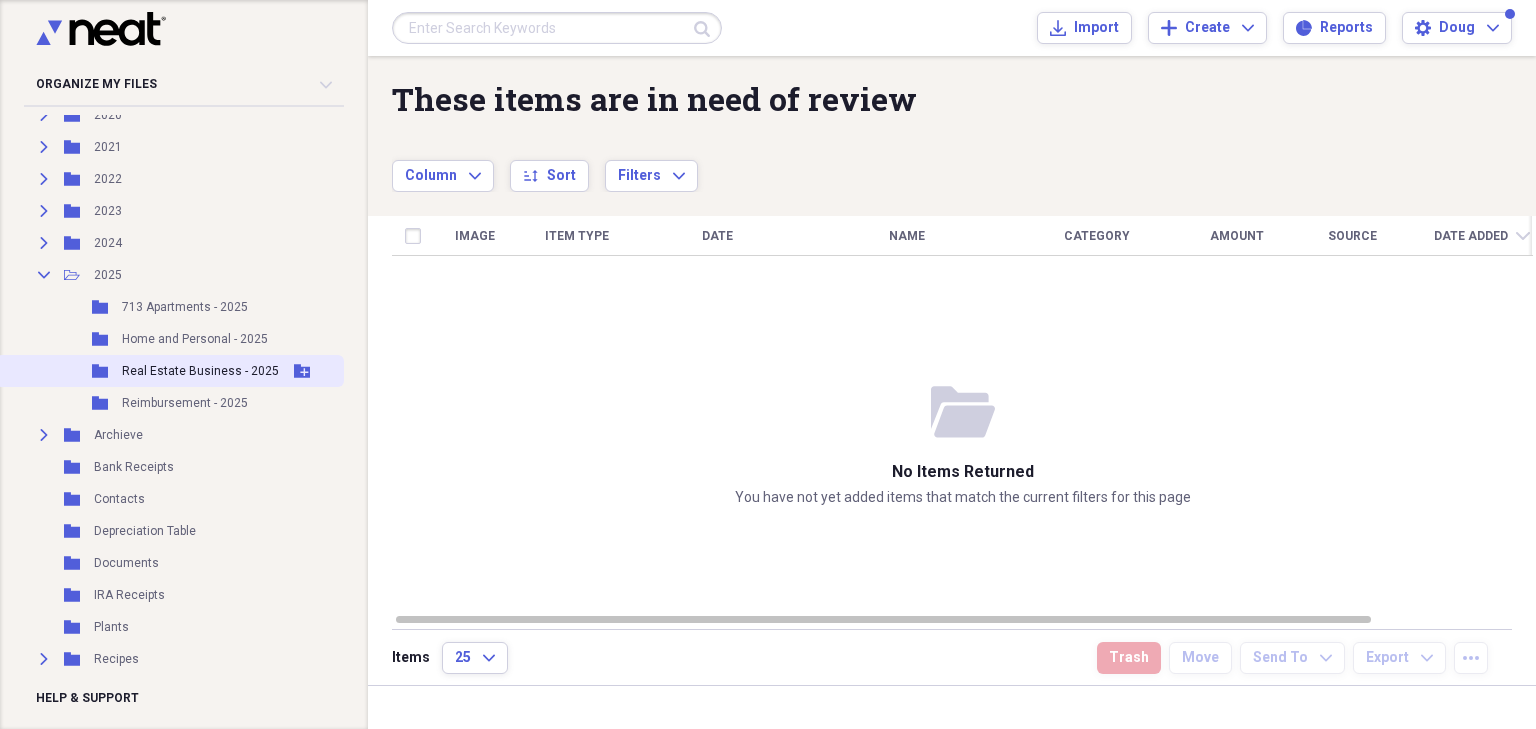 click on "Real Estate Business - 2025" at bounding box center [200, 371] 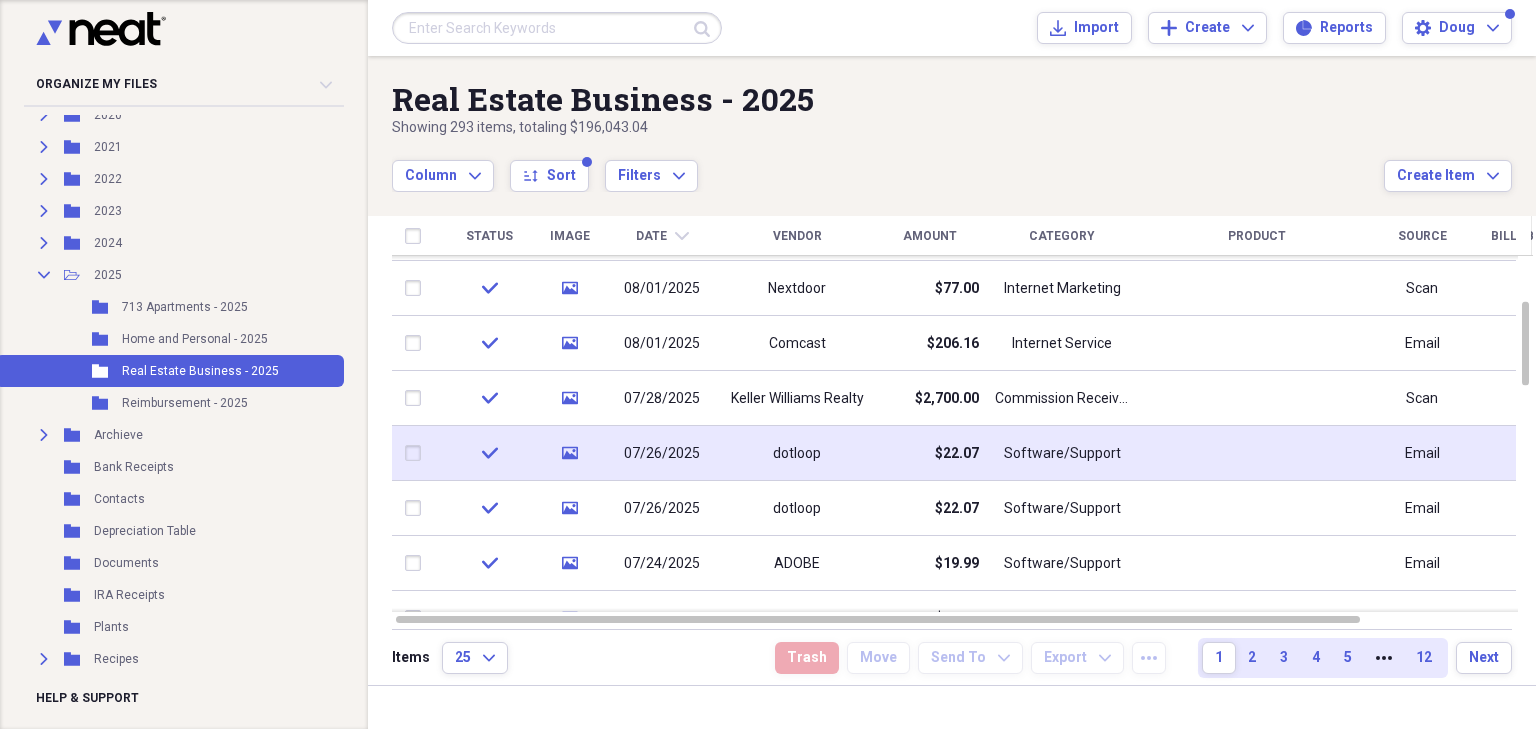 click on "07/26/2025" at bounding box center [662, 454] 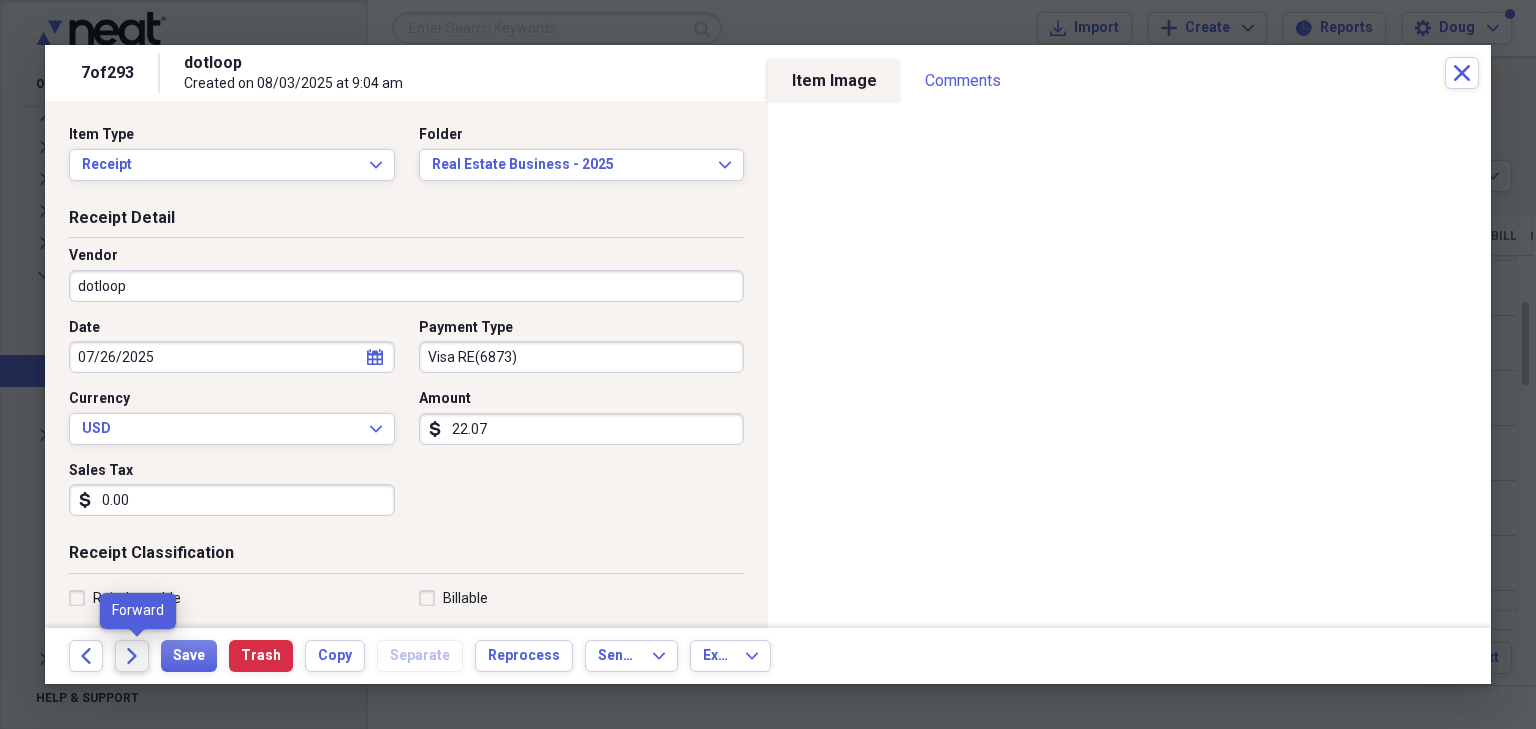 click on "Forward" 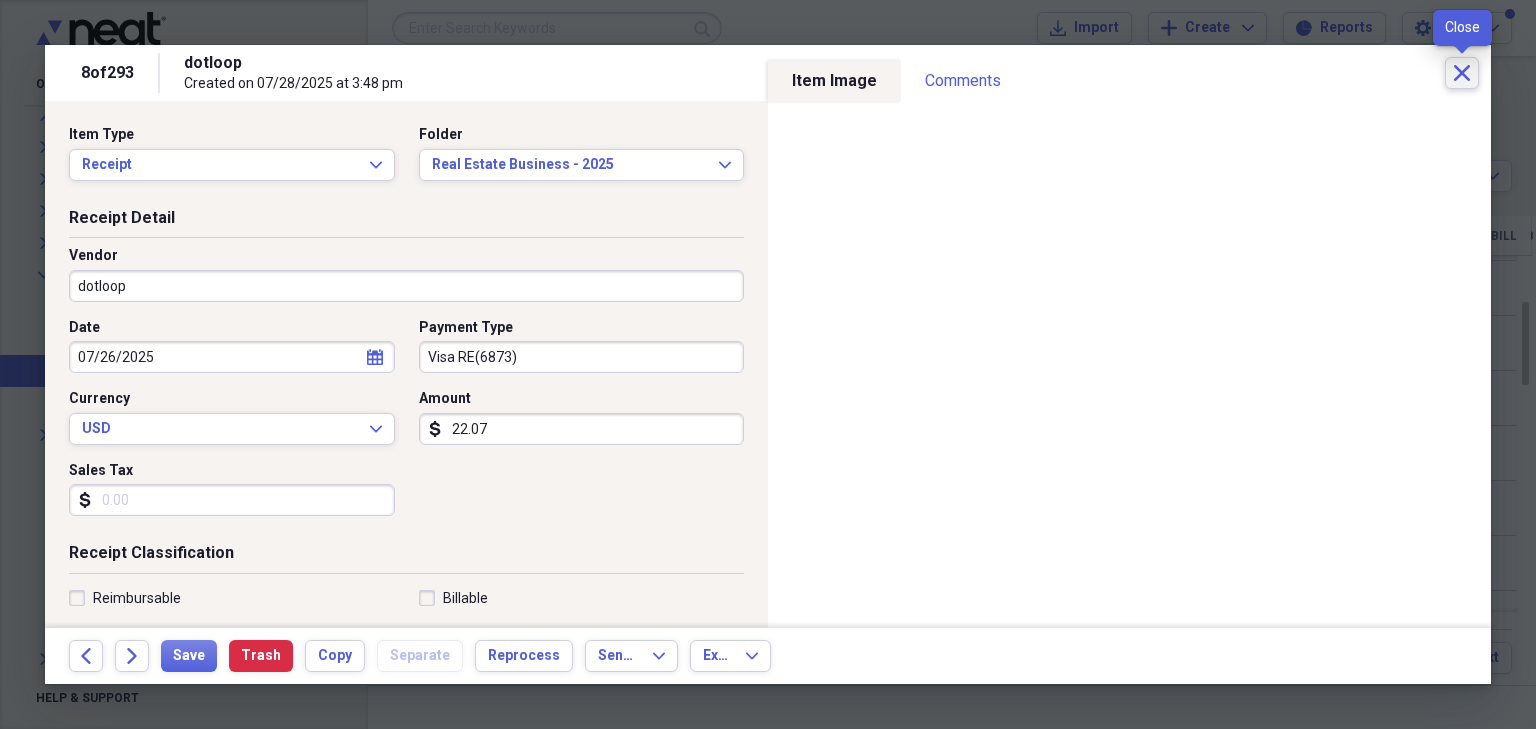 click 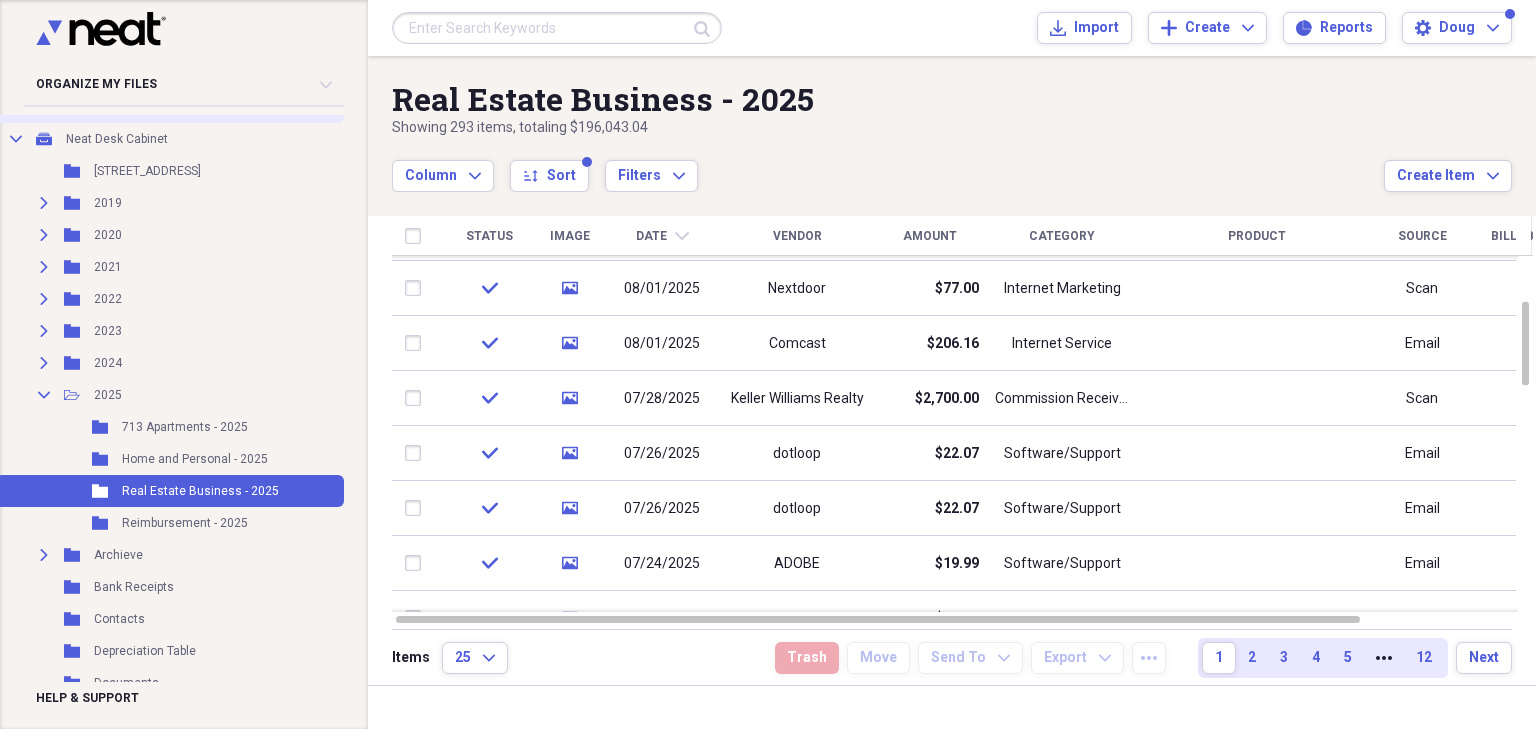 scroll, scrollTop: 0, scrollLeft: 0, axis: both 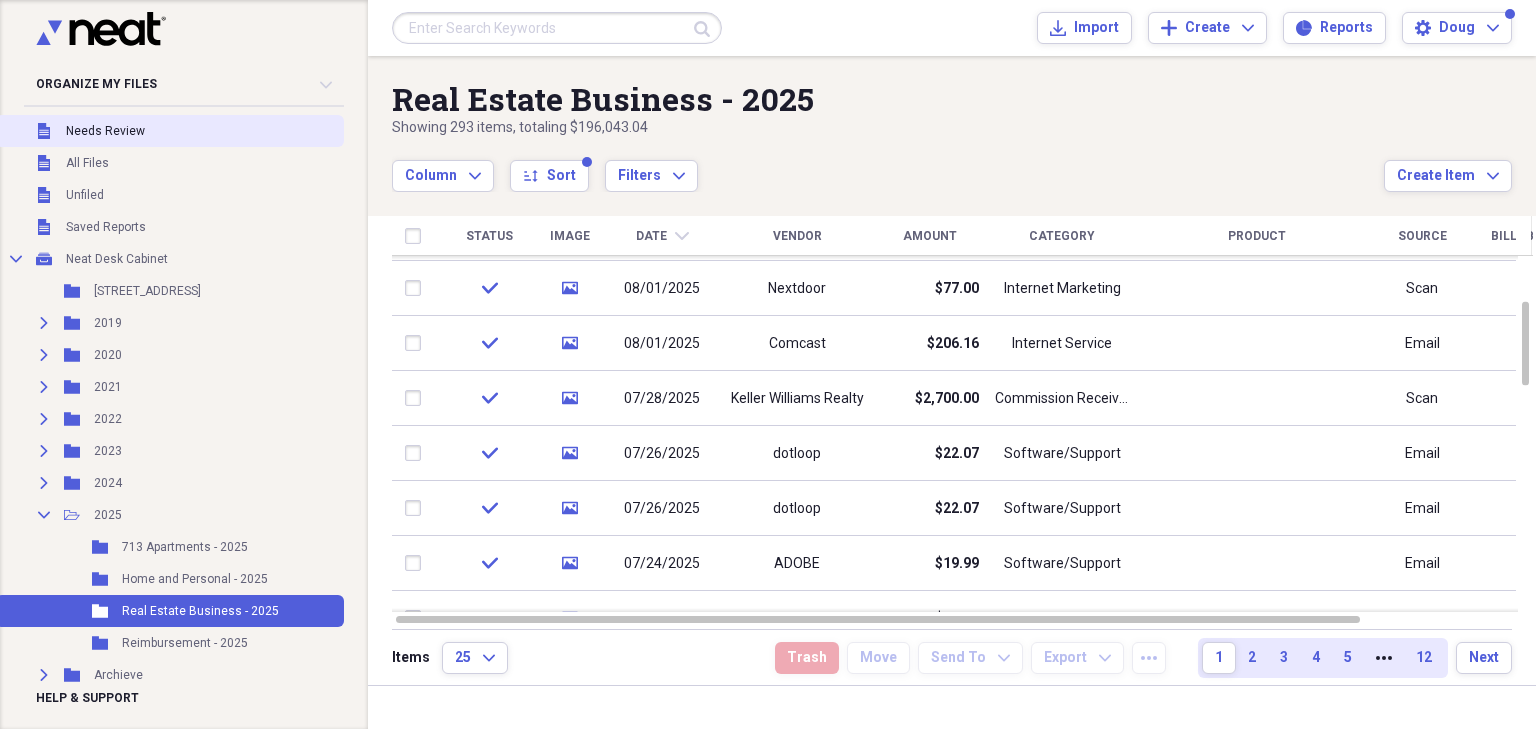 click on "Needs Review" at bounding box center (105, 131) 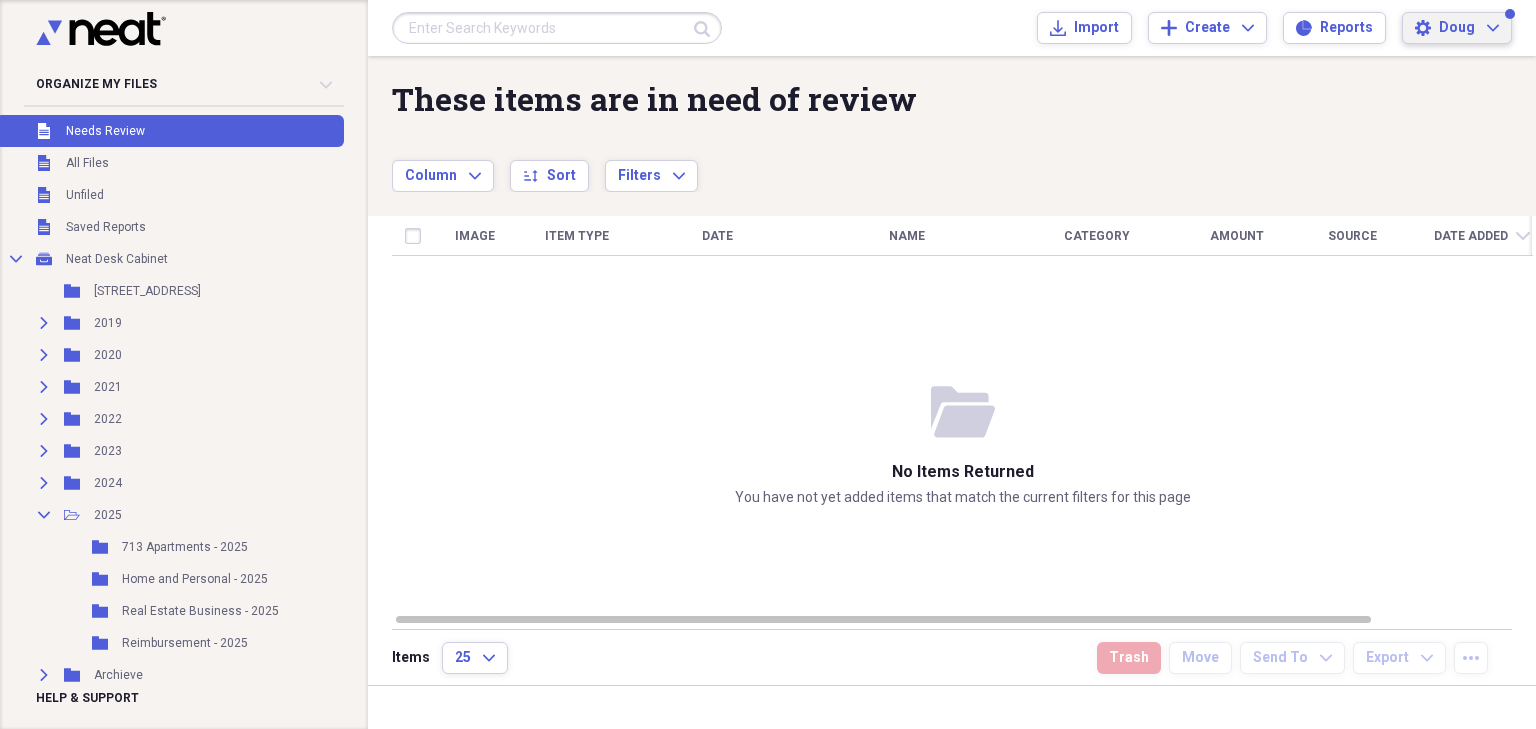 click on "Doug" at bounding box center (1457, 28) 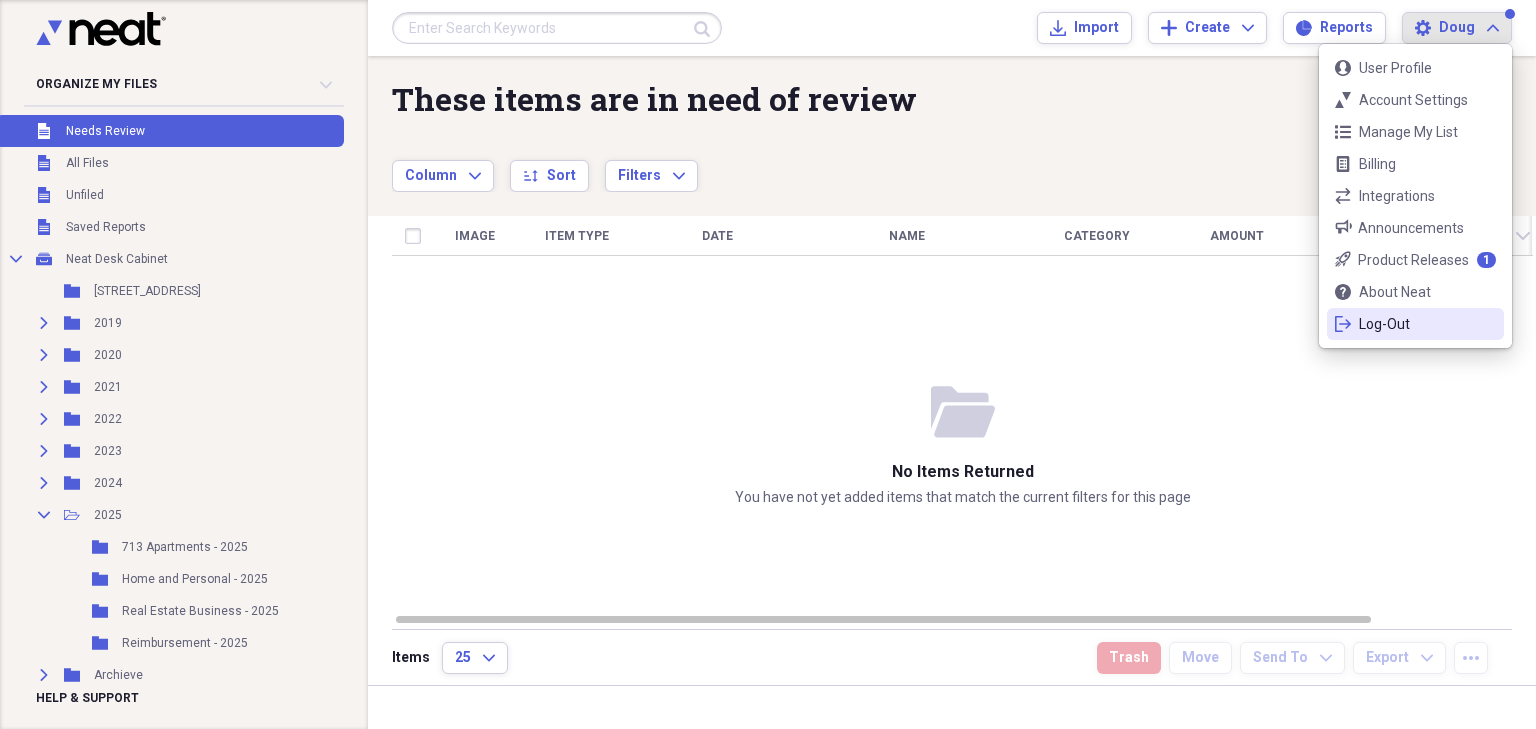 click on "Log-Out" at bounding box center (1415, 324) 